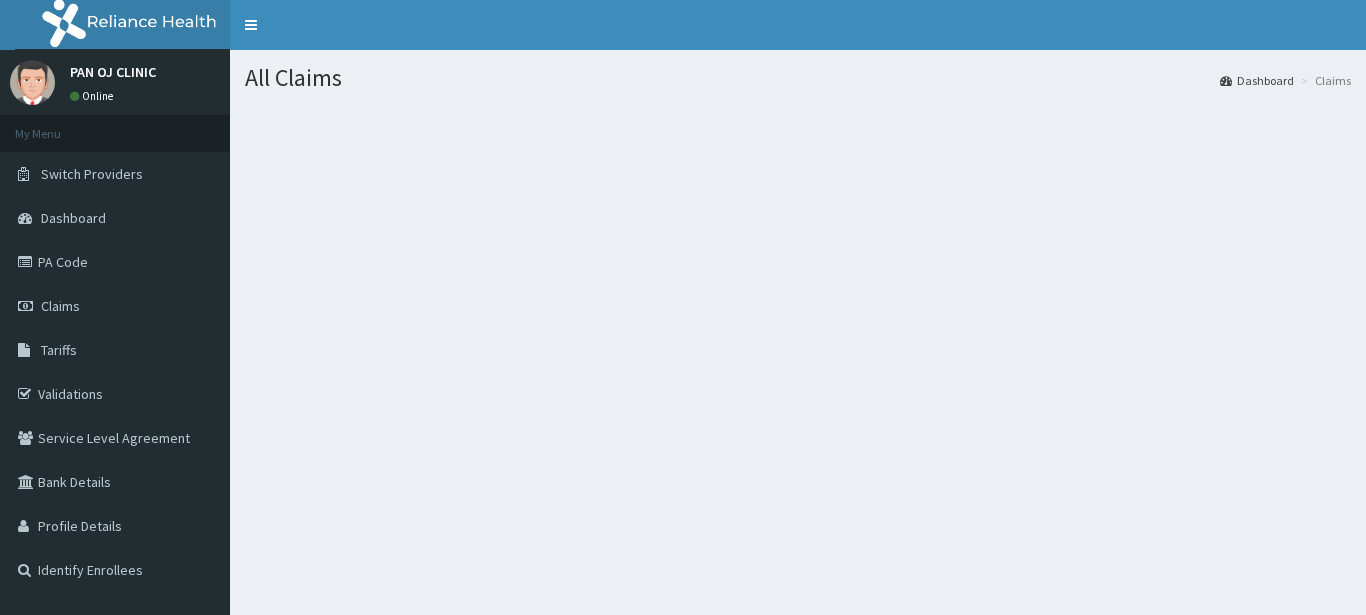 scroll, scrollTop: 0, scrollLeft: 0, axis: both 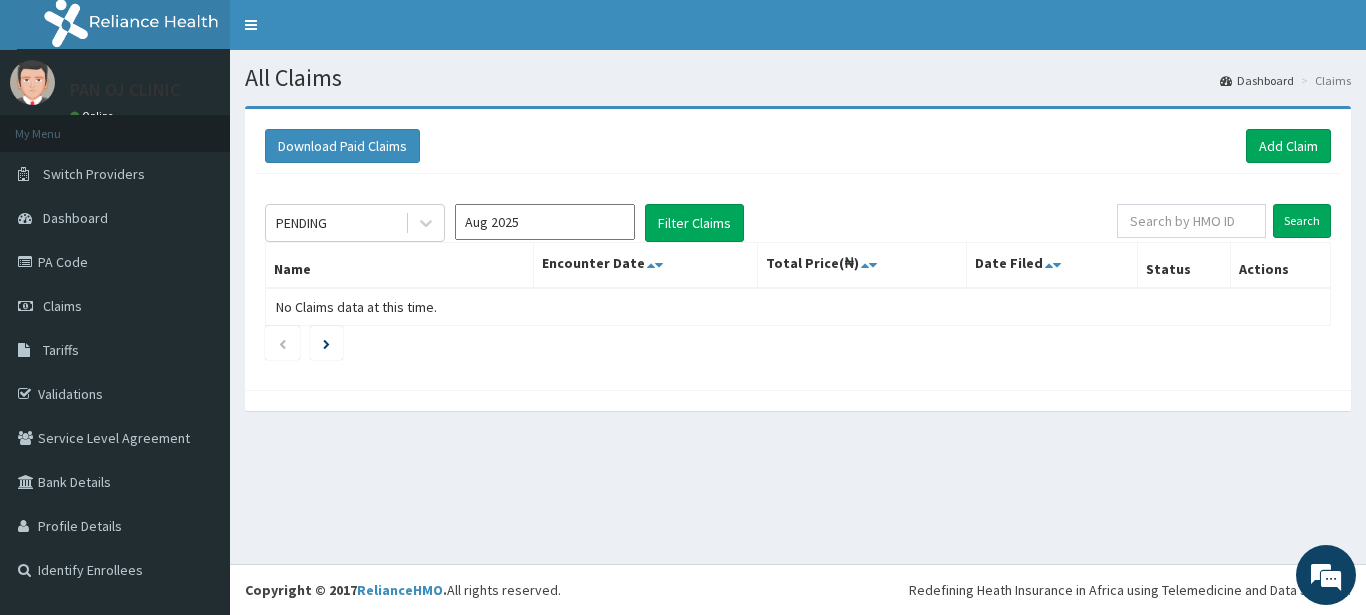 click on "Download Paid Claims Add Claim × Note you can only download claims within a maximum of 1 year and the dates will auto-adjust when you select range that is greater than 1 year From 04-05-2025 To 04-08-2025 Close Download PENDING Aug 2025 Filter Claims Search Name Encounter Date Total Price(₦) Date Filed Status Actions No Claims data at this time." at bounding box center (798, 249) 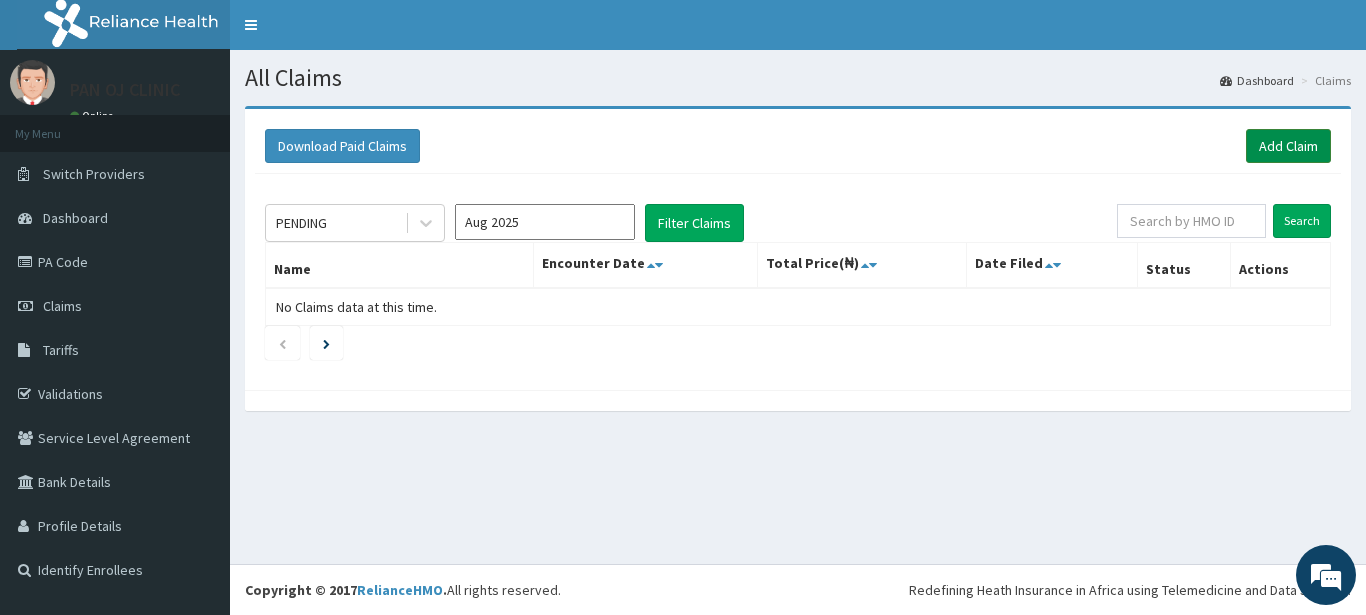click on "Add Claim" at bounding box center (1288, 146) 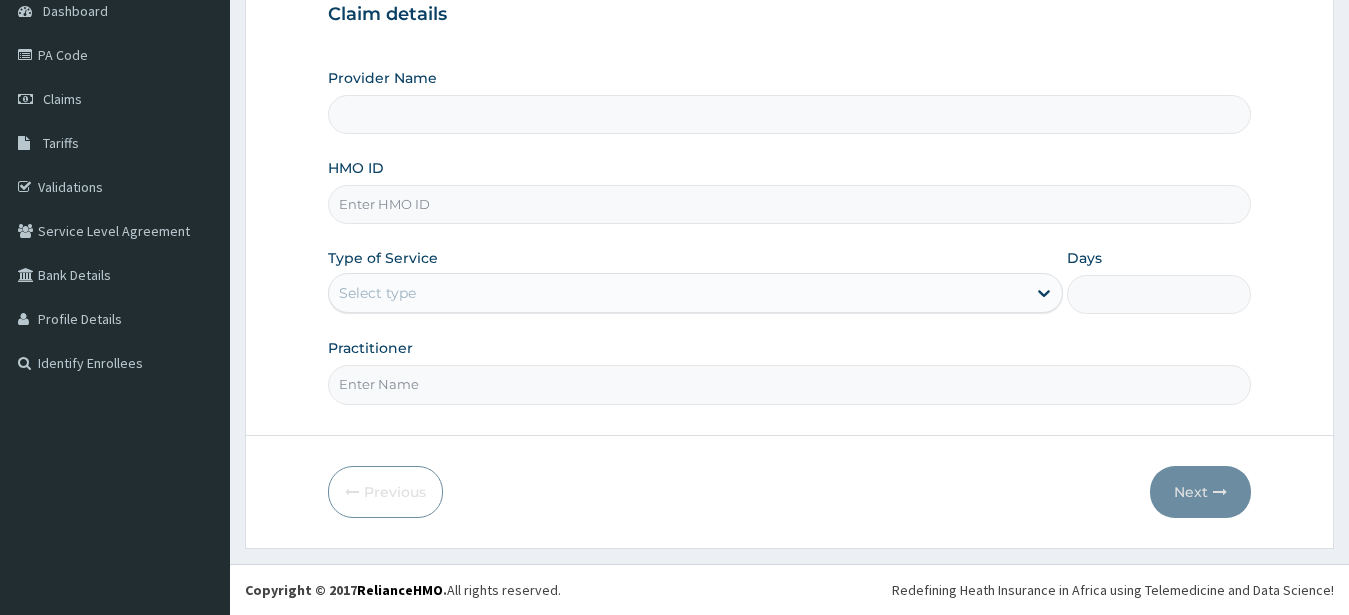 scroll, scrollTop: 207, scrollLeft: 0, axis: vertical 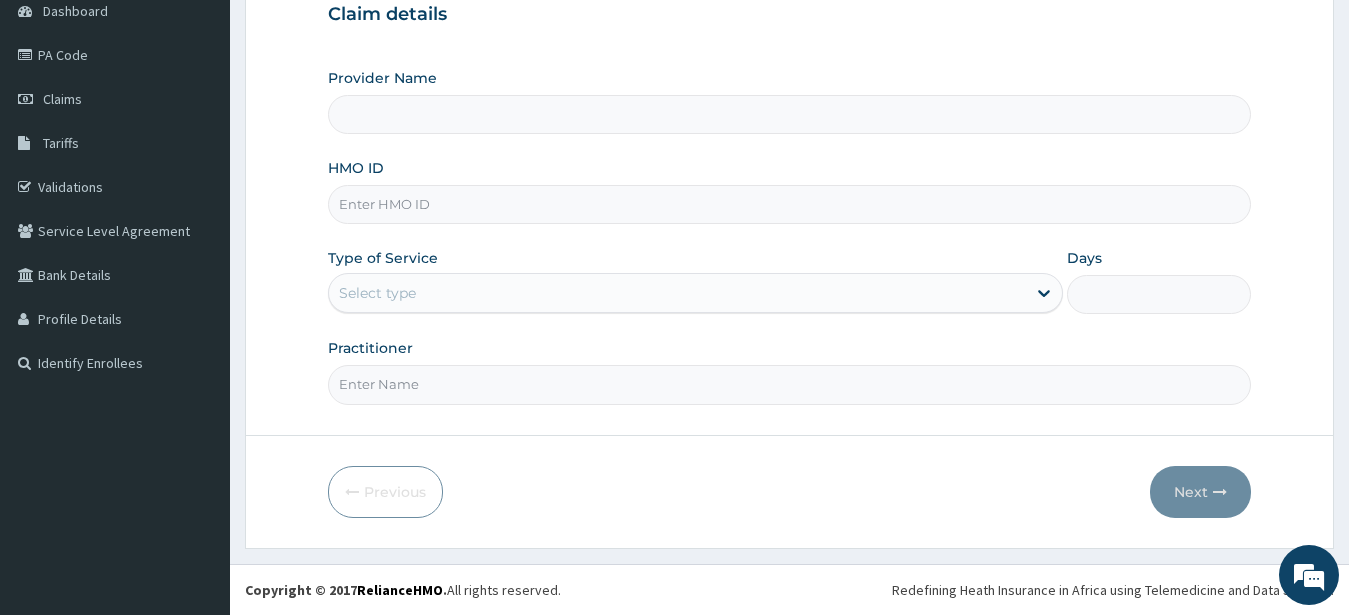 type on "PAN OJ CLINIC" 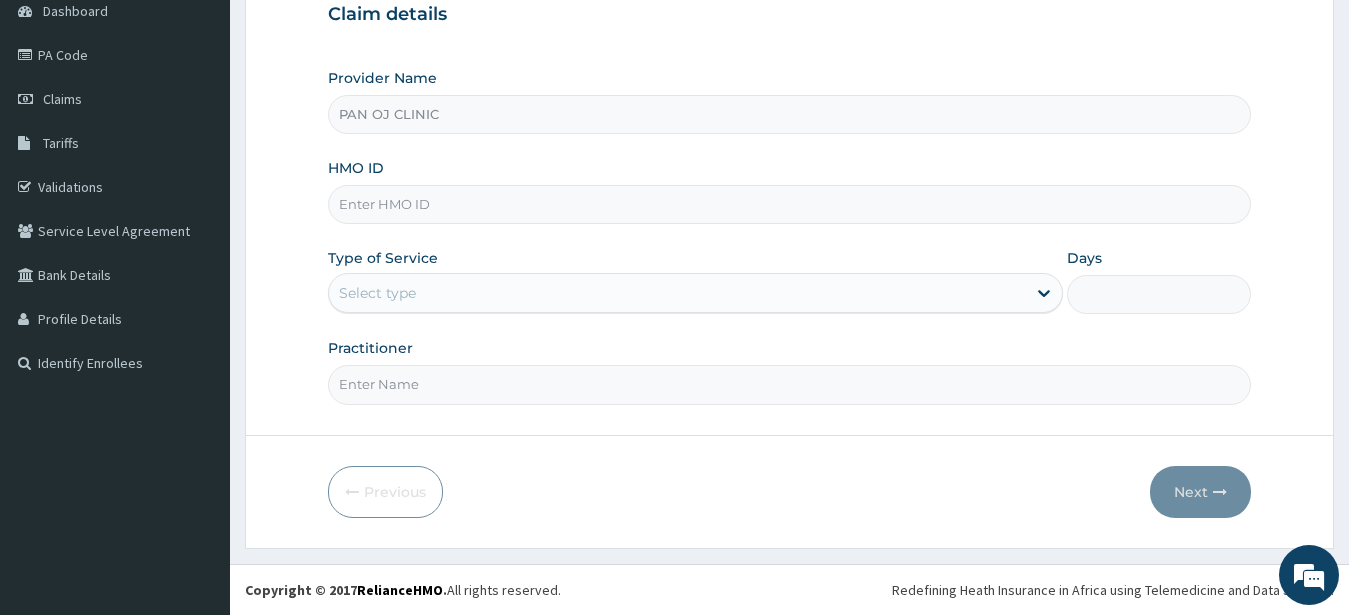 scroll, scrollTop: 0, scrollLeft: 0, axis: both 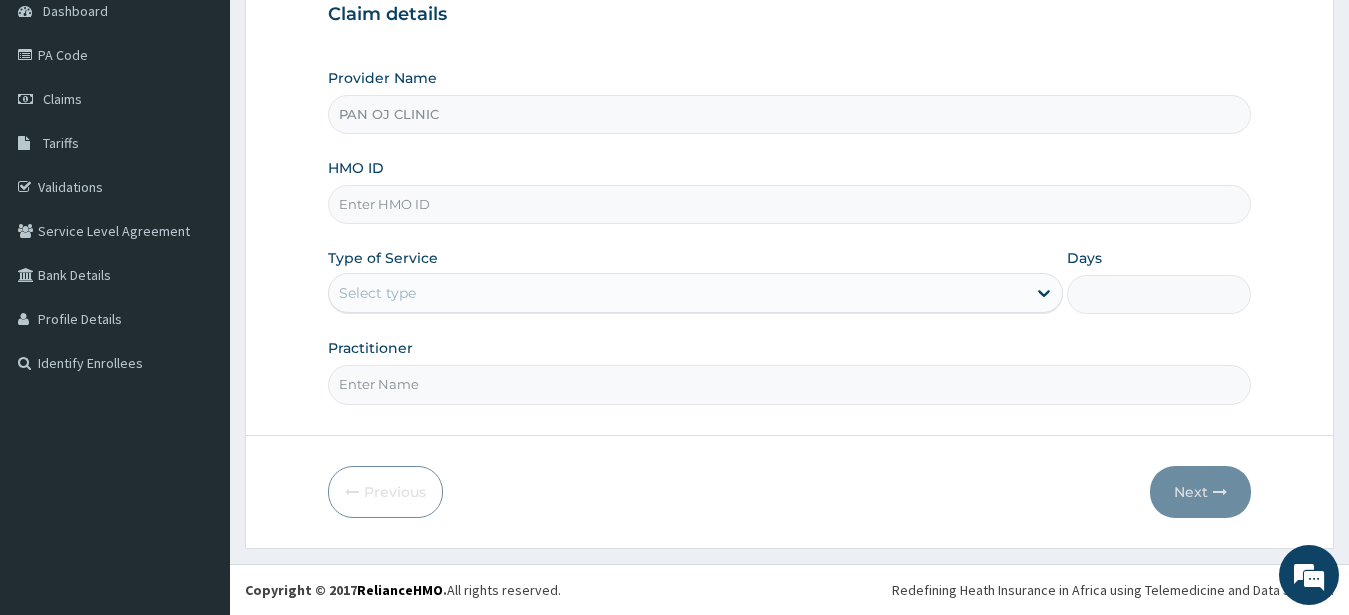 click on "HMO ID" at bounding box center (790, 204) 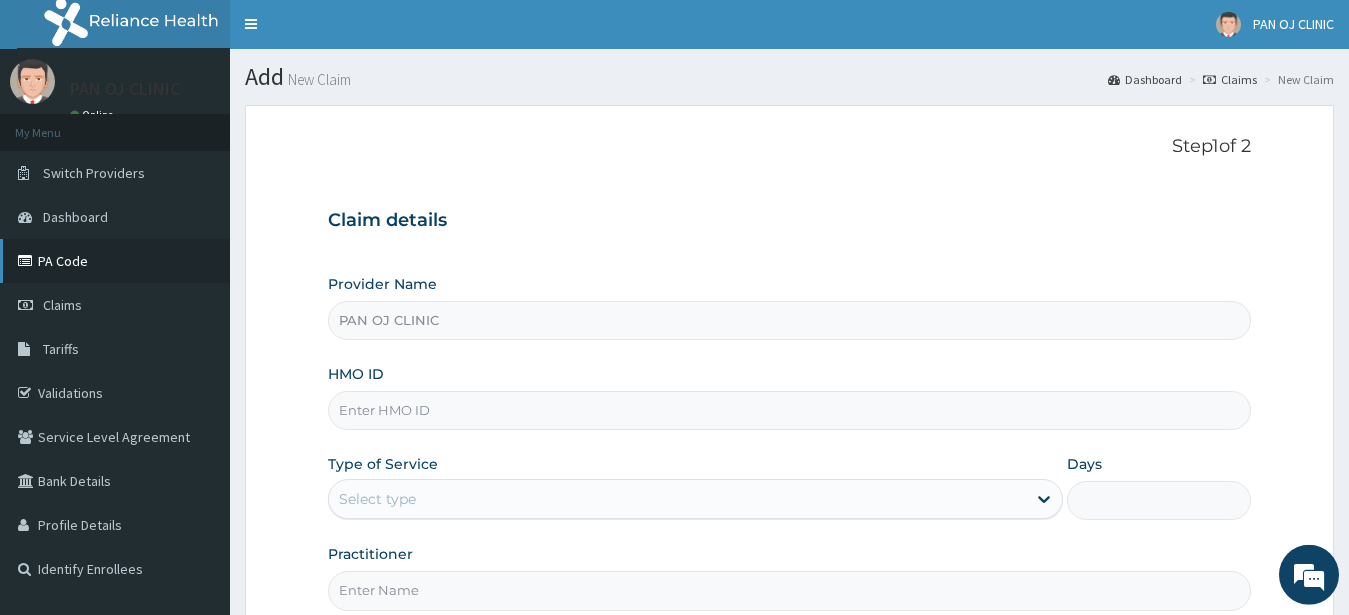 scroll, scrollTop: 0, scrollLeft: 0, axis: both 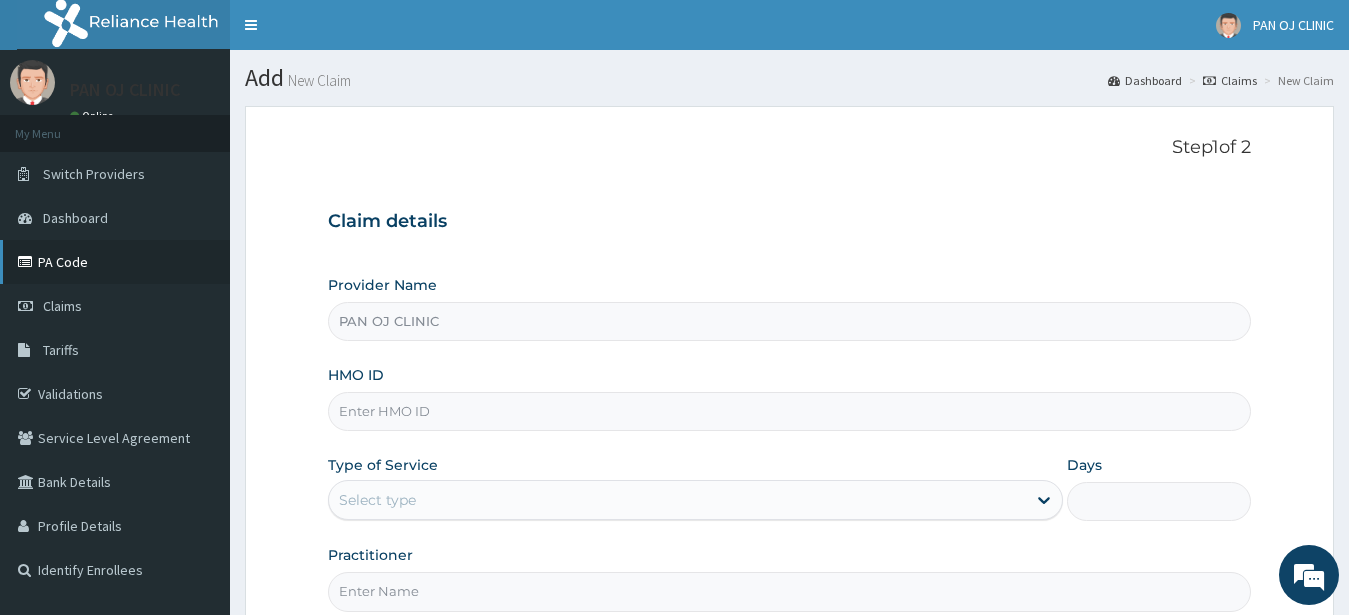 click on "PA Code" at bounding box center (115, 262) 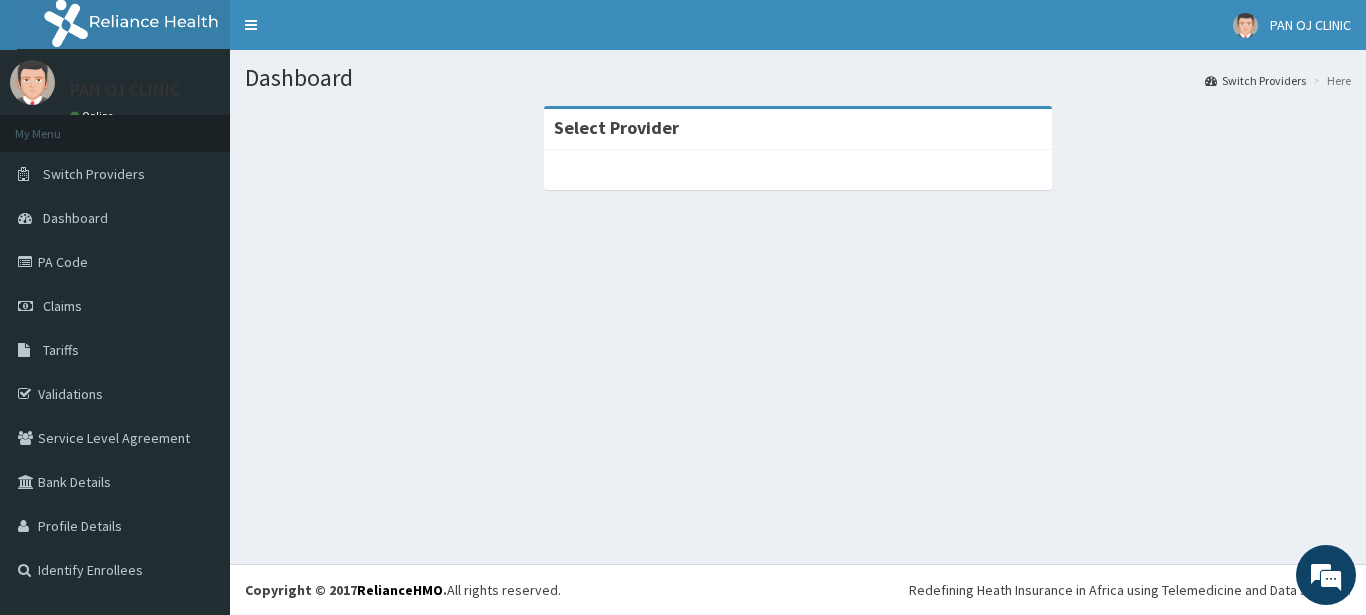 scroll, scrollTop: 0, scrollLeft: 0, axis: both 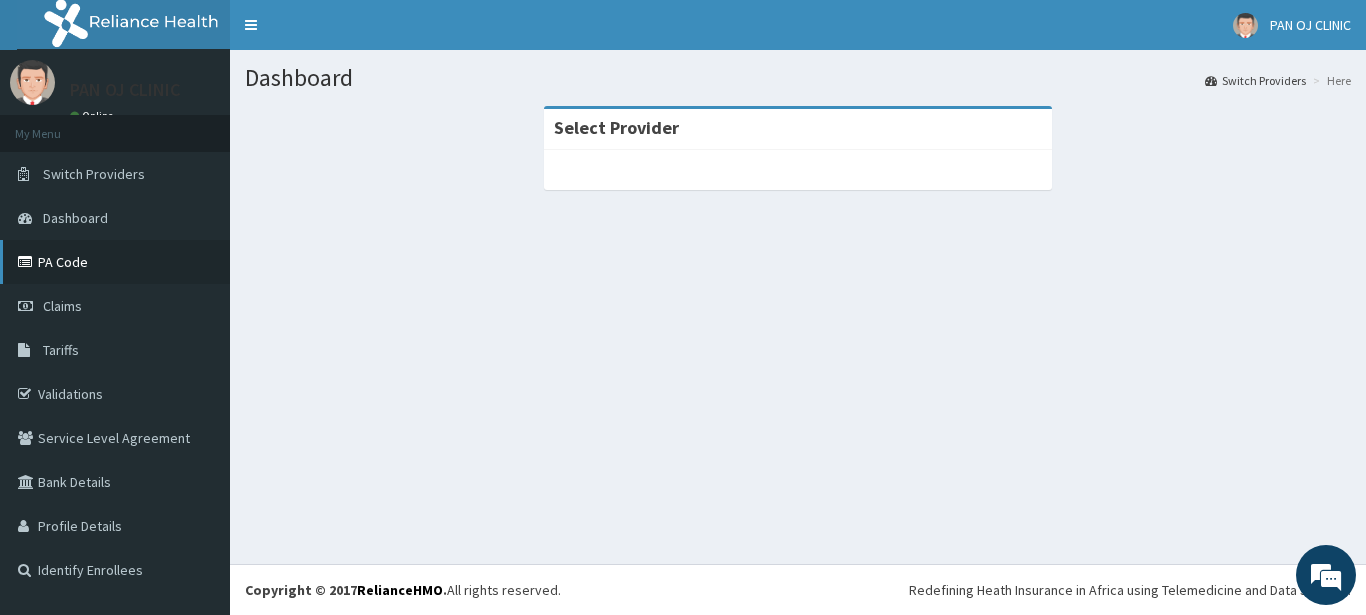 click on "PA Code" at bounding box center [115, 262] 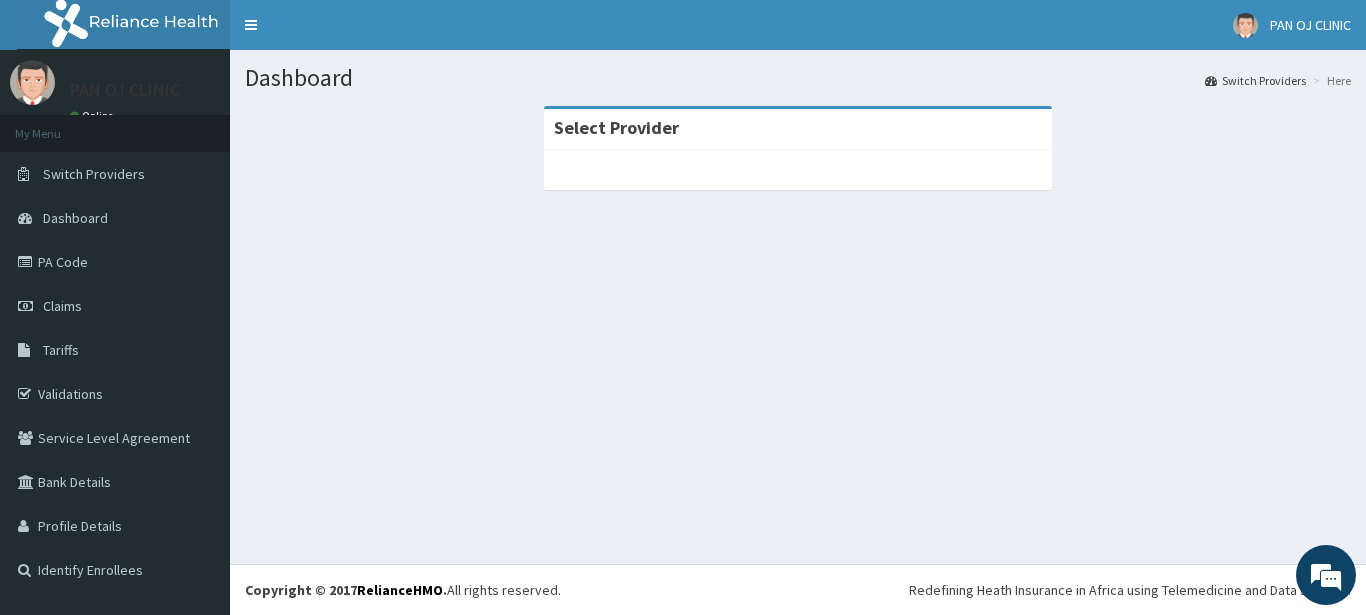 scroll, scrollTop: 0, scrollLeft: 0, axis: both 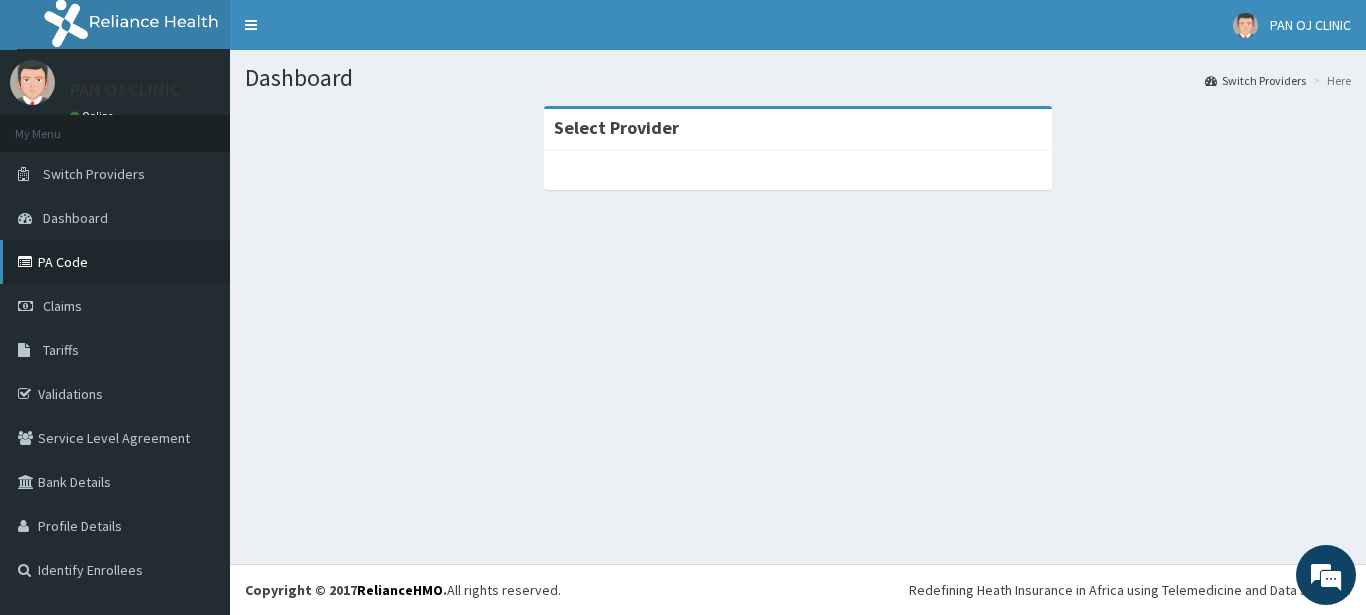 click on "PA Code" at bounding box center (115, 262) 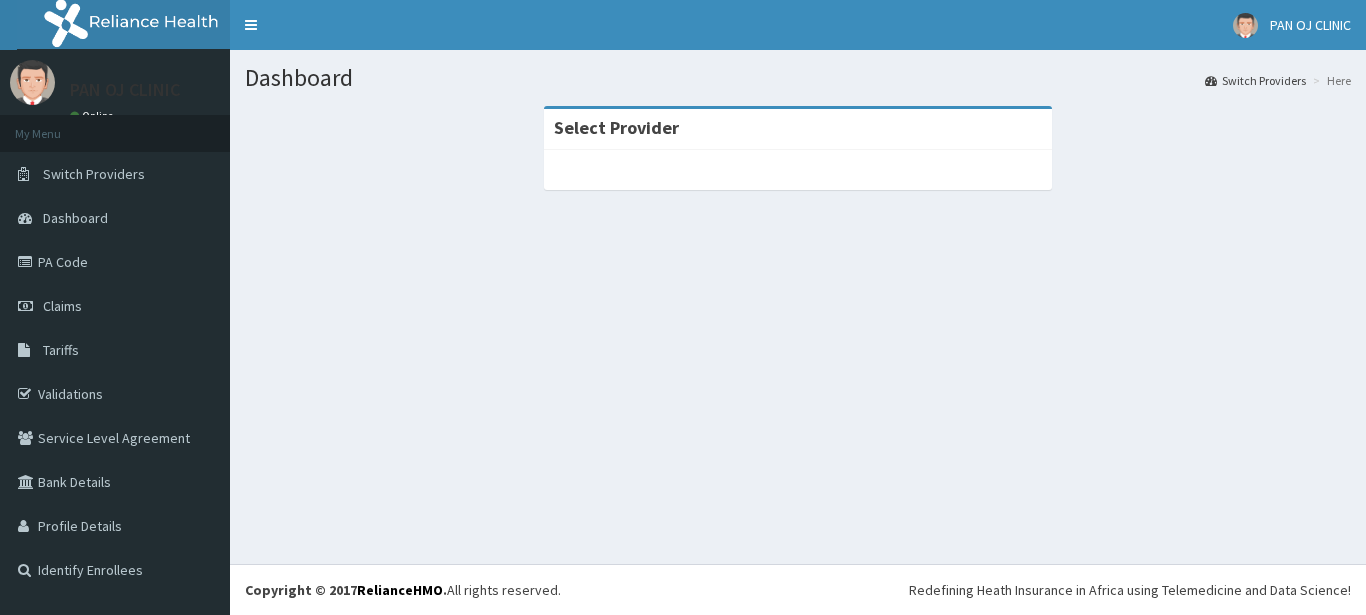 scroll, scrollTop: 0, scrollLeft: 0, axis: both 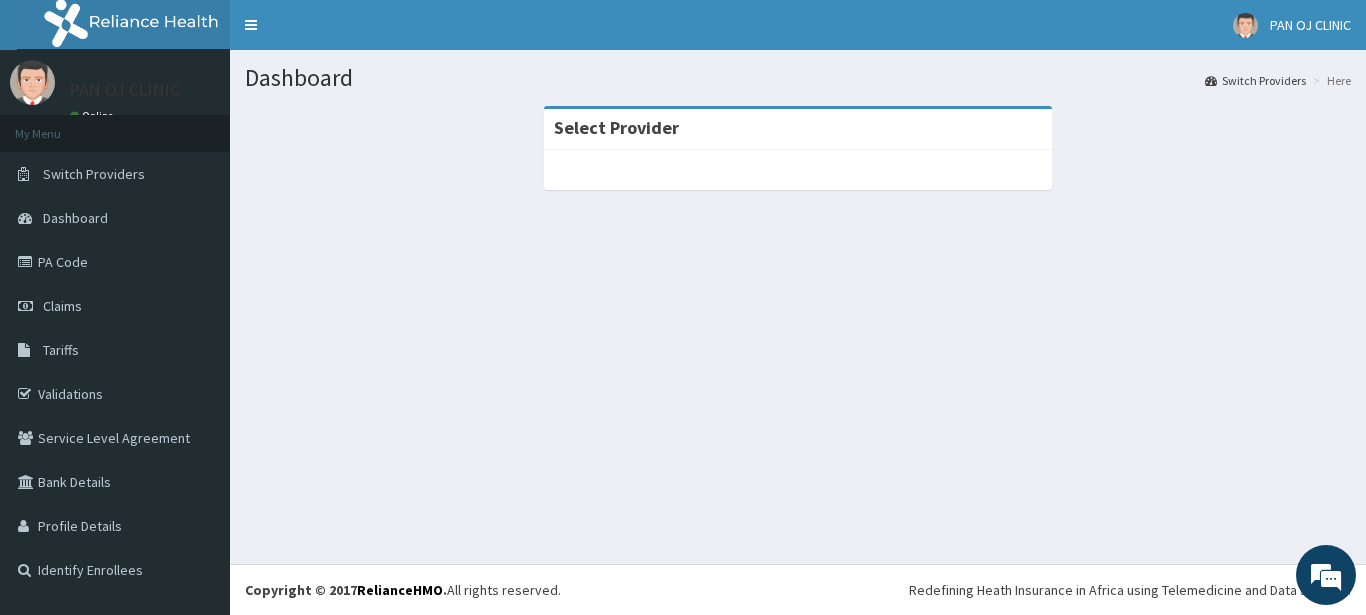click on "Select Provider" at bounding box center (616, 127) 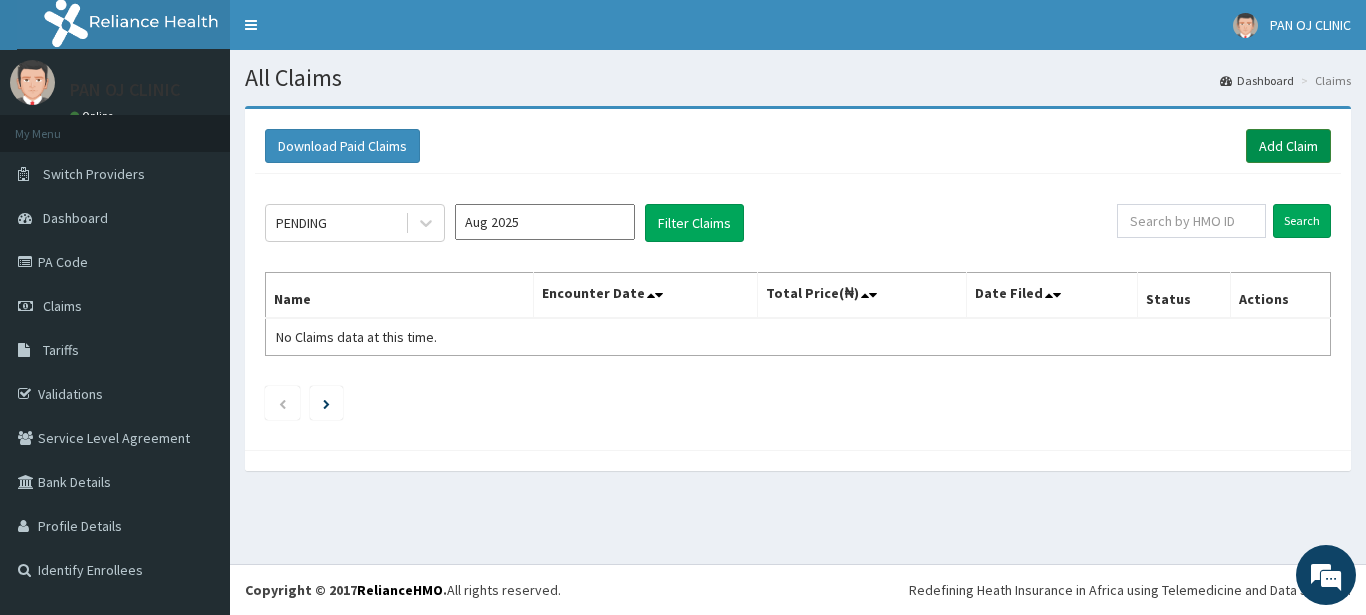 scroll, scrollTop: 0, scrollLeft: 0, axis: both 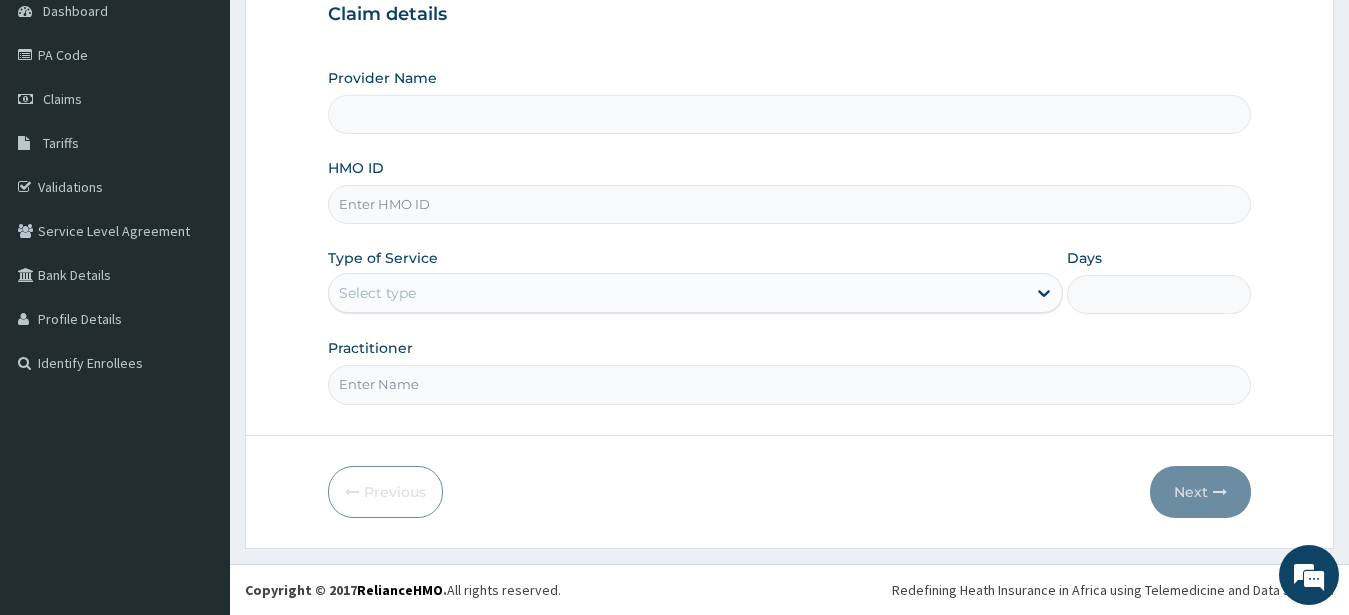 type on "PAN OJ CLINIC" 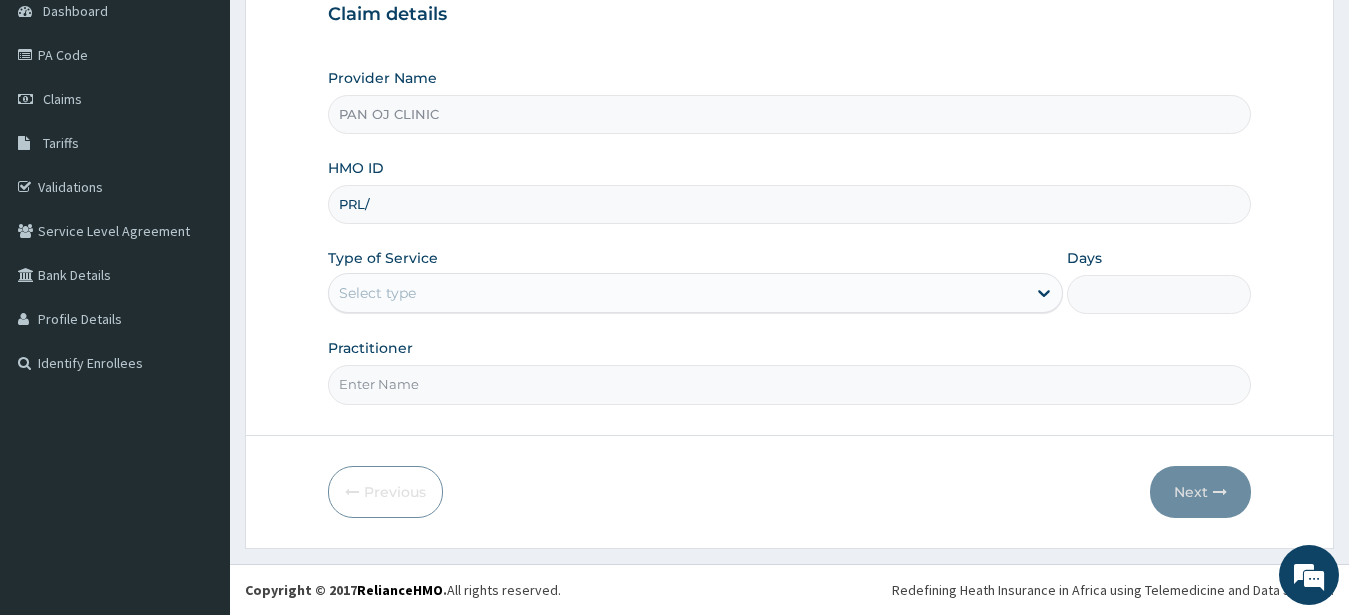 scroll, scrollTop: 0, scrollLeft: 0, axis: both 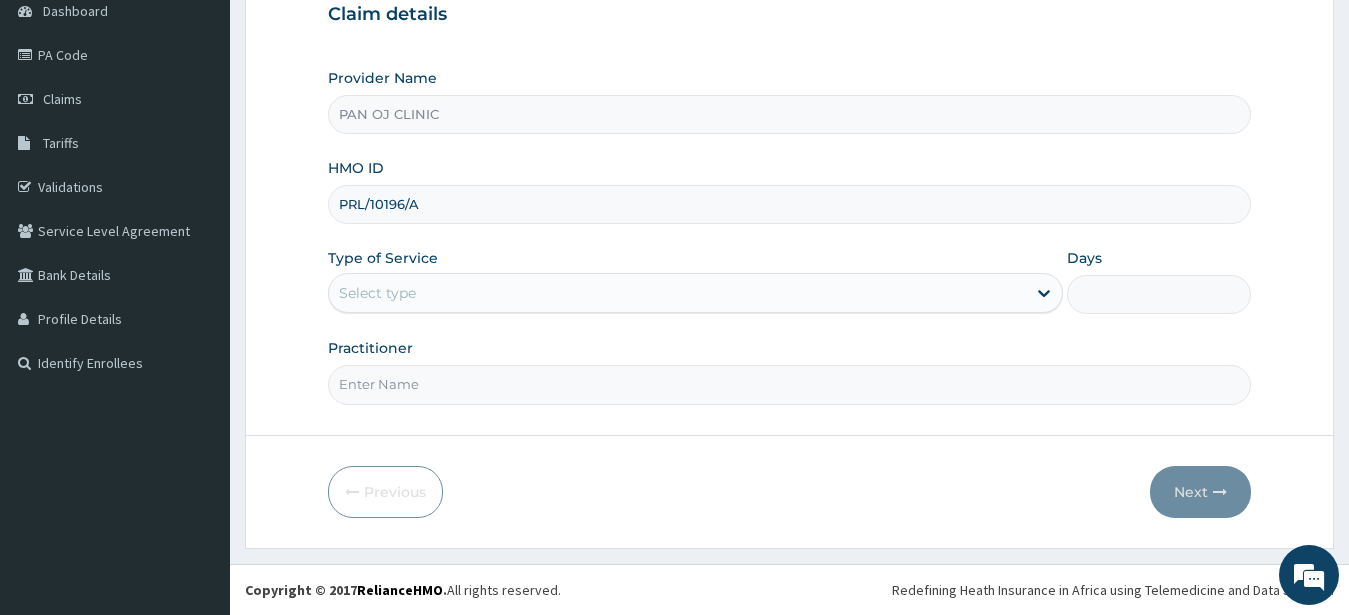 type on "PRL/10196/A" 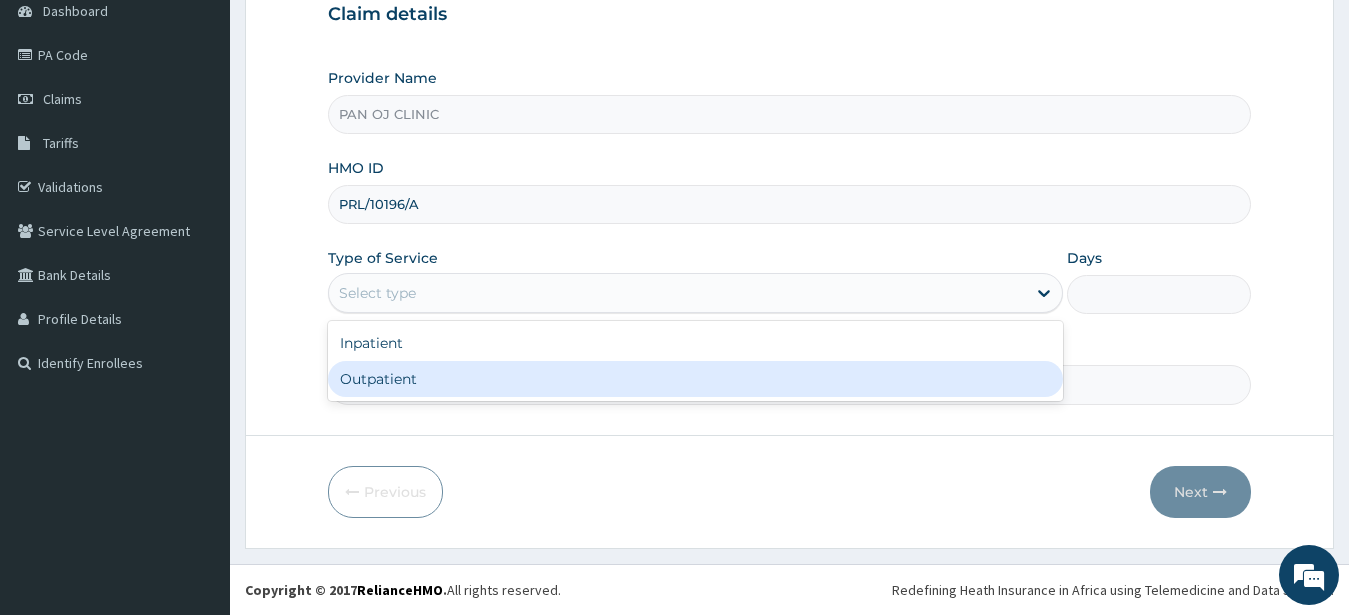 drag, startPoint x: 375, startPoint y: 383, endPoint x: 426, endPoint y: 389, distance: 51.351727 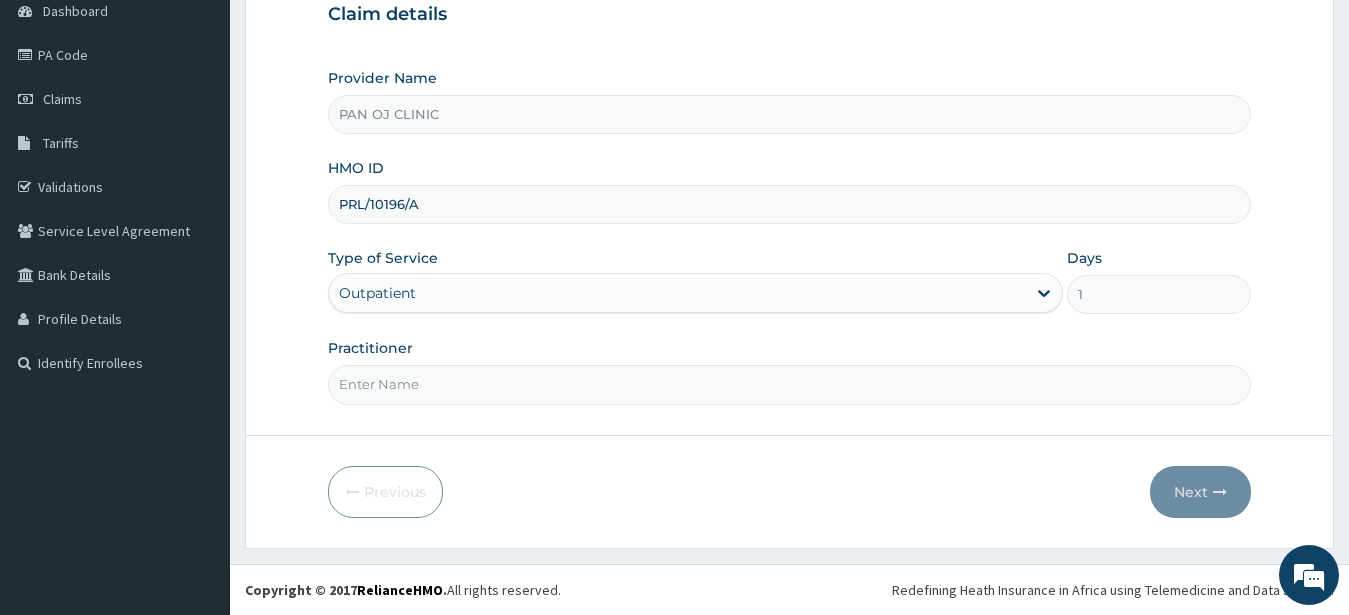 drag, startPoint x: 404, startPoint y: 414, endPoint x: 400, endPoint y: 389, distance: 25.317978 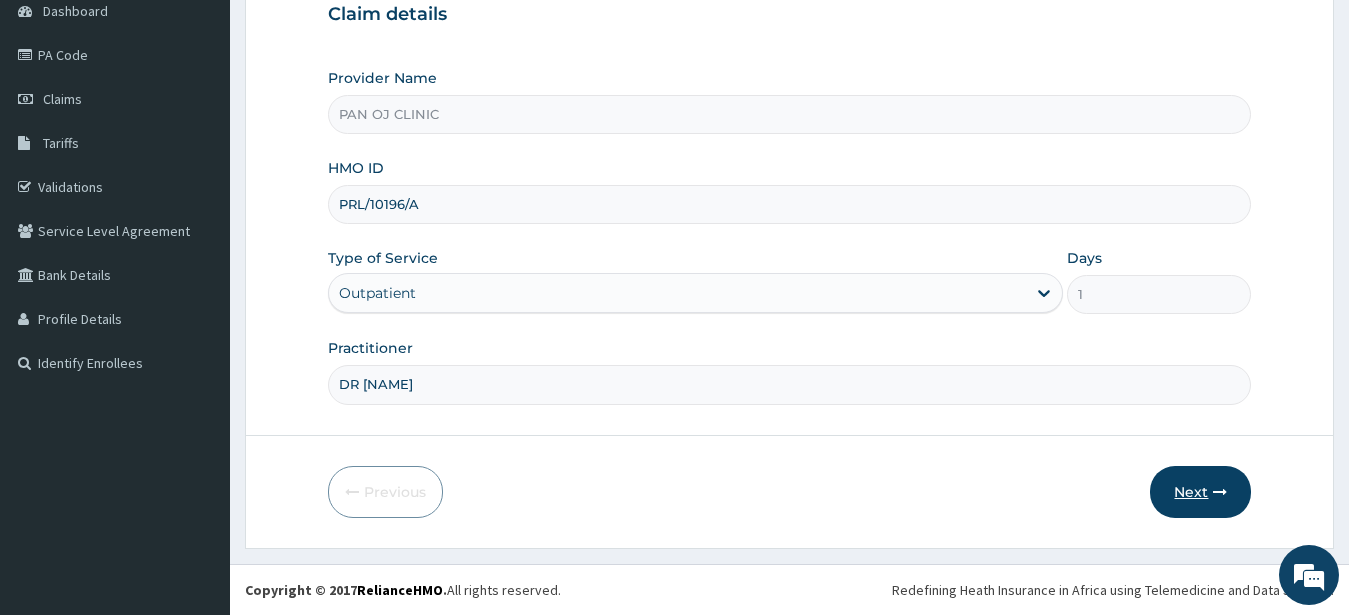 type on "DR STEPHEN" 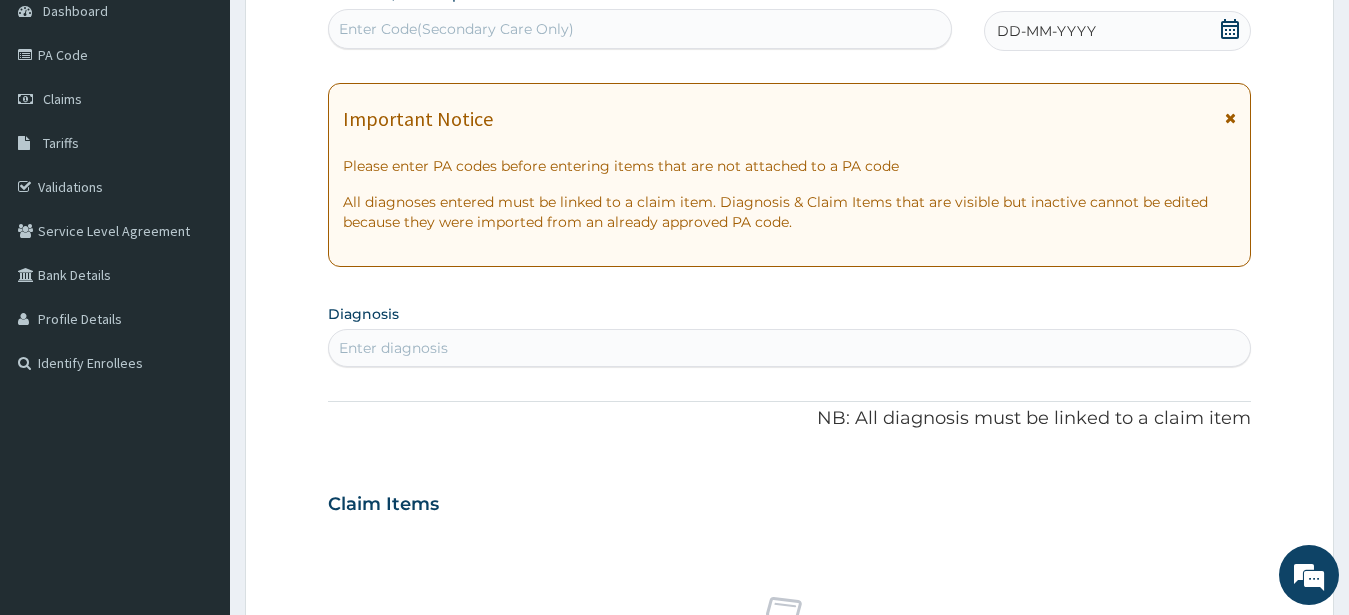 click 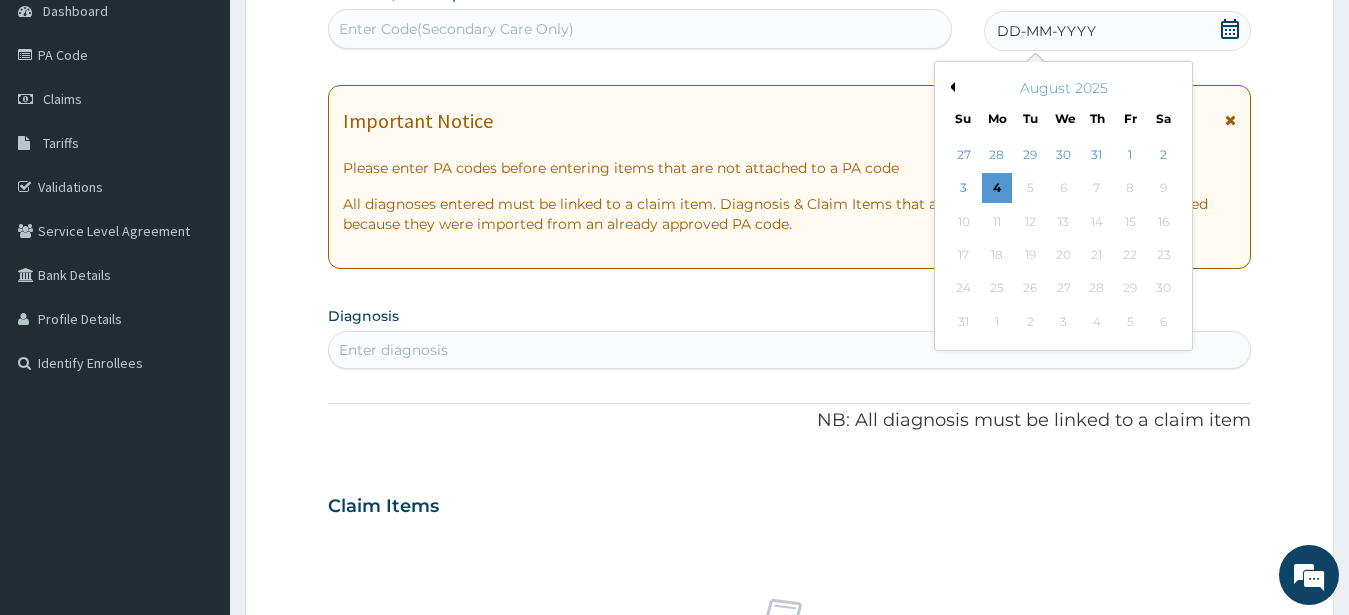 click on "Previous Month" at bounding box center (950, 87) 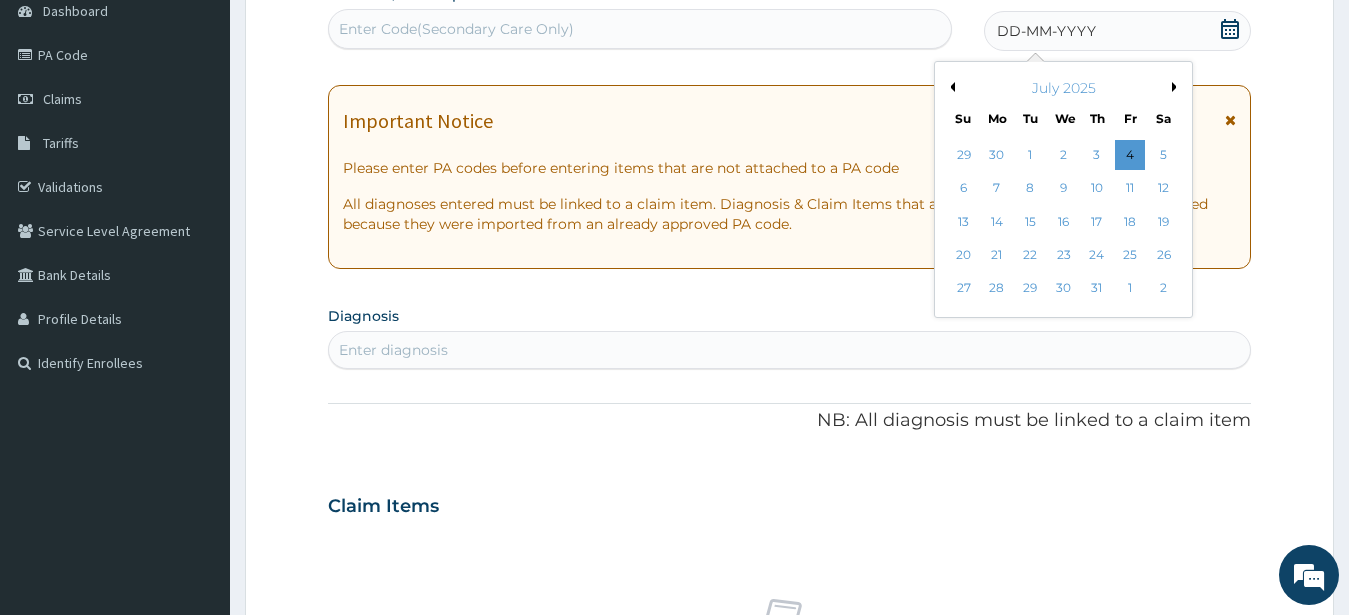 click on "Previous Month" at bounding box center (950, 87) 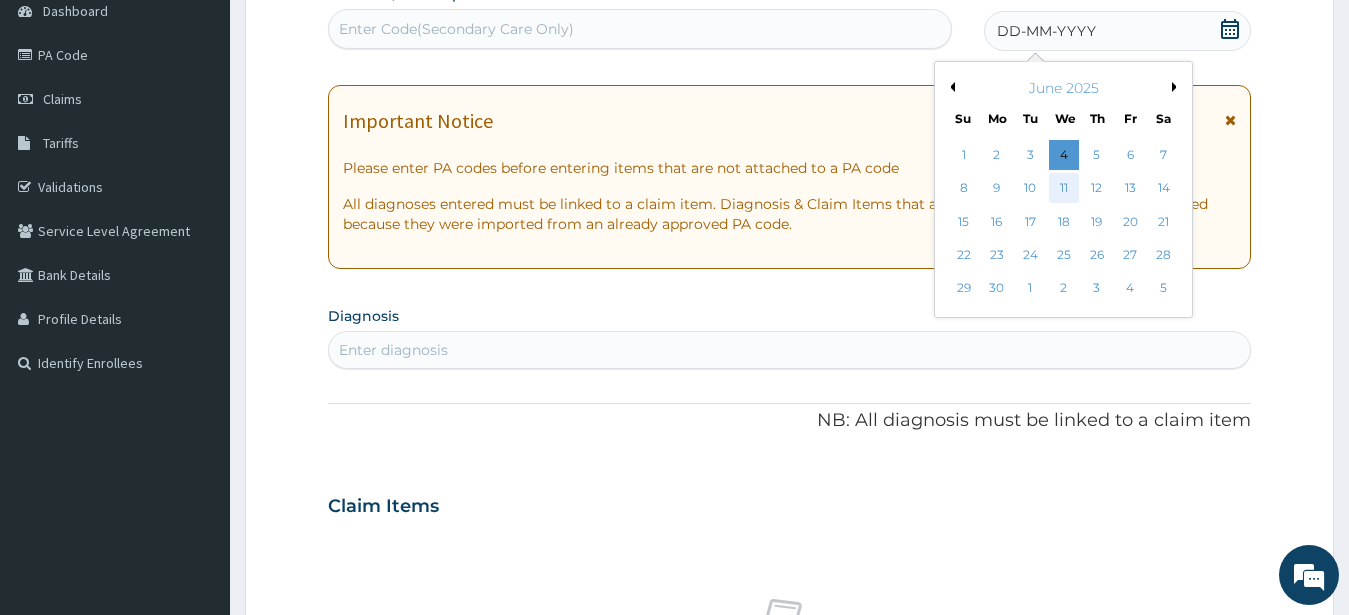 click on "11" at bounding box center [1063, 189] 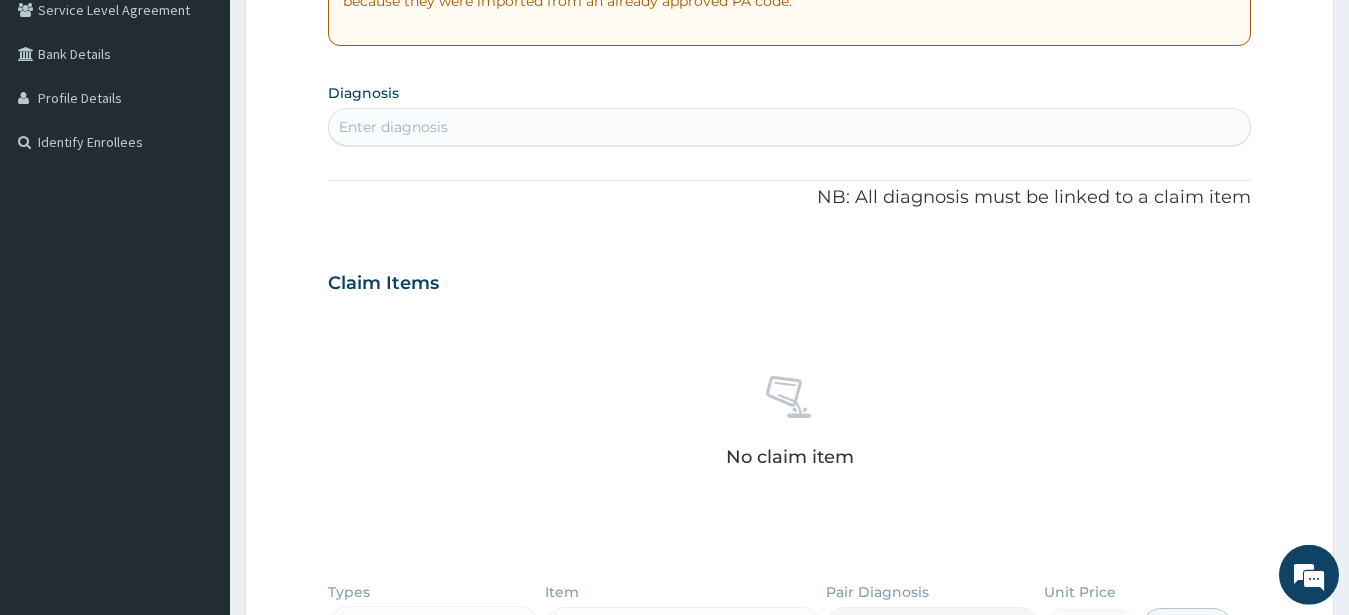 scroll, scrollTop: 445, scrollLeft: 0, axis: vertical 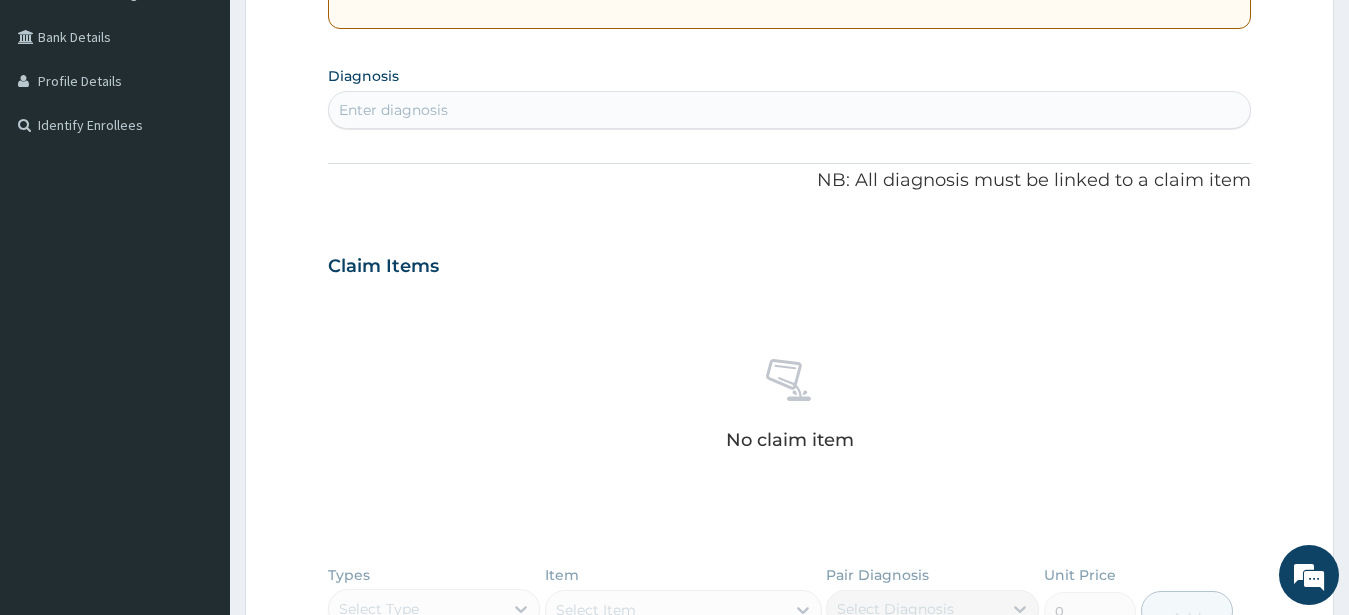 click on "Enter diagnosis" at bounding box center (393, 110) 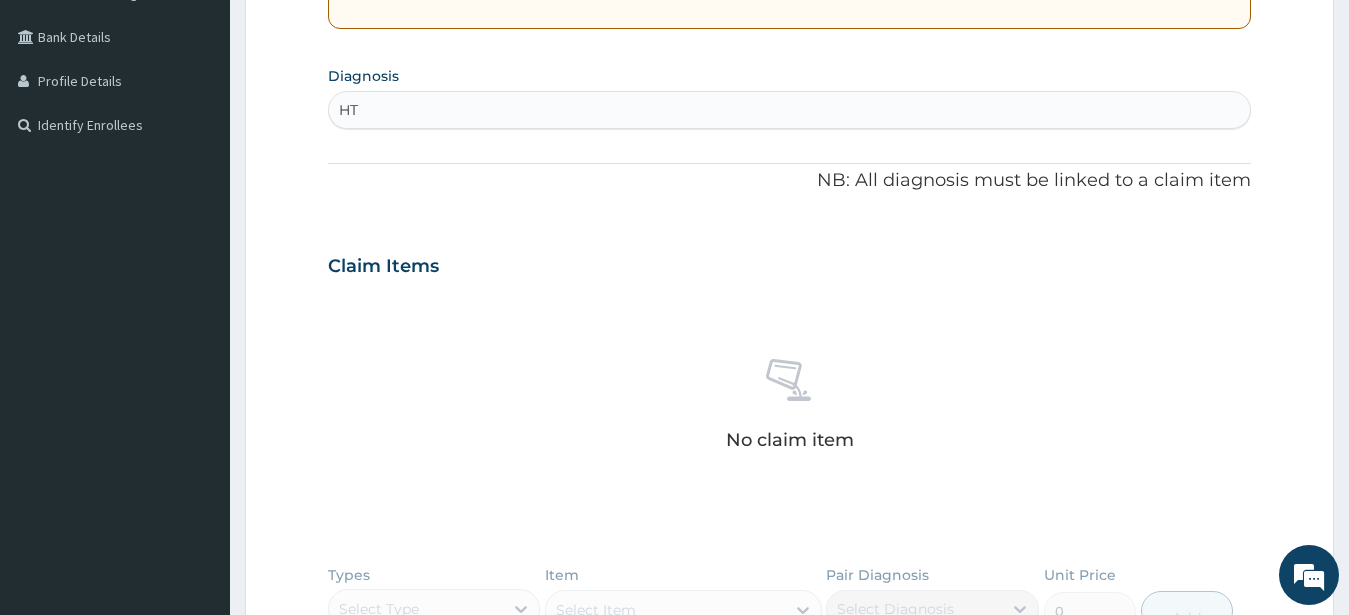 type on "HTN" 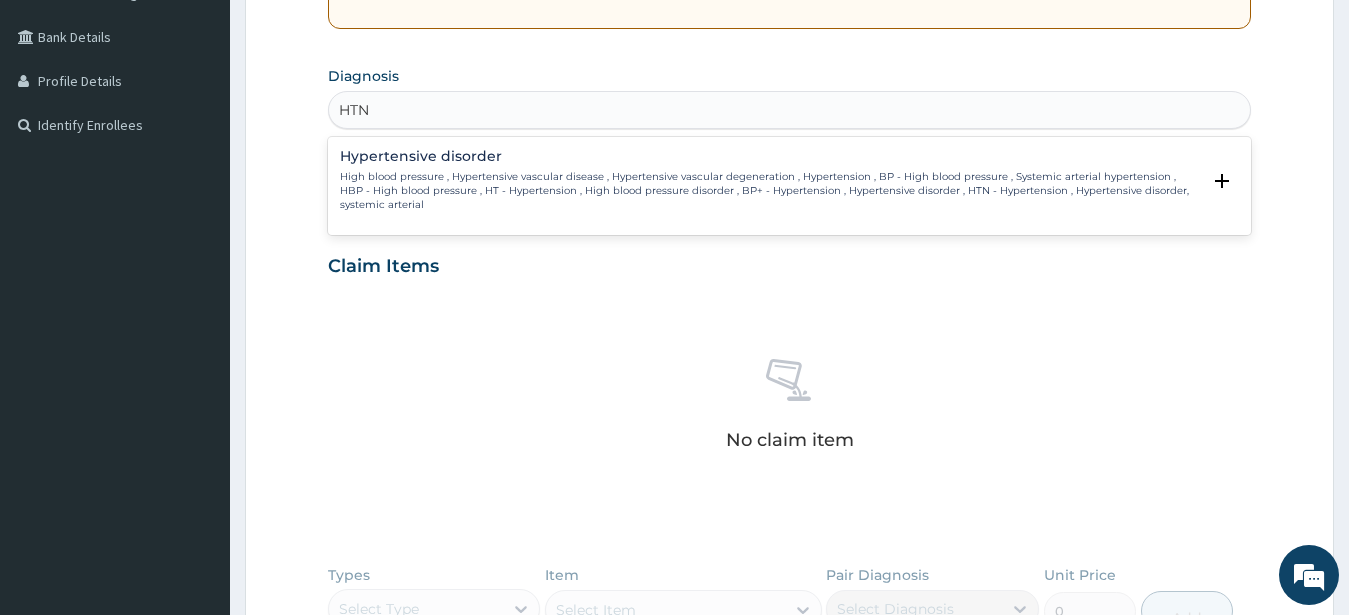 click on "High blood pressure , Hypertensive vascular disease , Hypertensive vascular degeneration , Hypertension , BP - High blood pressure , Systemic arterial hypertension , HBP - High blood pressure , HT - Hypertension , High blood pressure disorder , BP+ - Hypertension , Hypertensive disorder , HTN - Hypertension , Hypertensive disorder, systemic arterial" at bounding box center [770, 191] 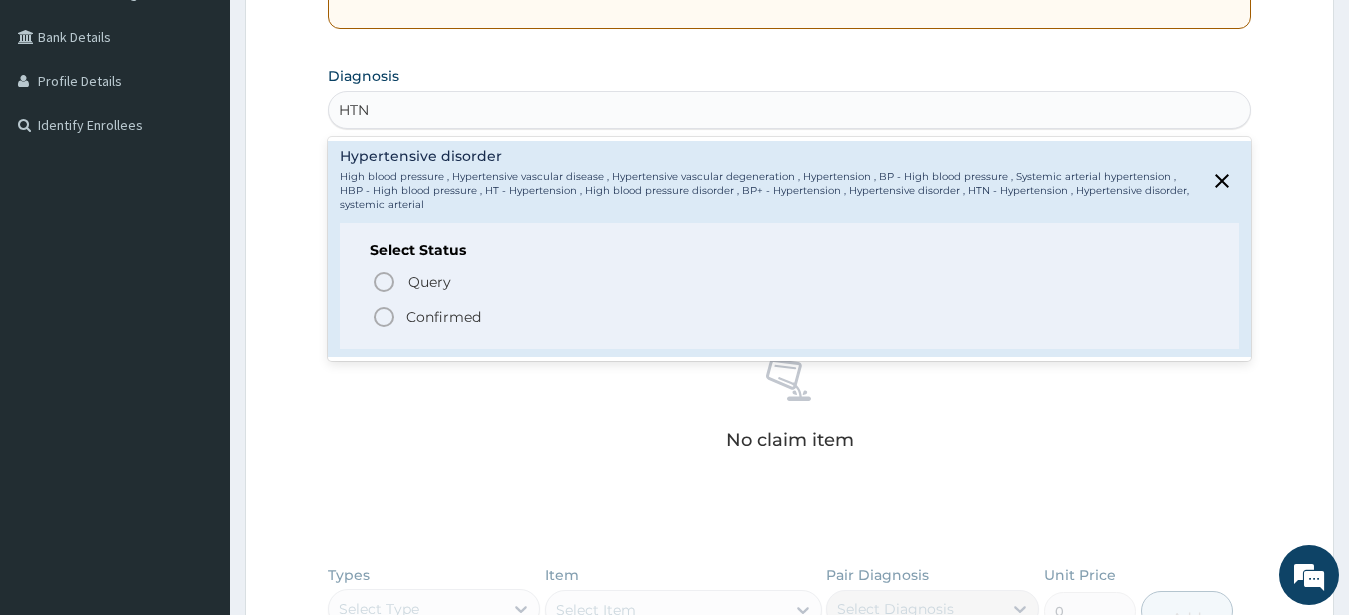 click 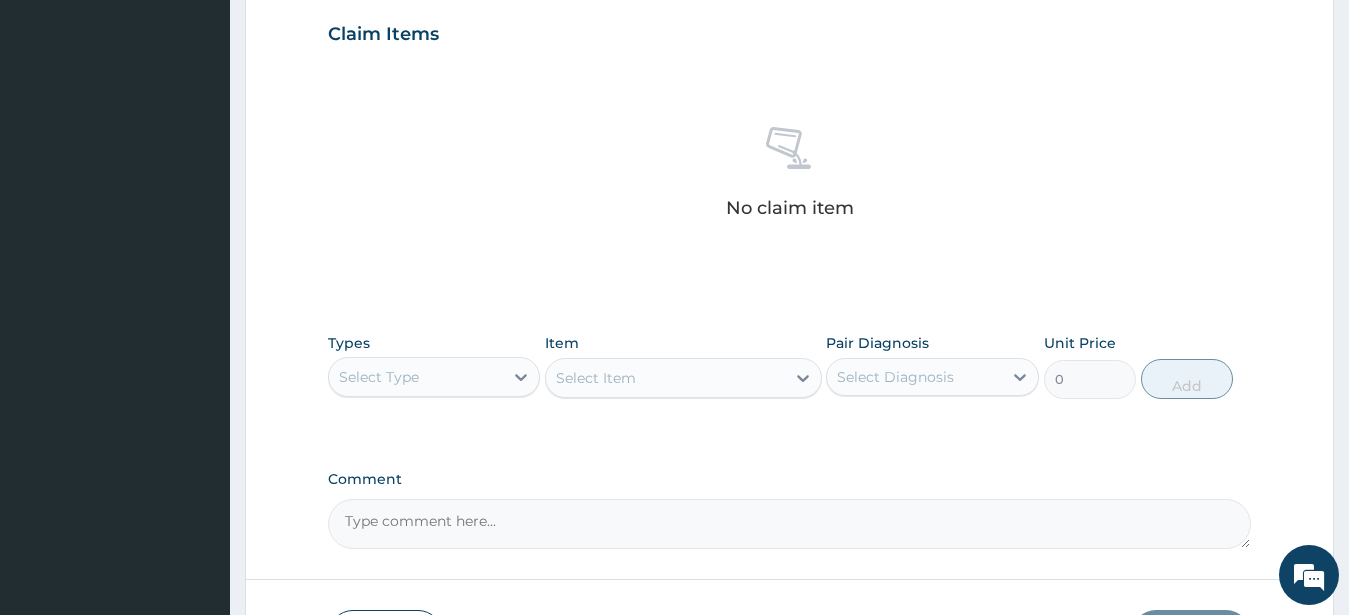 scroll, scrollTop: 549, scrollLeft: 0, axis: vertical 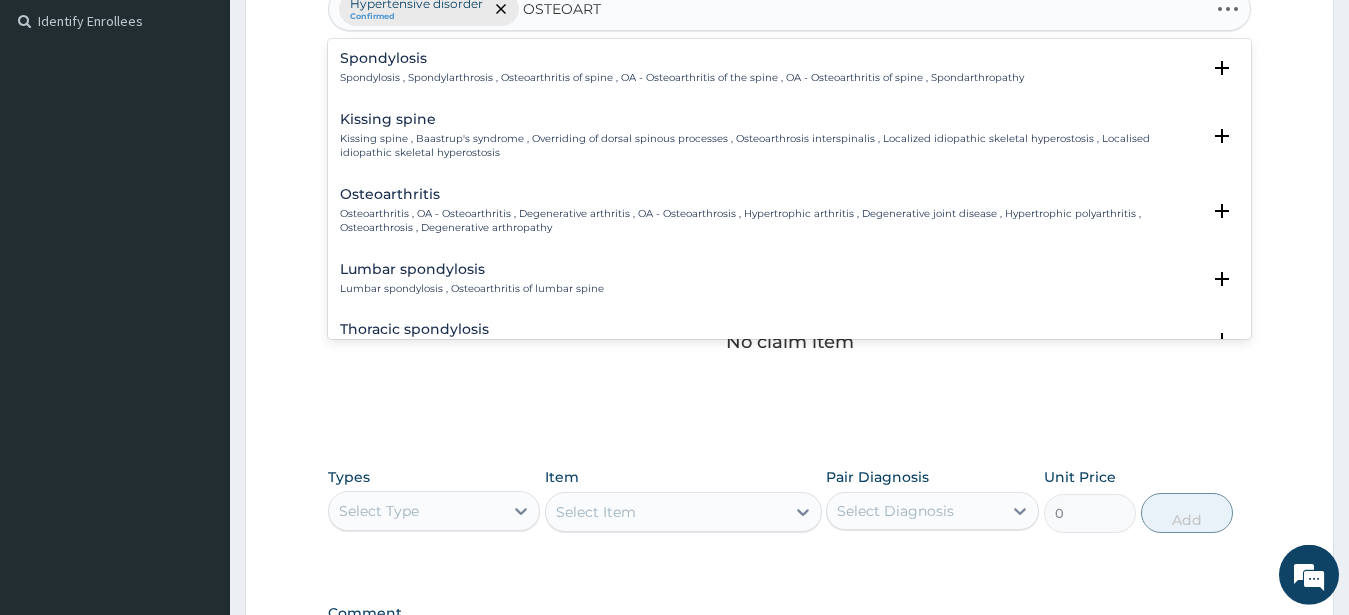 type on "OSTEOARTH" 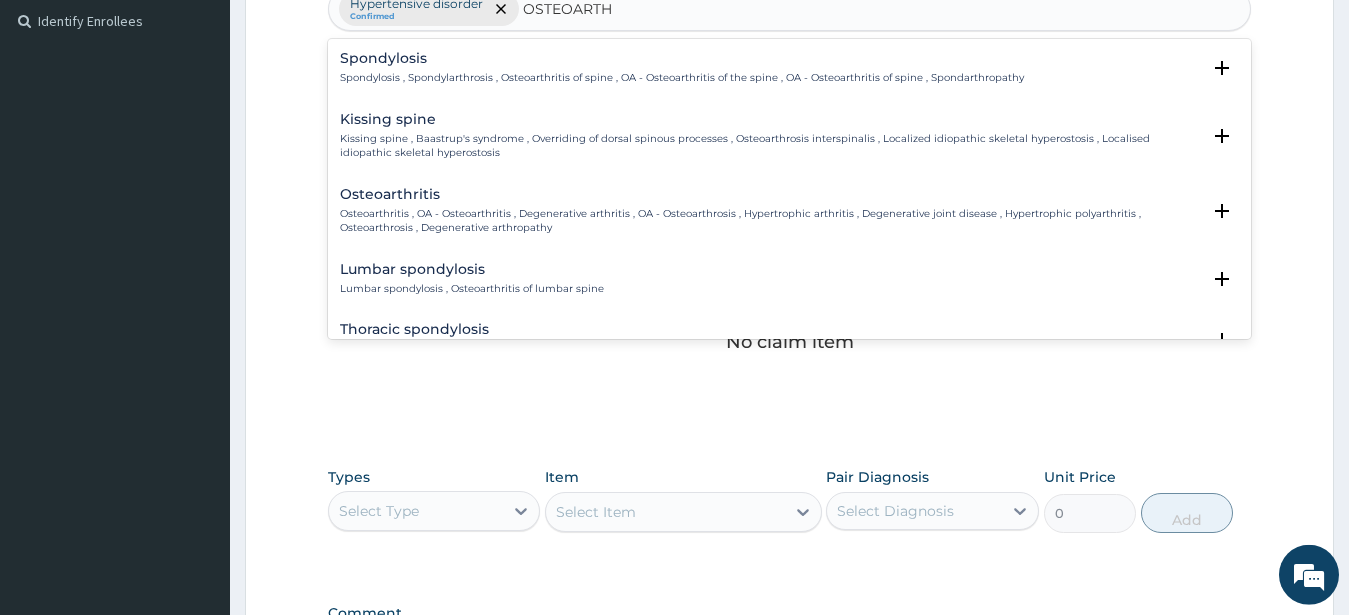 click on "Osteoarthritis" at bounding box center (770, 194) 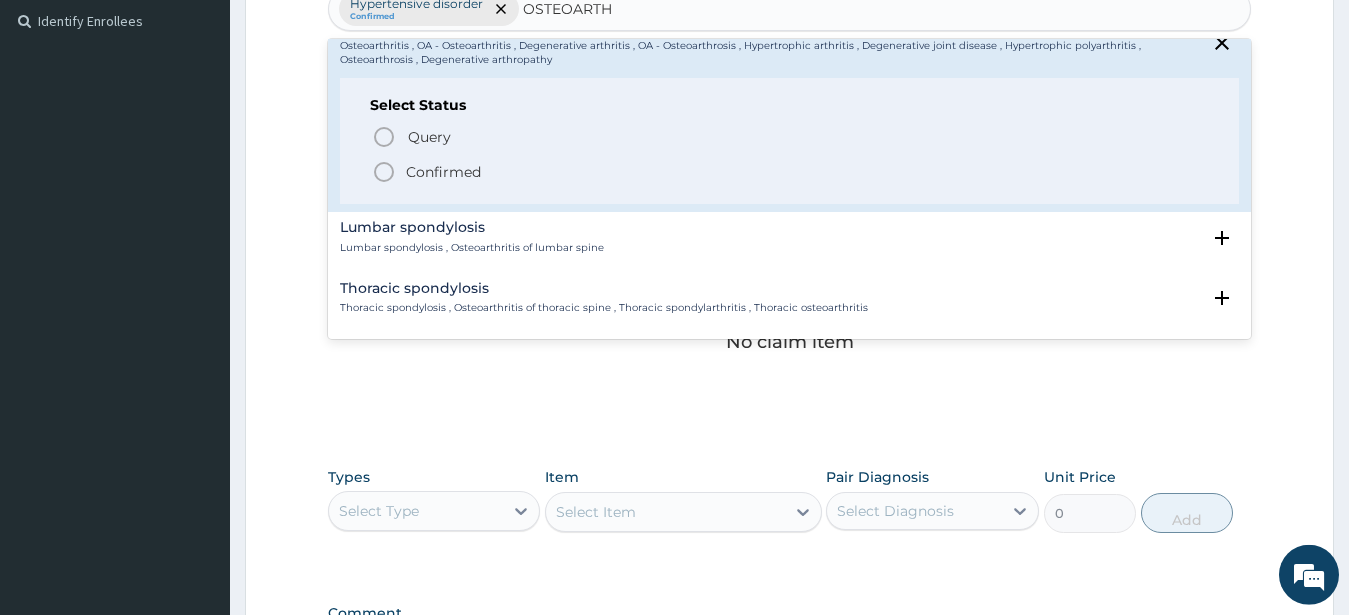scroll, scrollTop: 252, scrollLeft: 0, axis: vertical 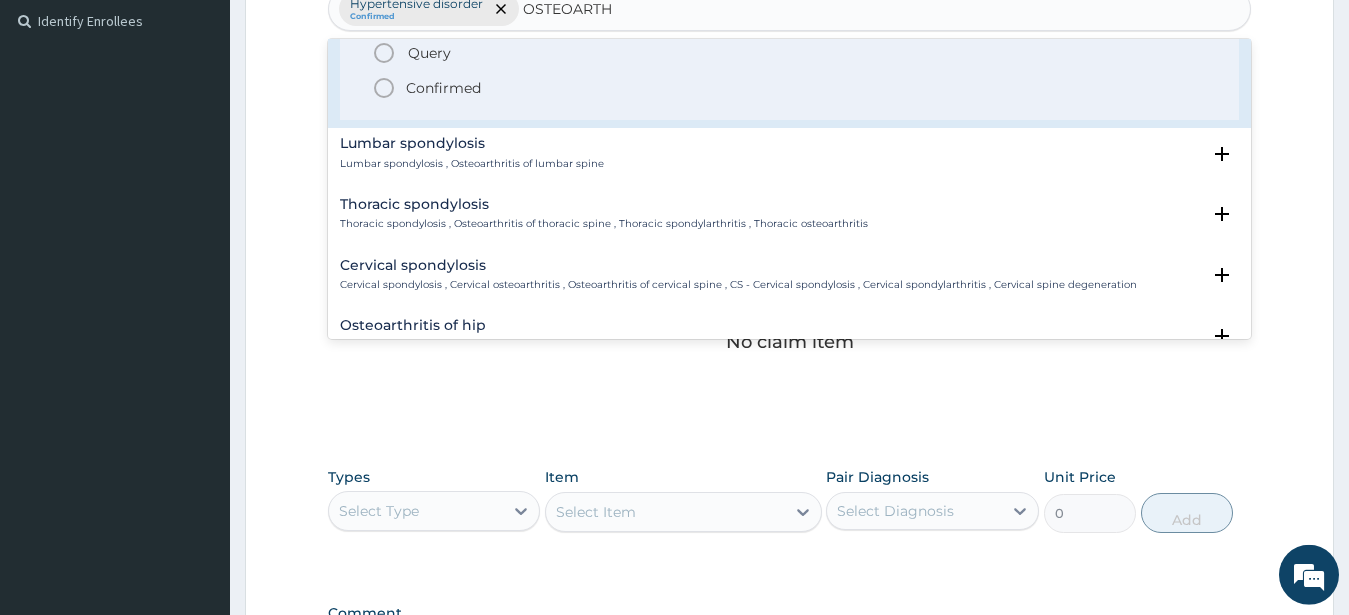 drag, startPoint x: 379, startPoint y: 91, endPoint x: 391, endPoint y: 87, distance: 12.649111 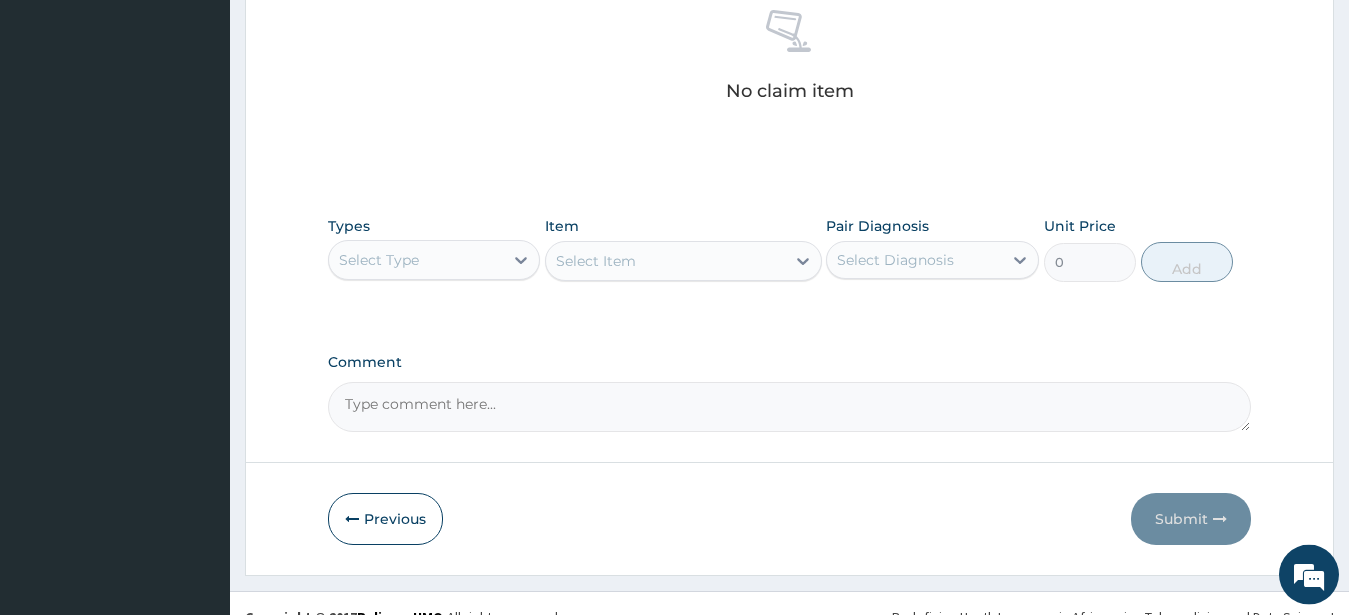 scroll, scrollTop: 827, scrollLeft: 0, axis: vertical 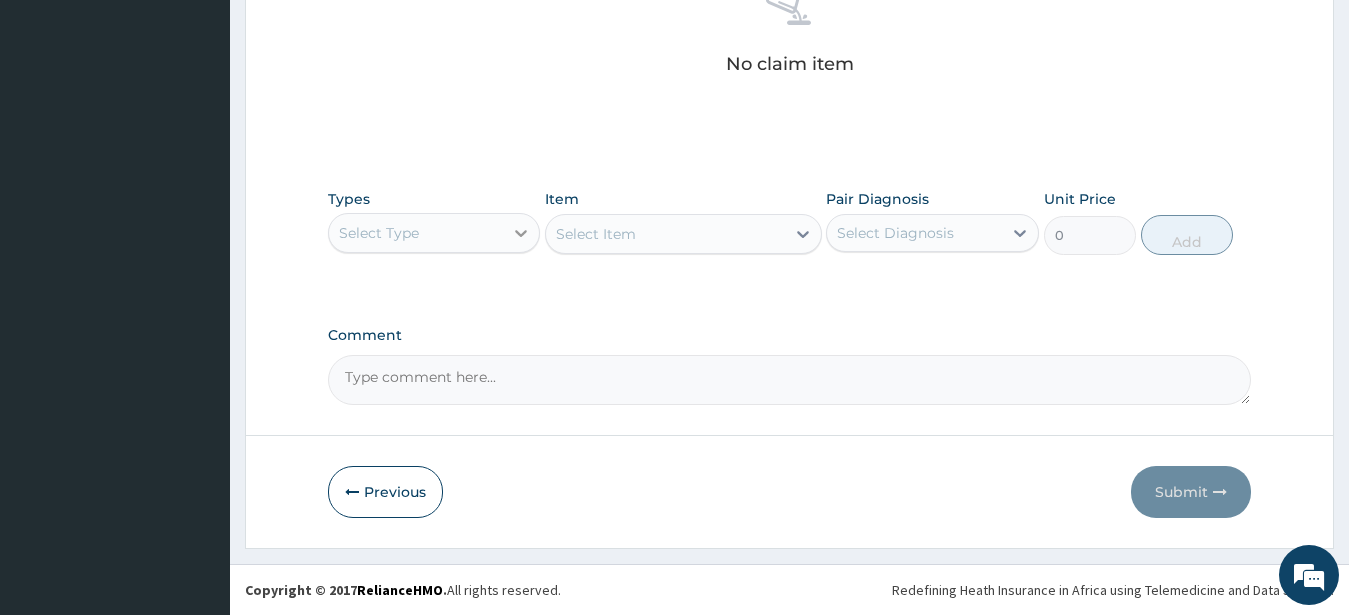 click 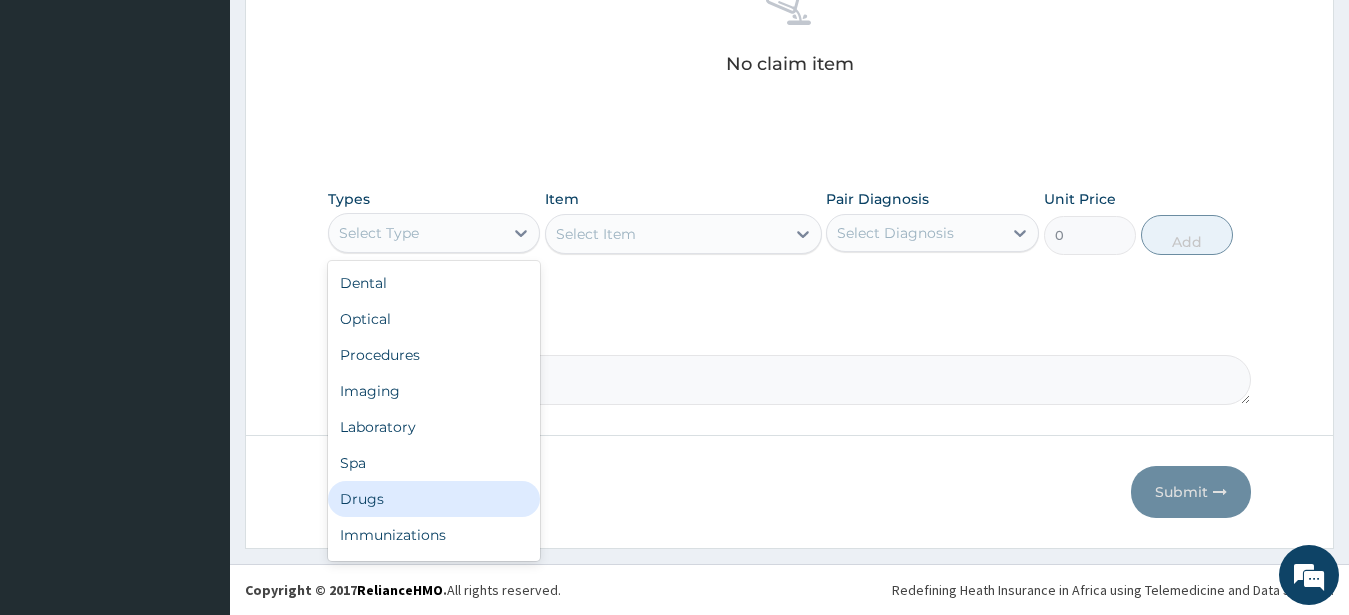 drag, startPoint x: 385, startPoint y: 499, endPoint x: 388, endPoint y: 480, distance: 19.235384 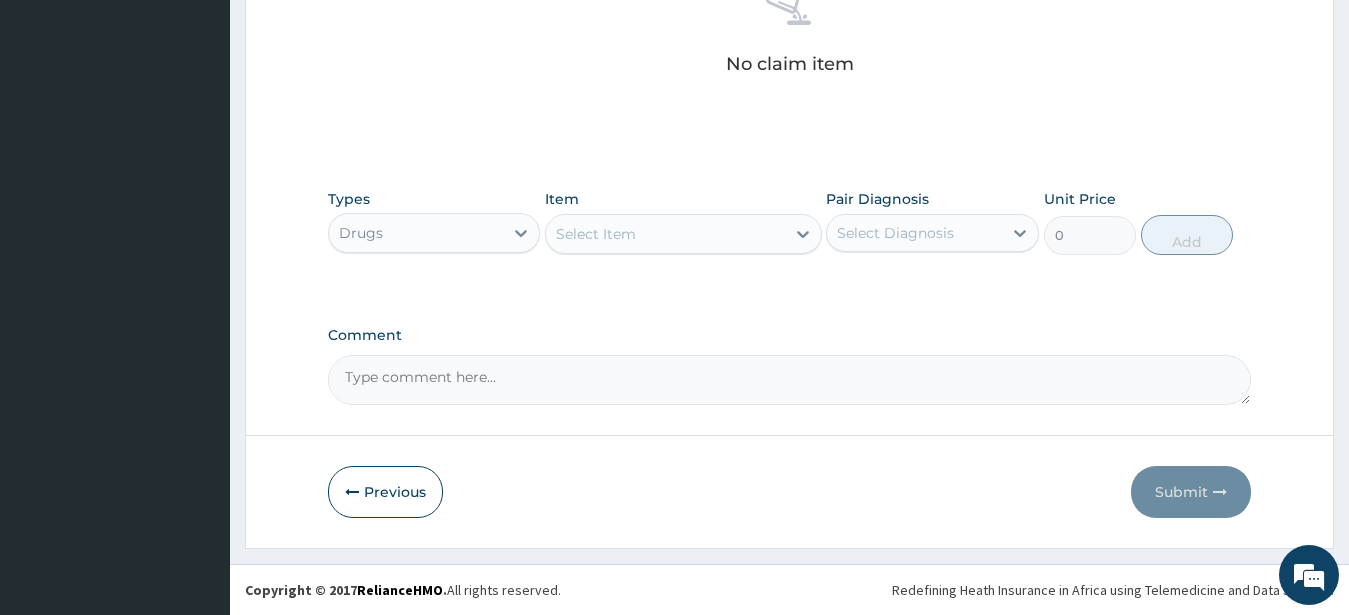 click on "Select Item" at bounding box center [665, 234] 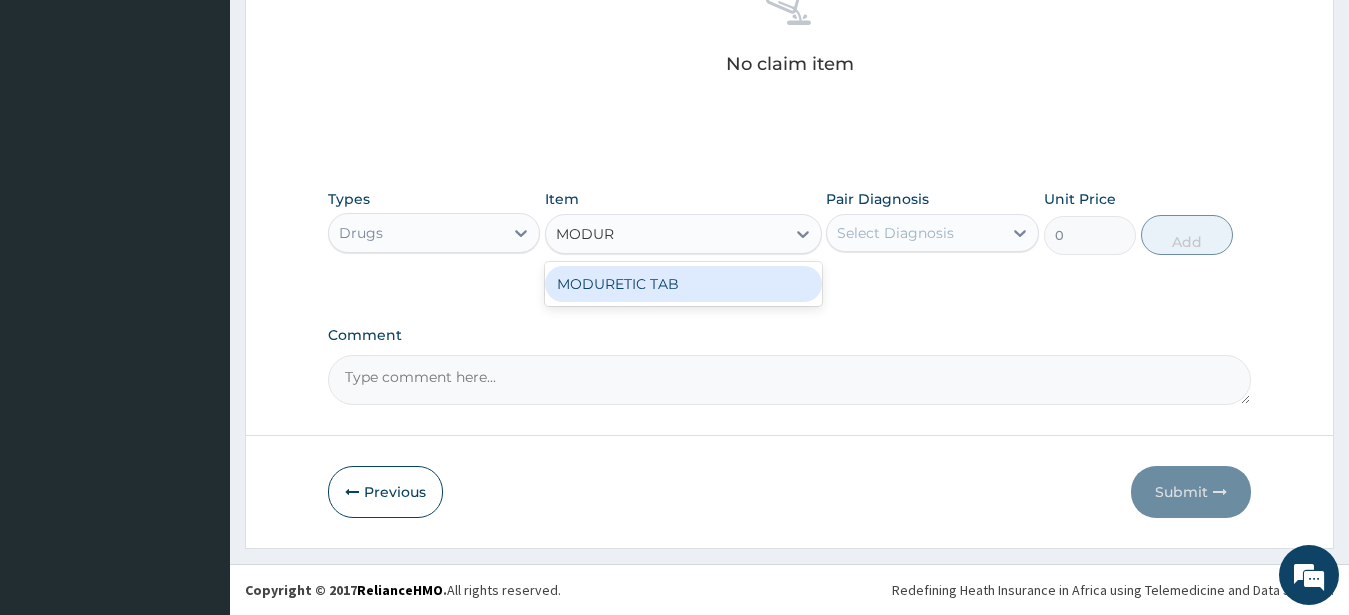 type on "MODURE" 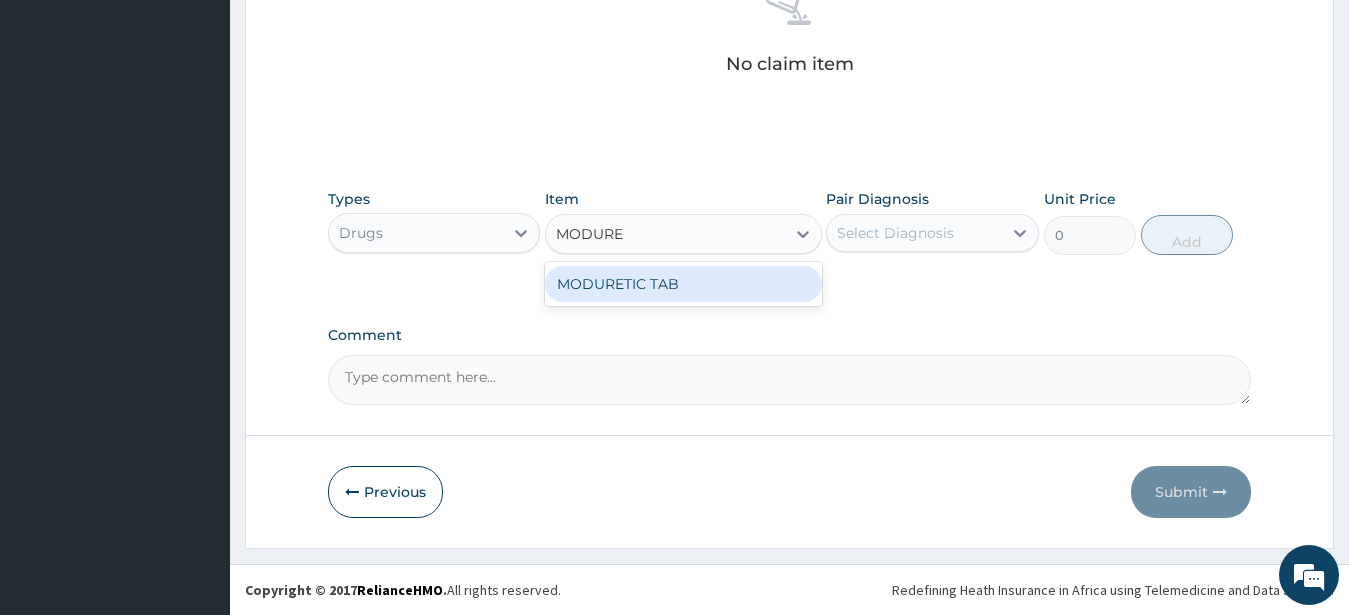 click on "MODURETIC TAB" at bounding box center (683, 284) 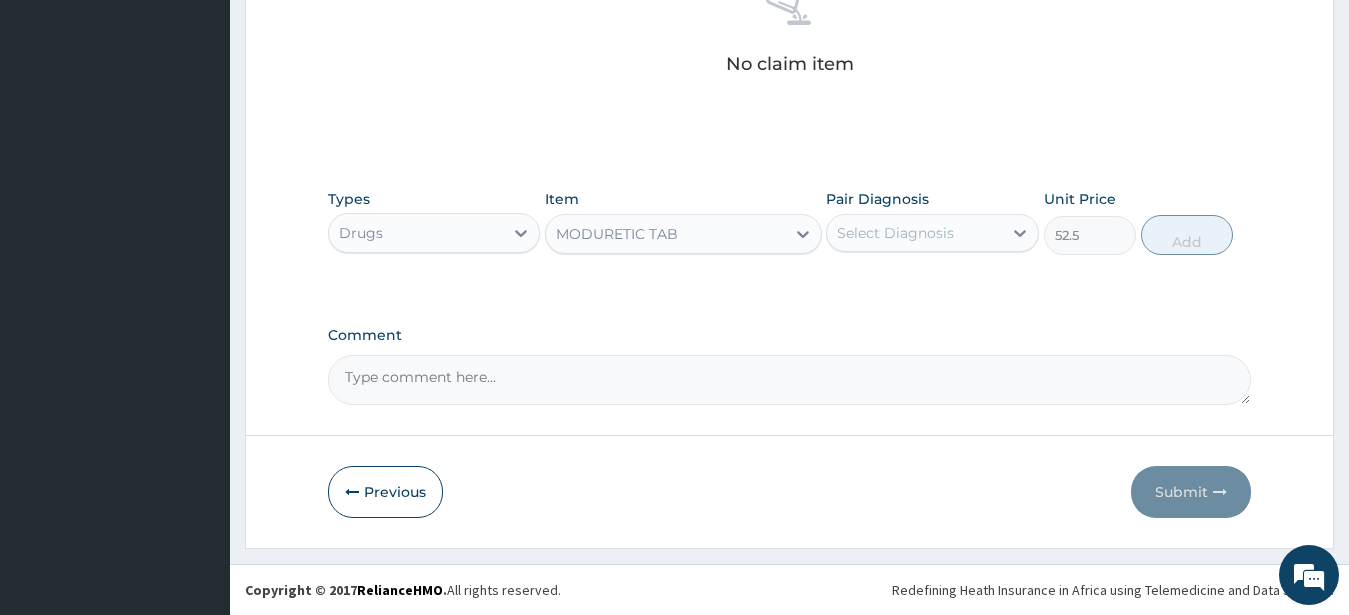 click on "Select Diagnosis" at bounding box center [914, 233] 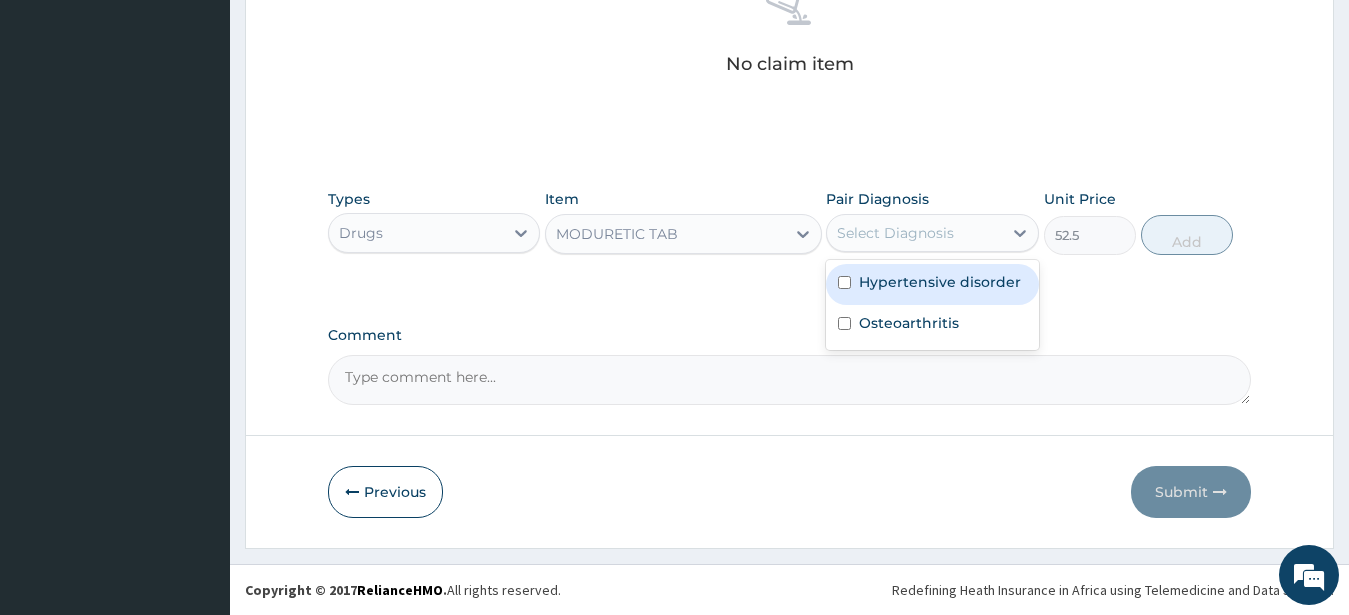 click at bounding box center [844, 282] 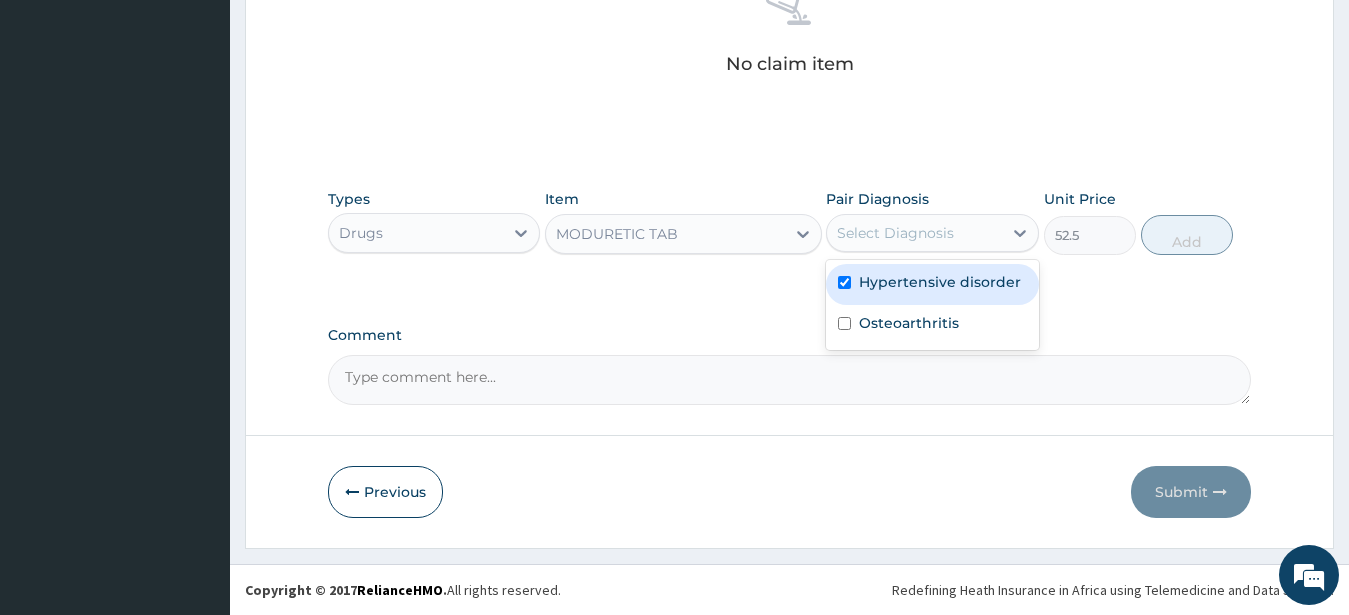 checkbox on "true" 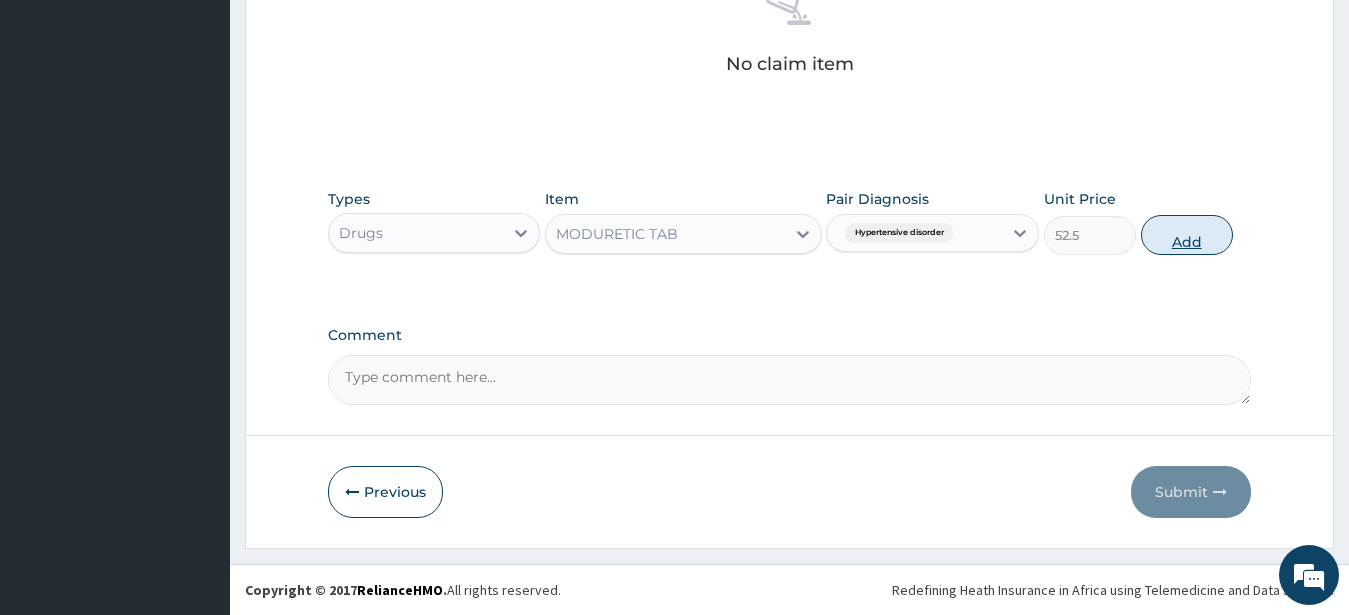 click on "Add" at bounding box center [1187, 235] 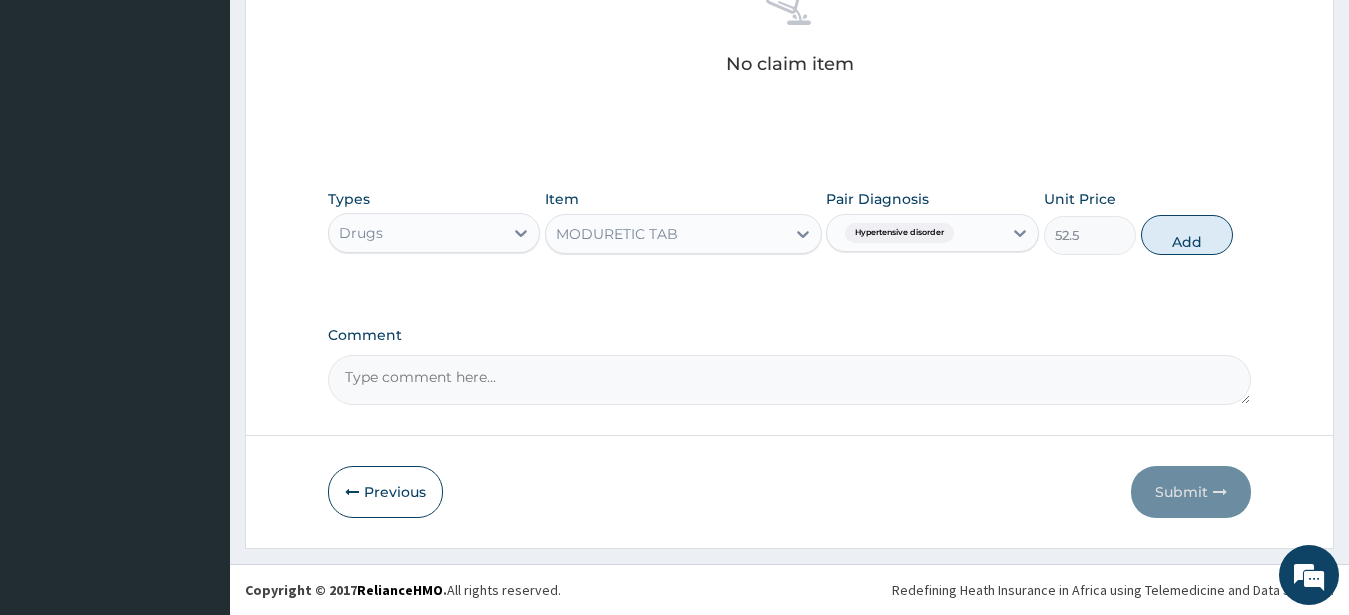 type on "0" 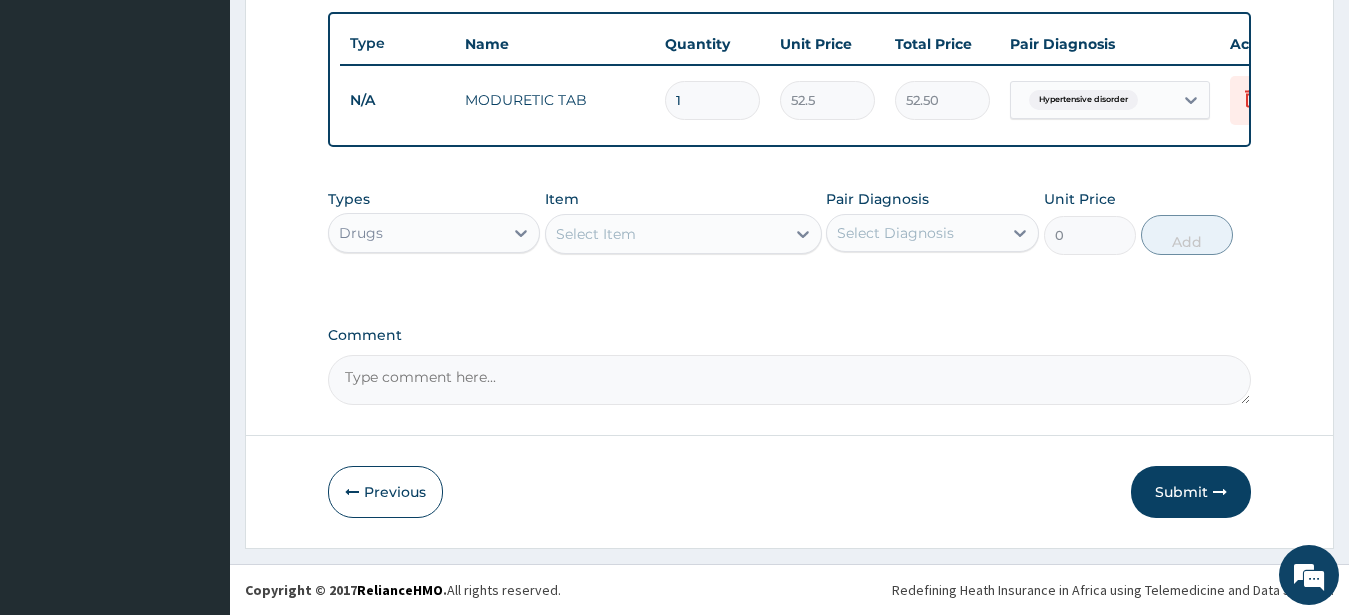 scroll, scrollTop: 749, scrollLeft: 0, axis: vertical 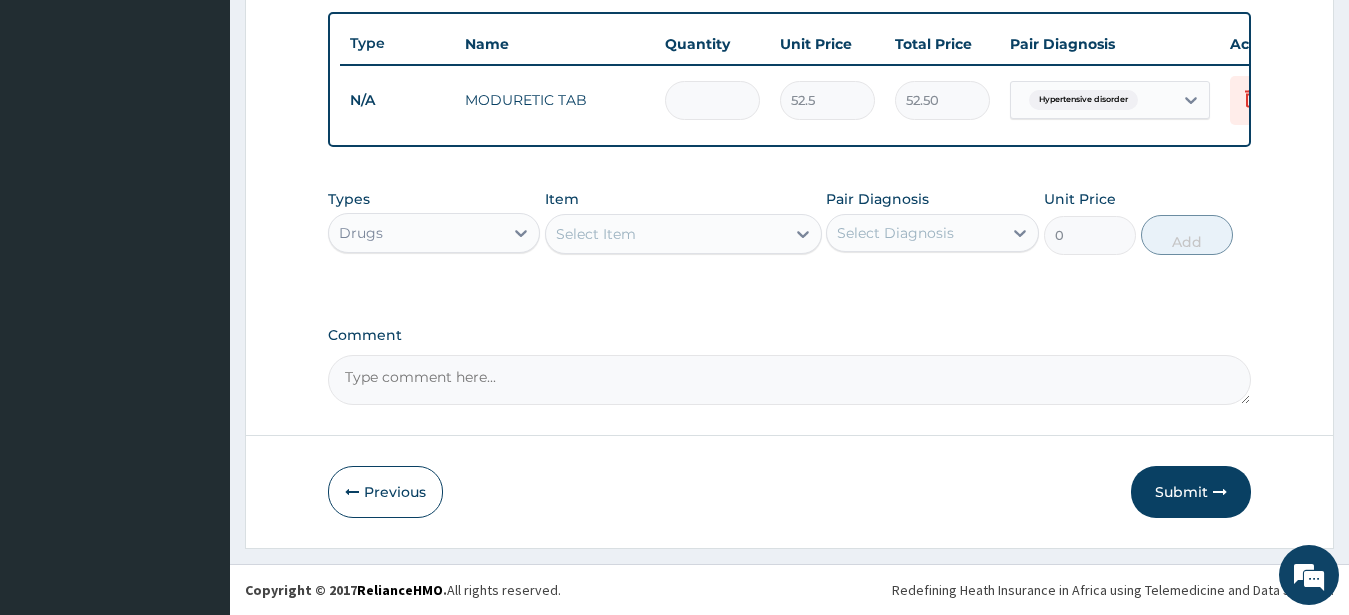 type on "0.00" 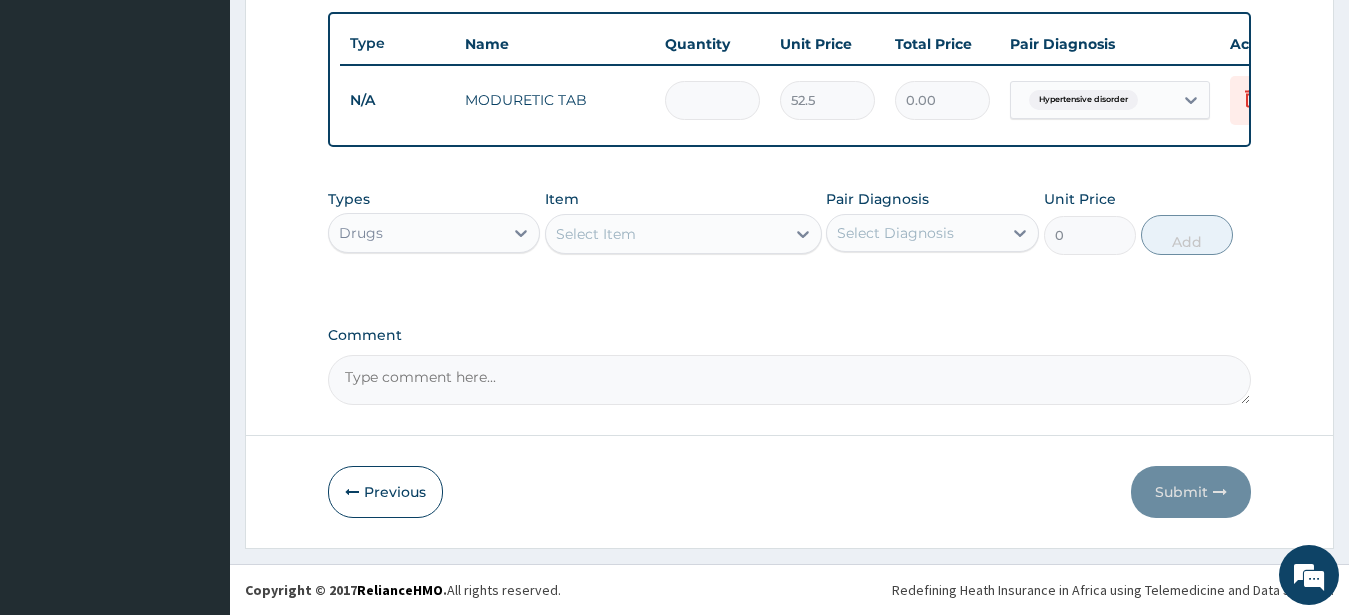 type on "8" 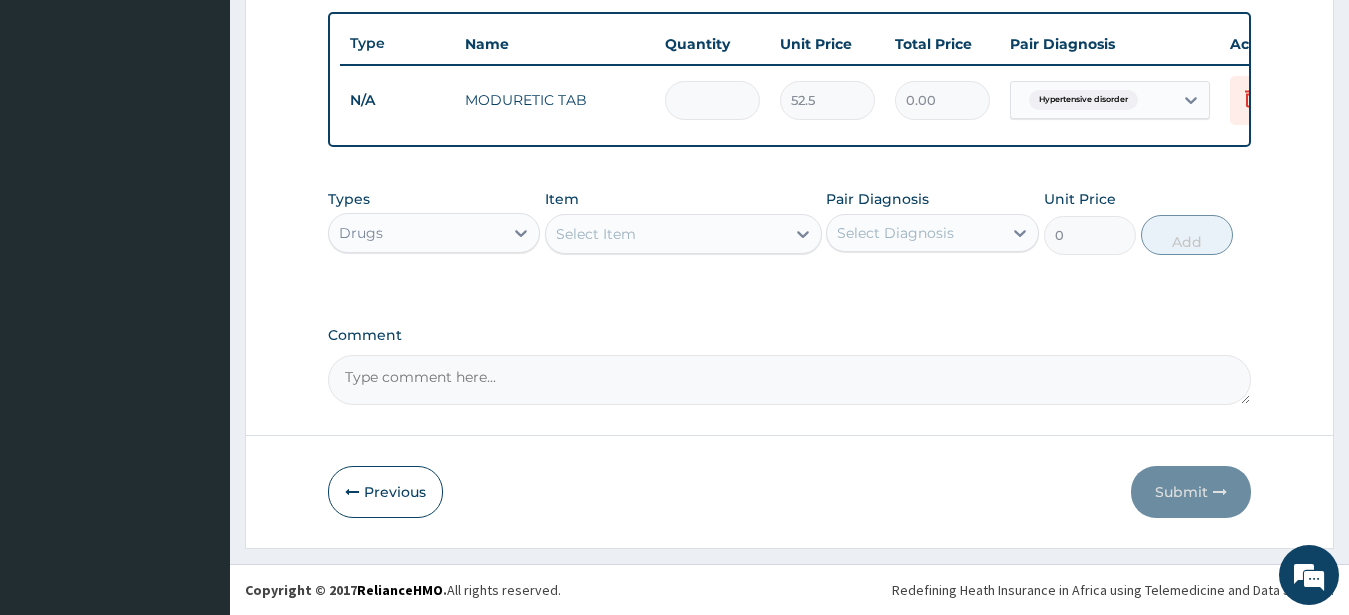 type on "420.00" 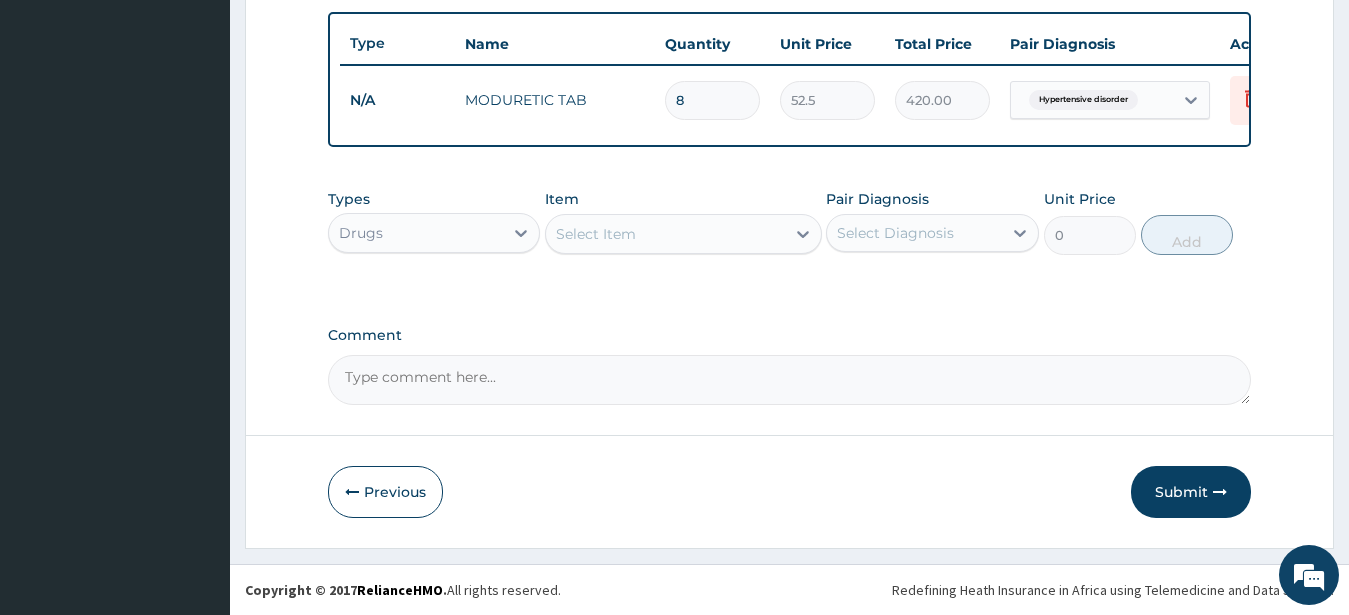 type 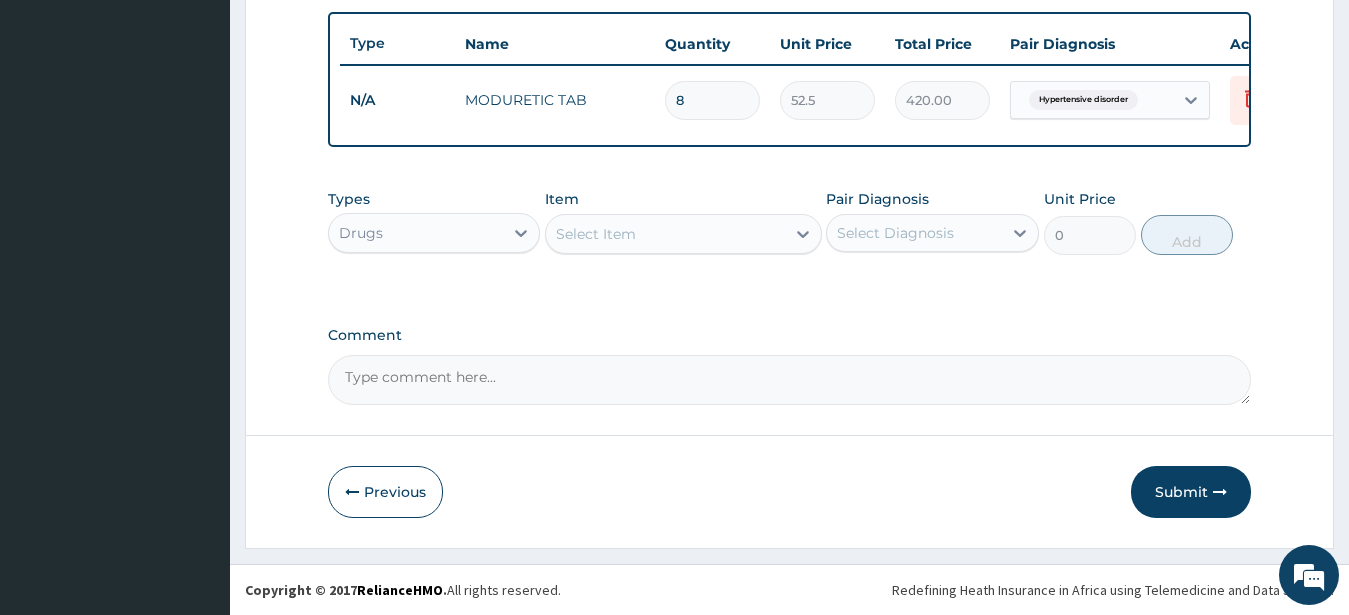 type on "0.00" 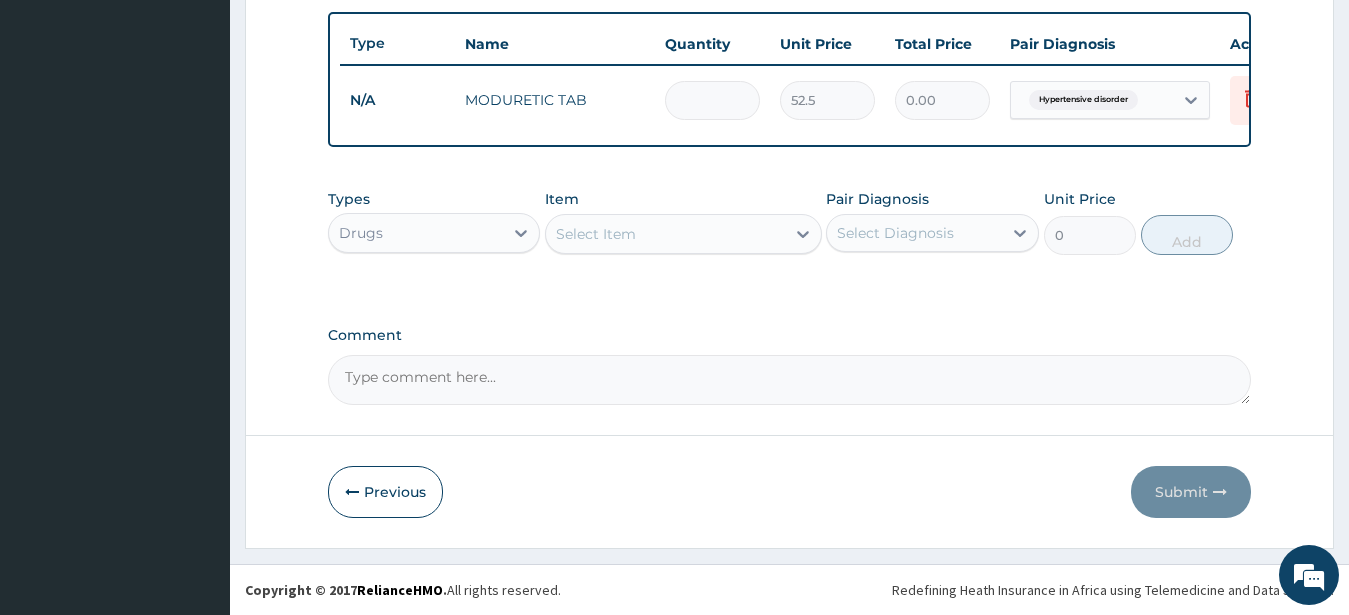 type on "2" 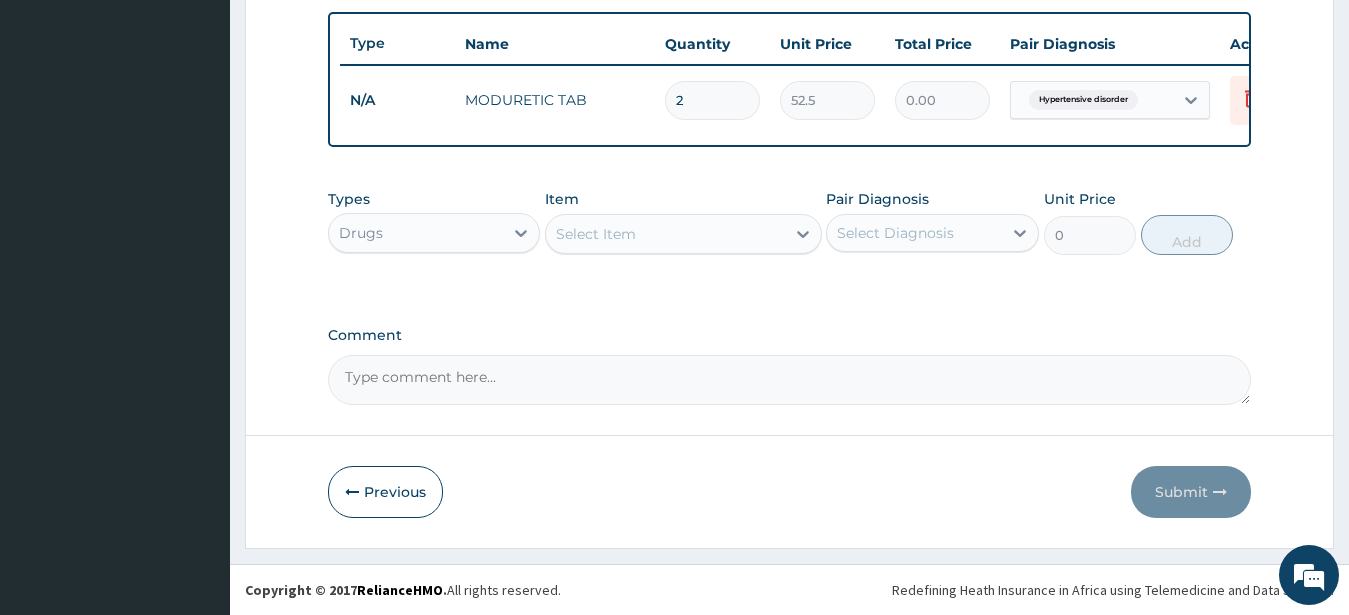 type on "105.00" 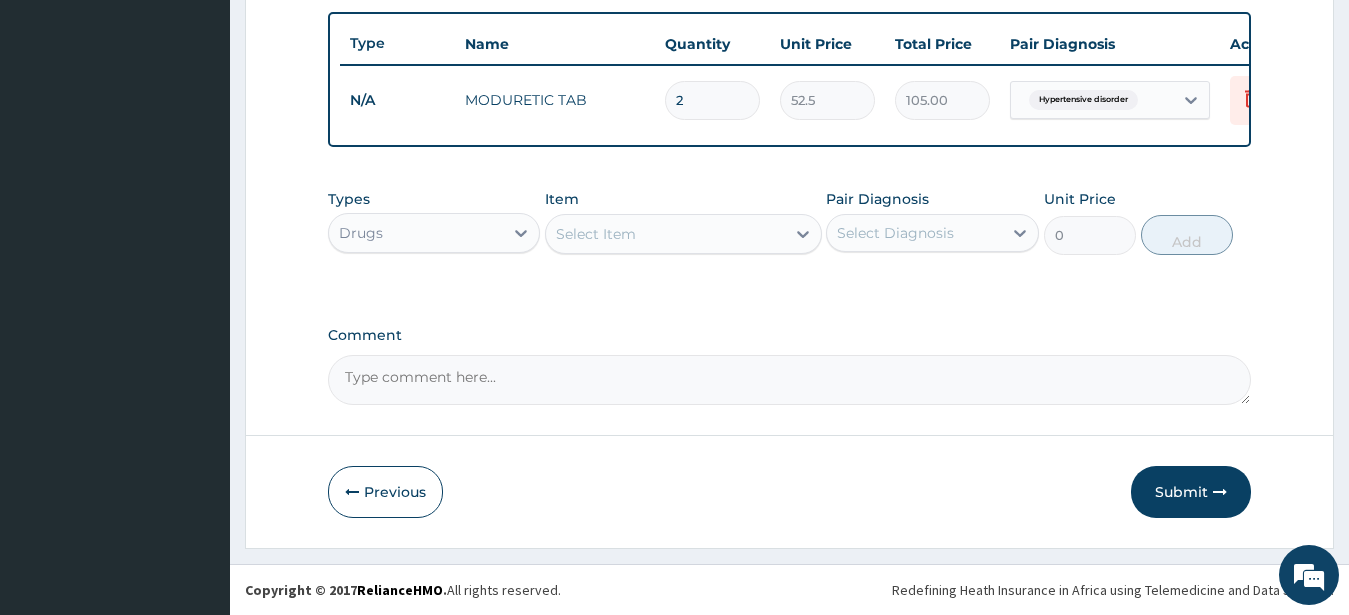 type on "28" 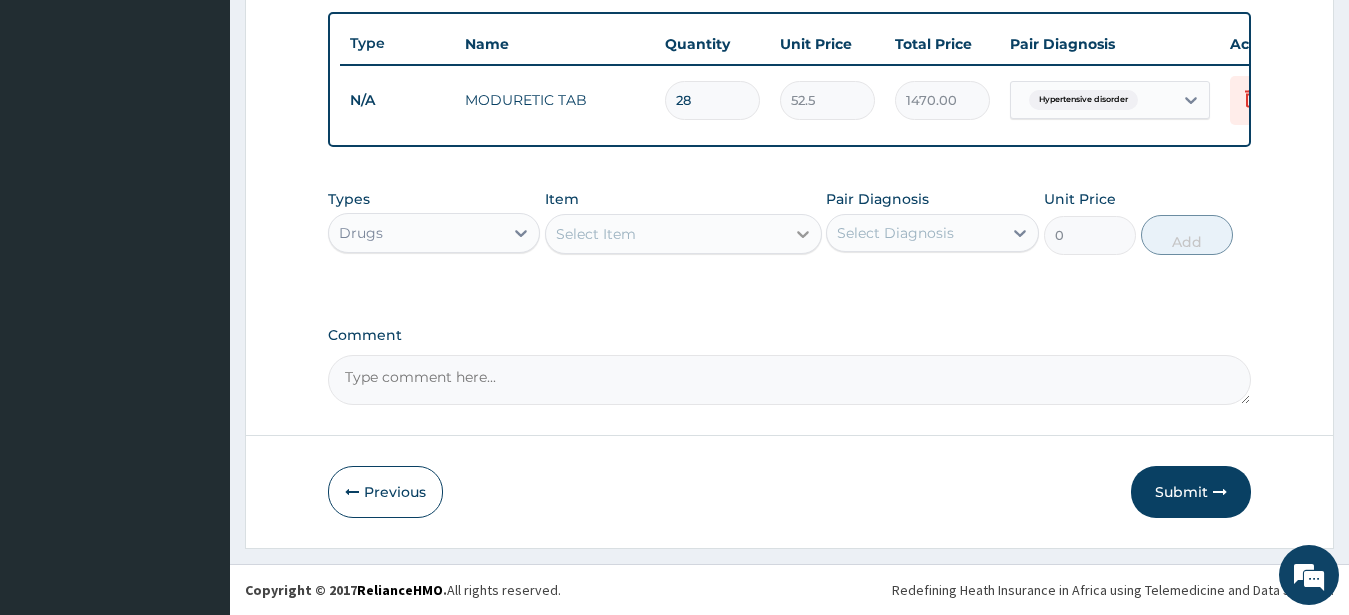 type on "28" 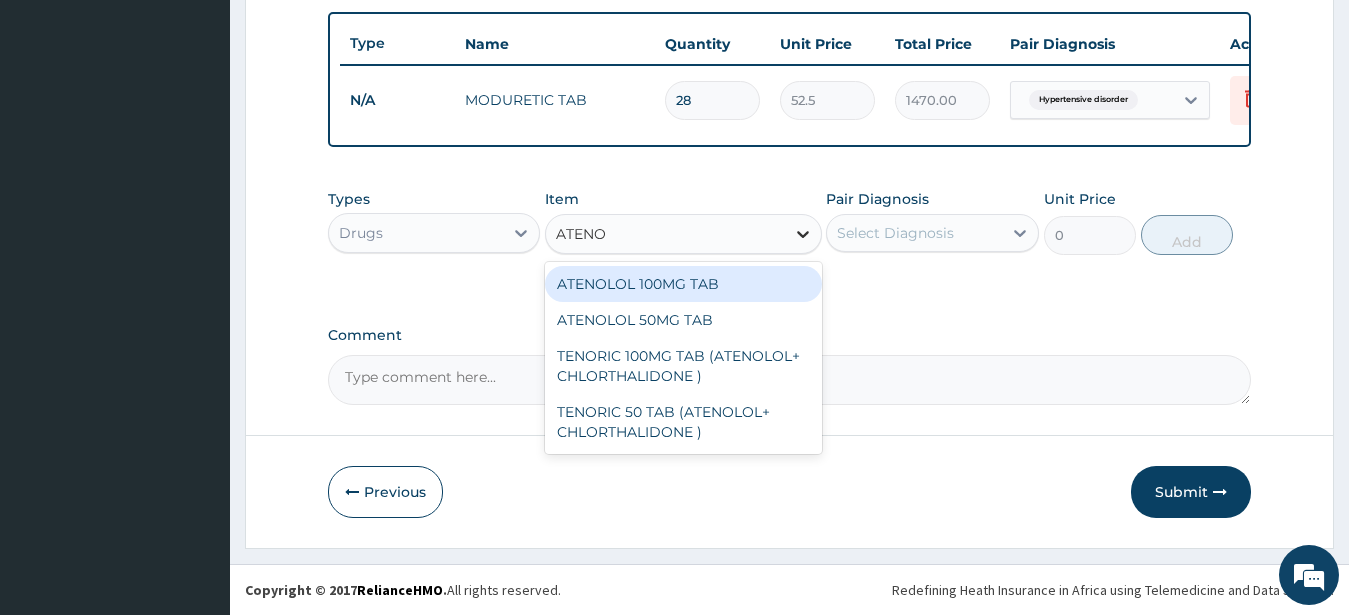 type on "ATENOL" 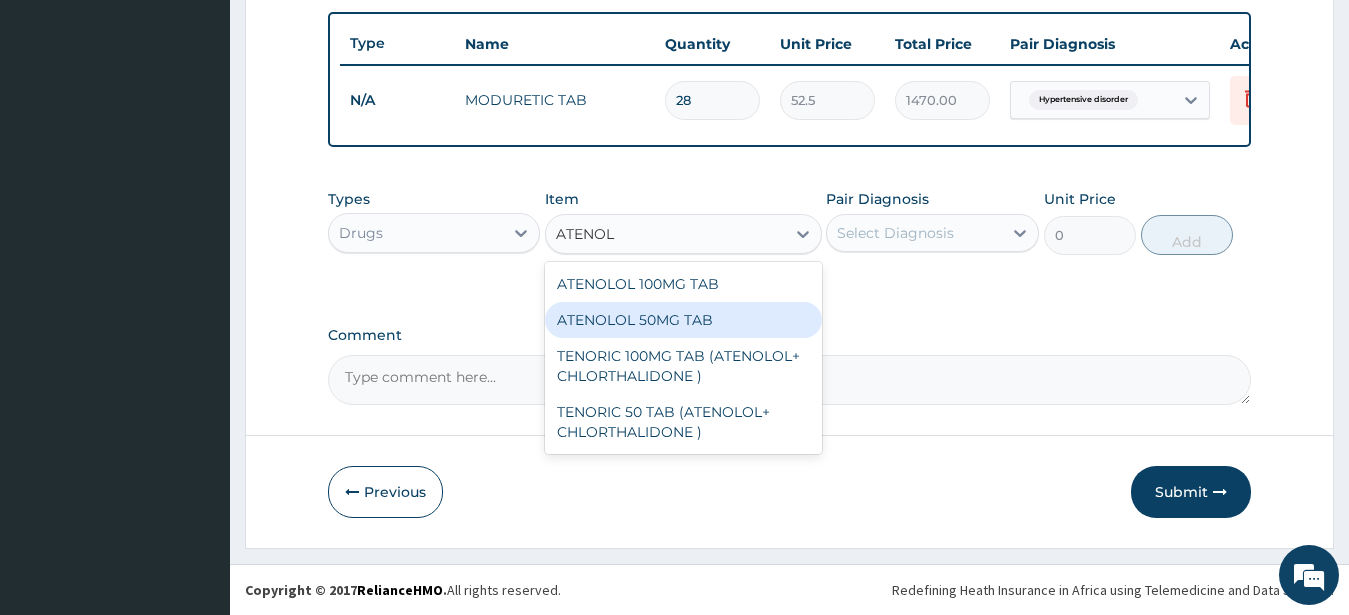 click on "ATENOLOL 50MG TAB" at bounding box center [683, 320] 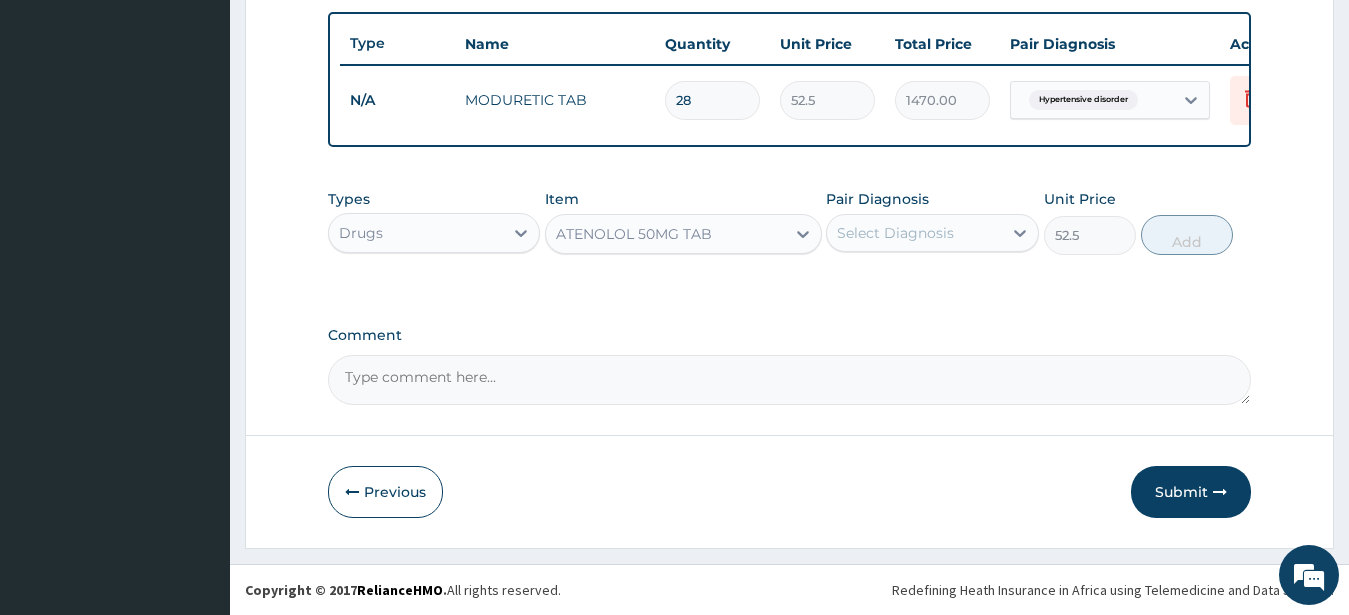 click on "Select Diagnosis" at bounding box center (895, 233) 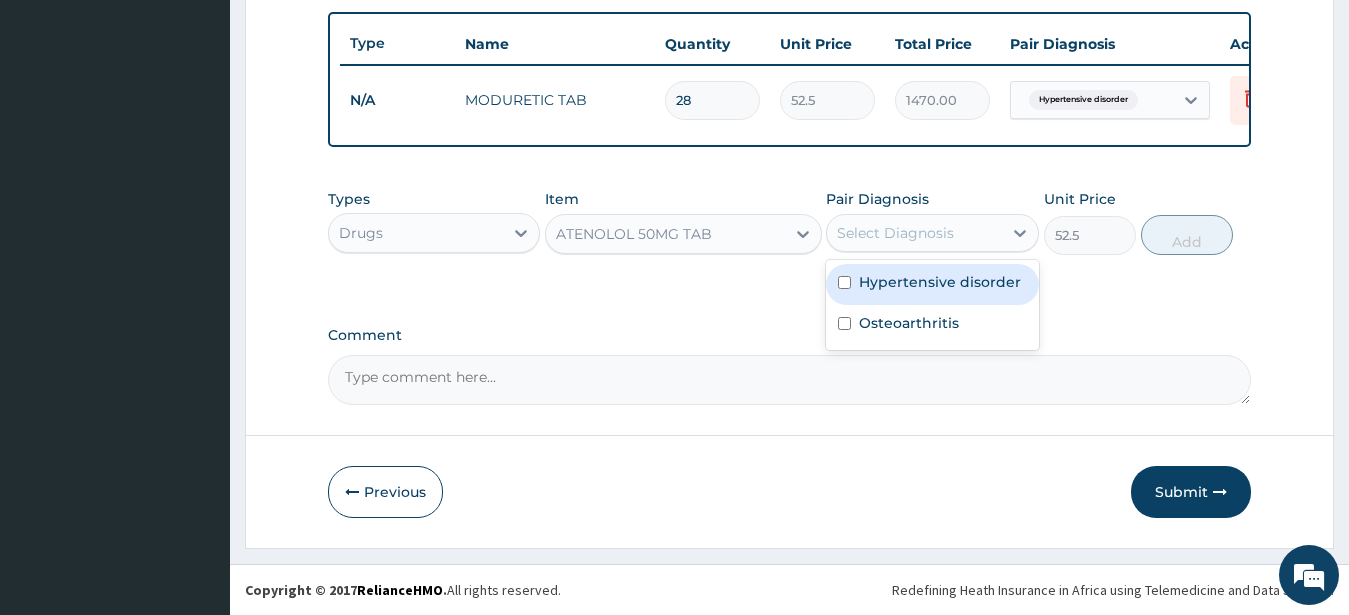 click on "Hypertensive disorder" at bounding box center (940, 282) 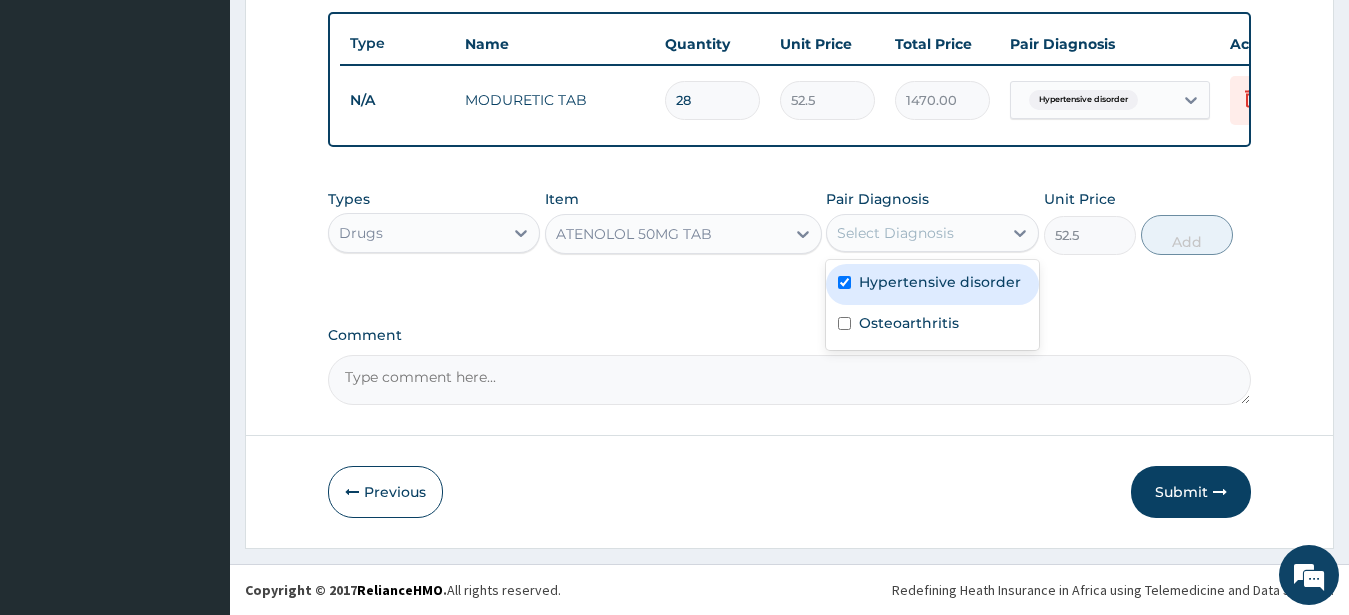 checkbox on "true" 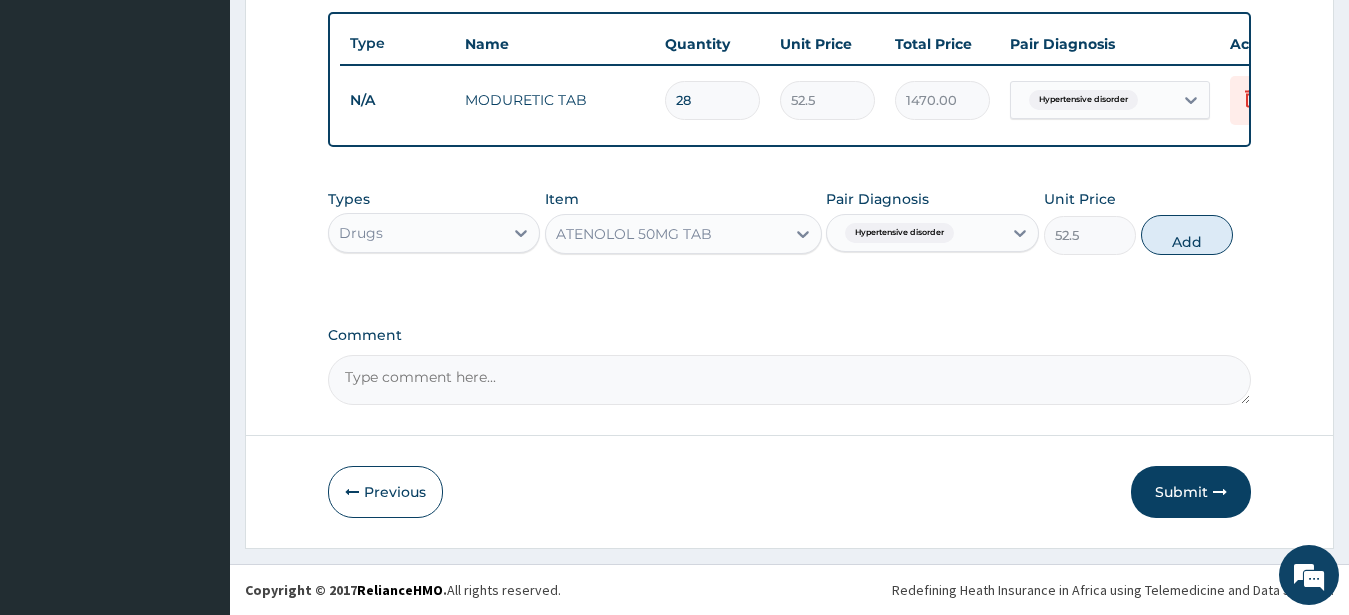 drag, startPoint x: 1156, startPoint y: 237, endPoint x: 942, endPoint y: 214, distance: 215.23244 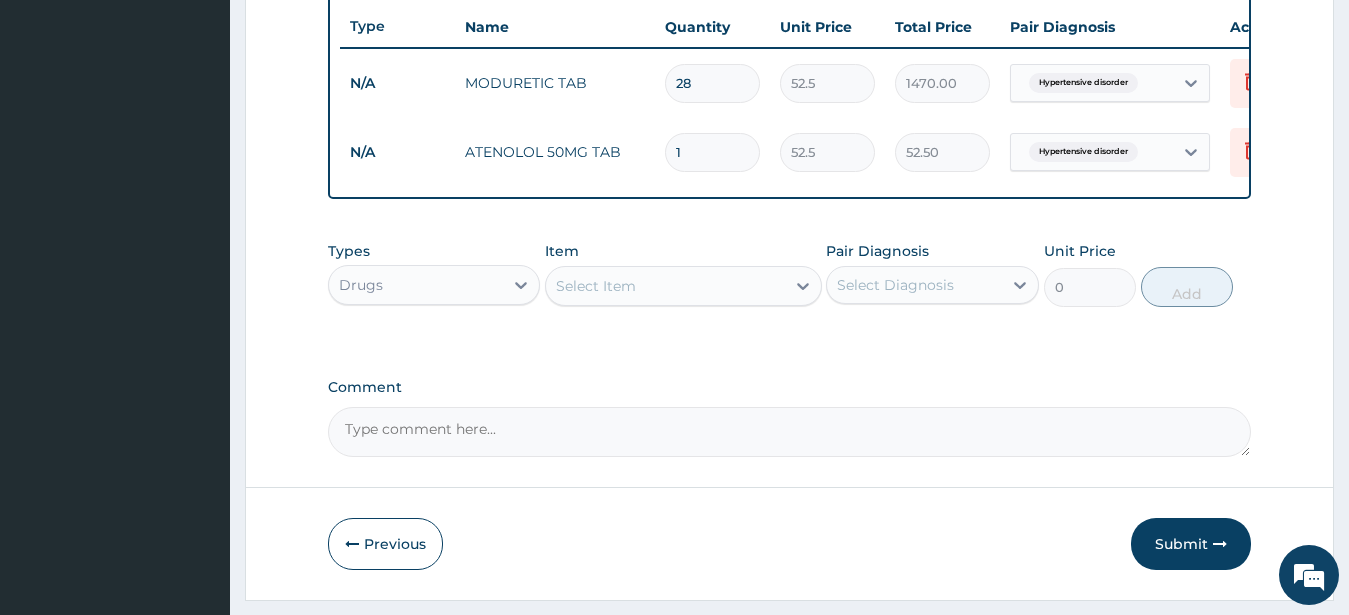 type 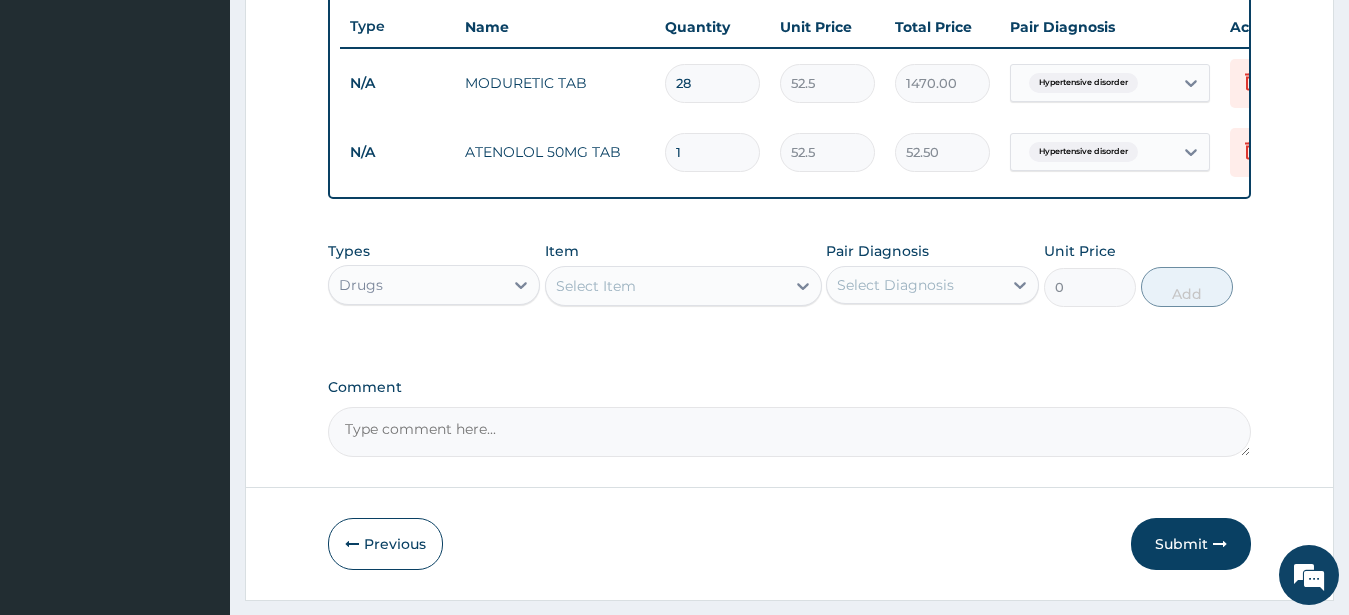 type on "0.00" 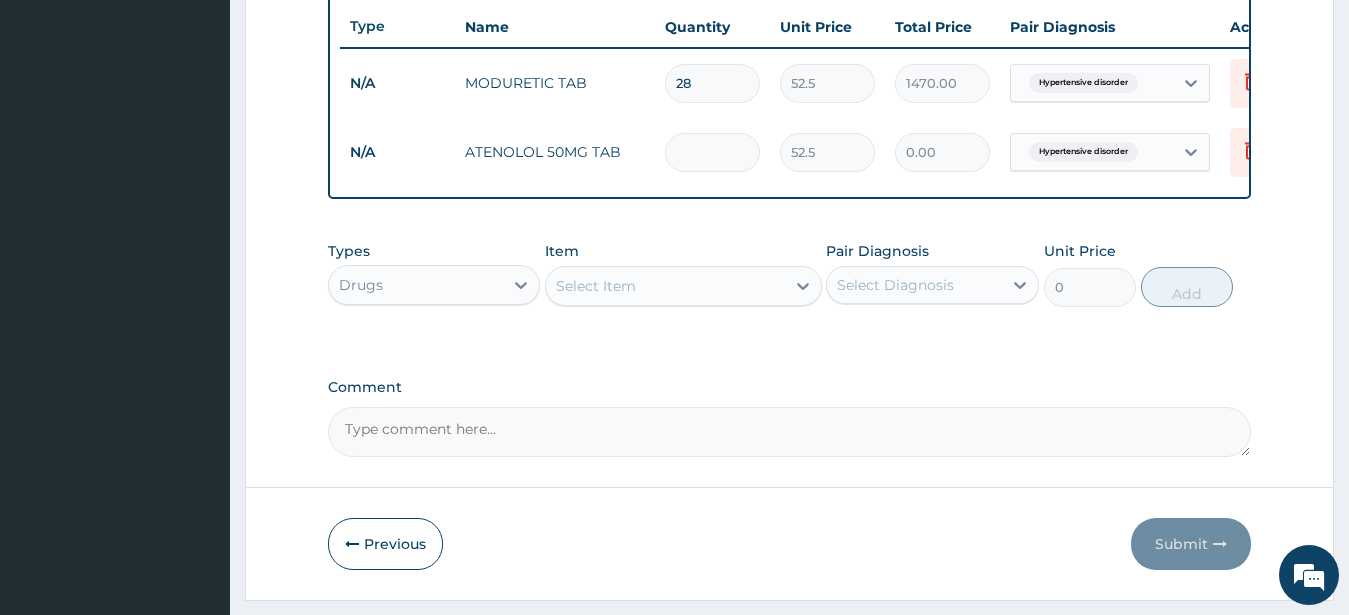 type on "2" 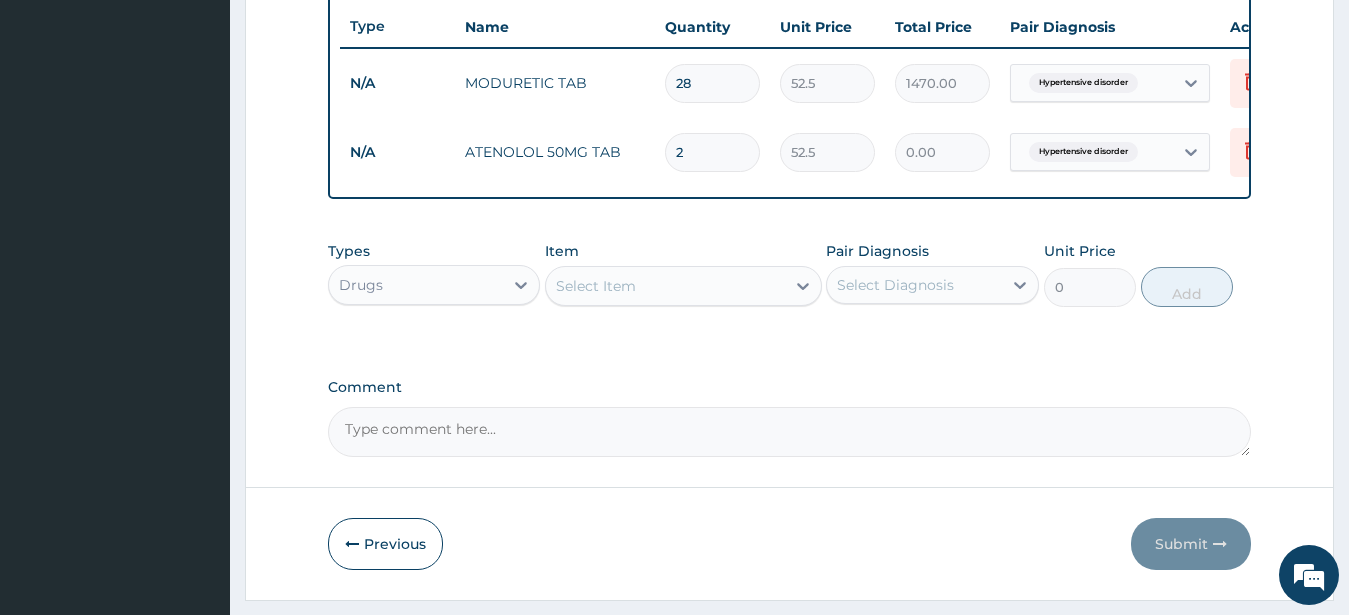 type on "105.00" 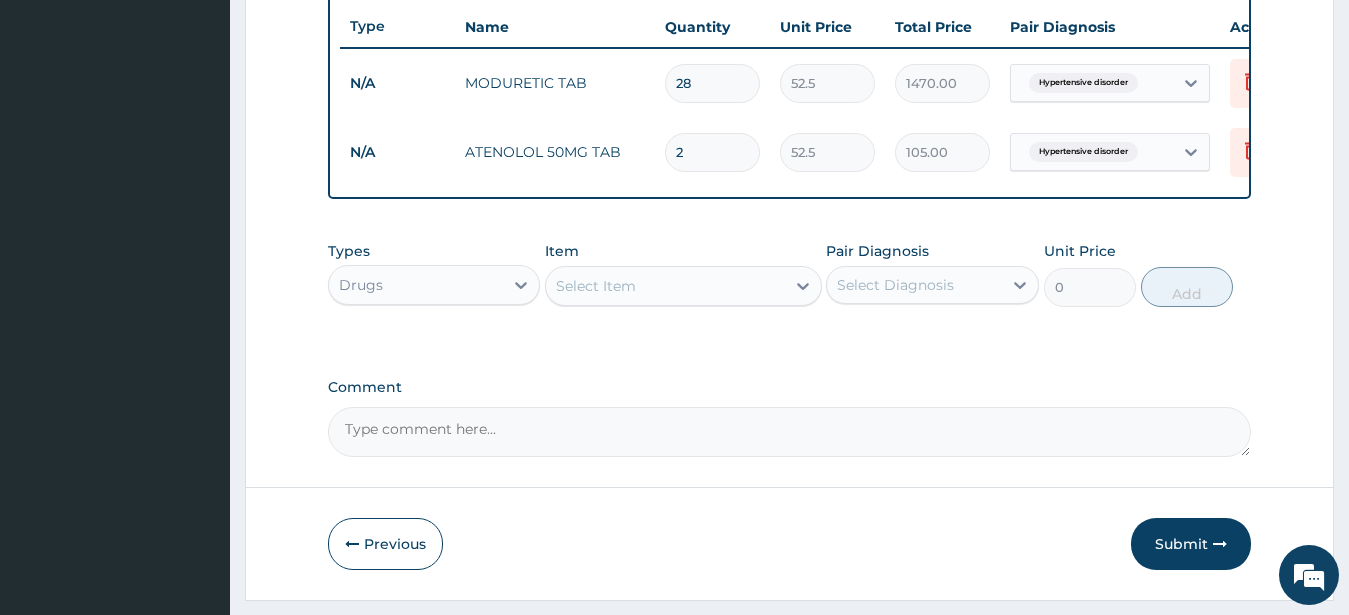 type on "28" 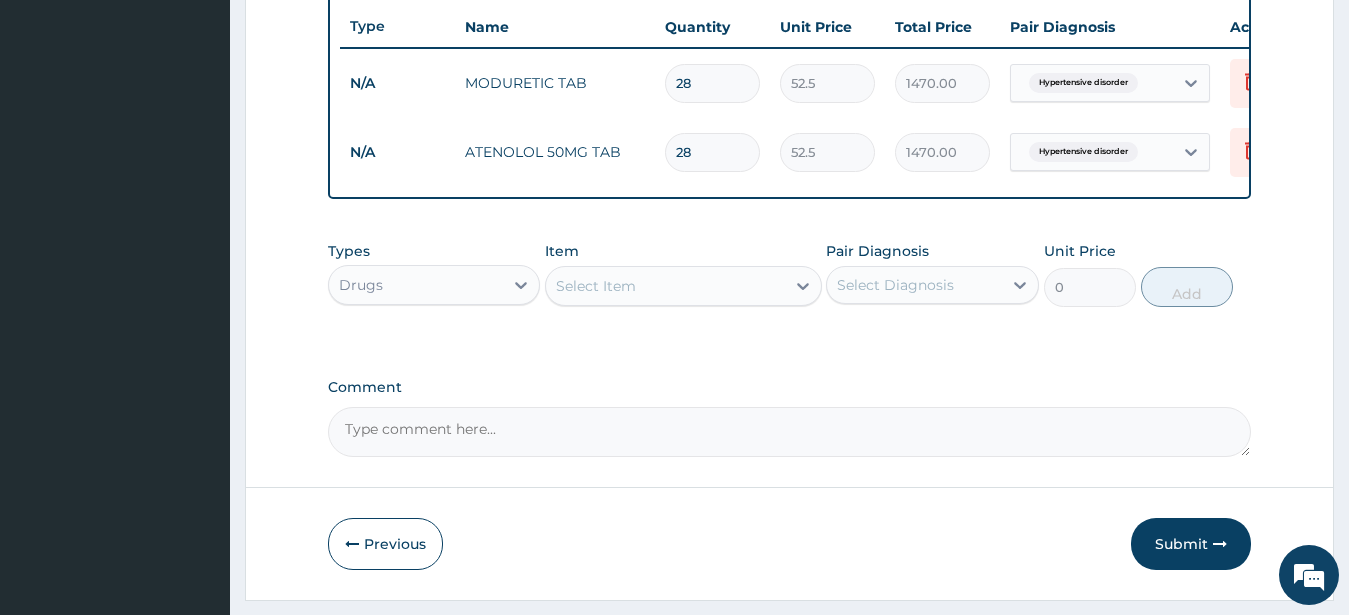 type on "28" 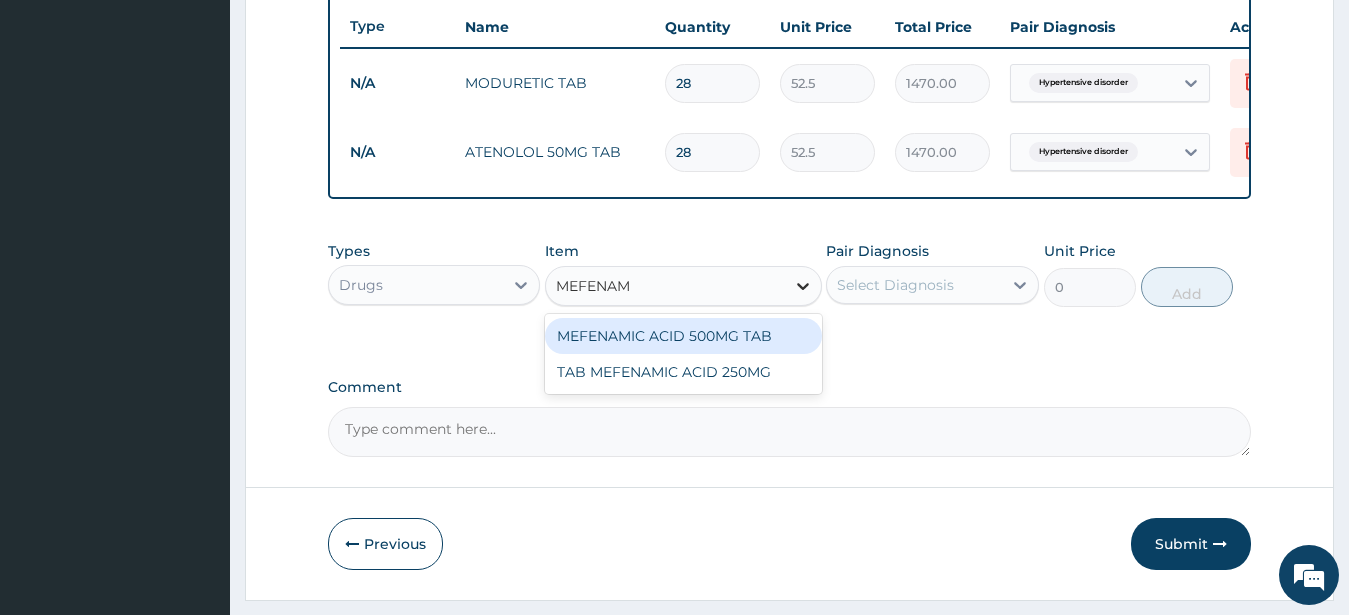 type on "MEFENAMI" 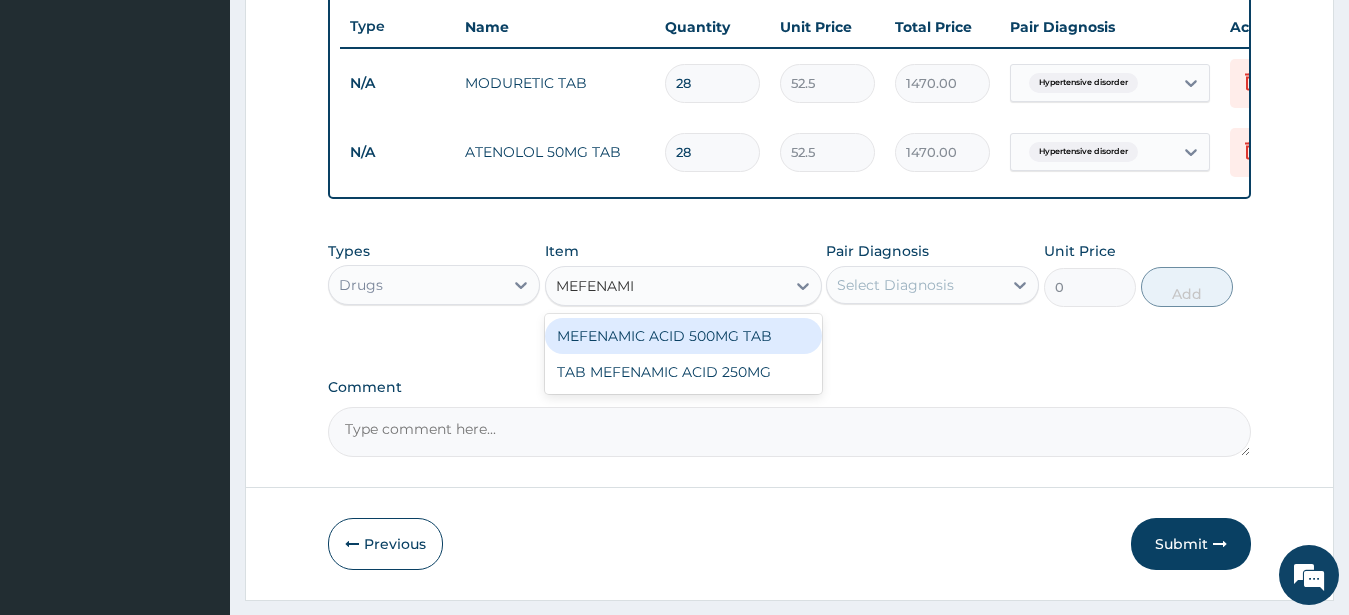drag, startPoint x: 689, startPoint y: 356, endPoint x: 795, endPoint y: 323, distance: 111.01801 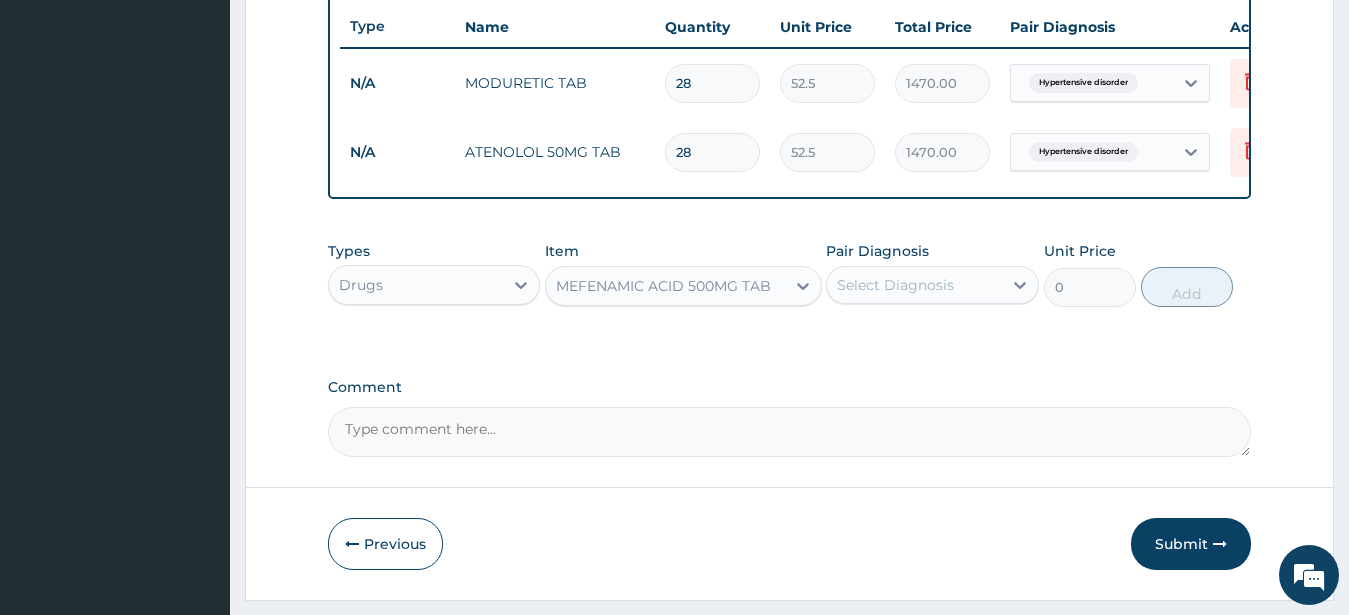 type 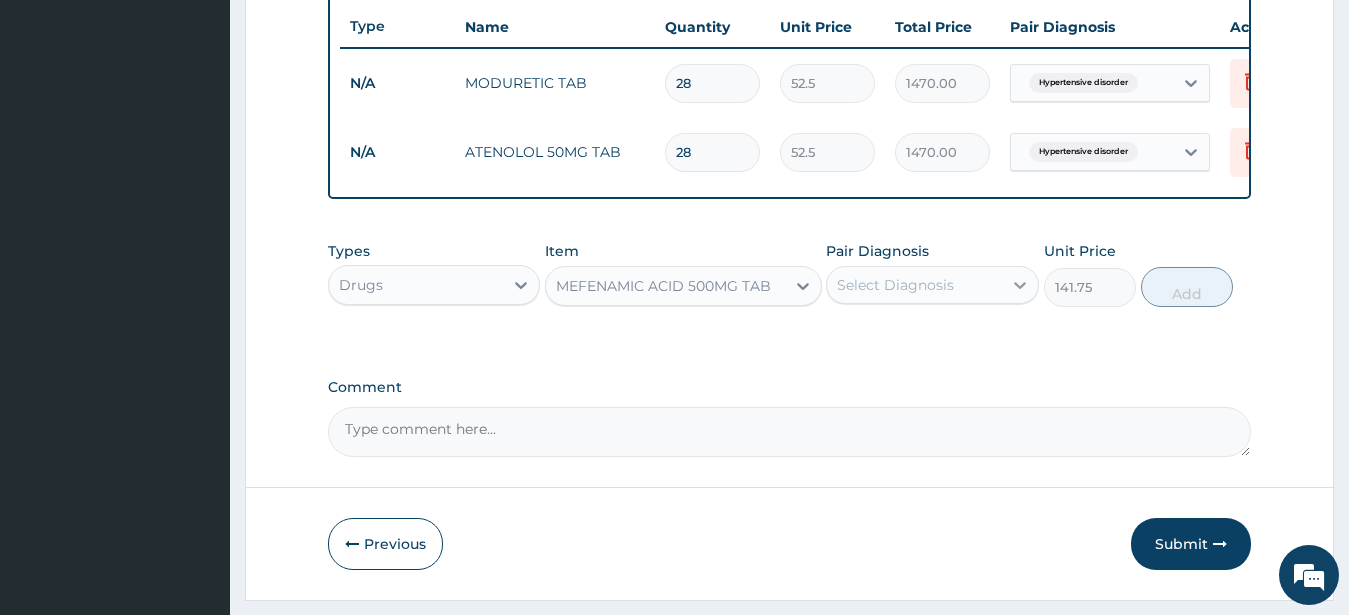 click 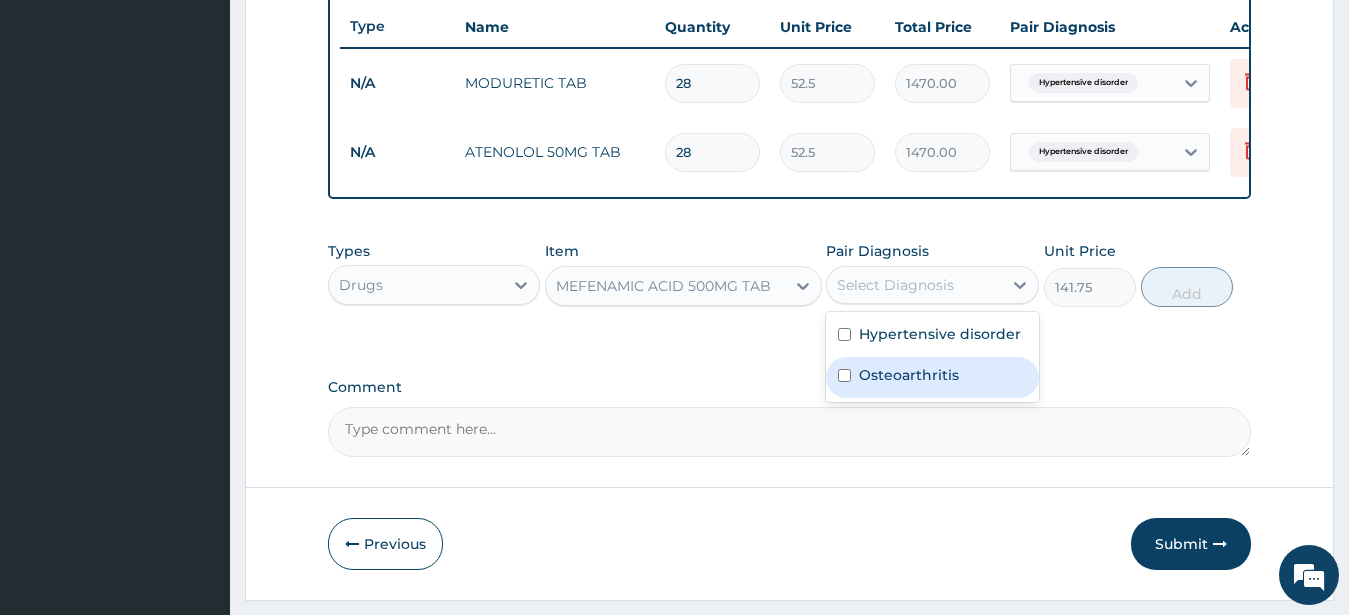 click on "Osteoarthritis" at bounding box center [909, 375] 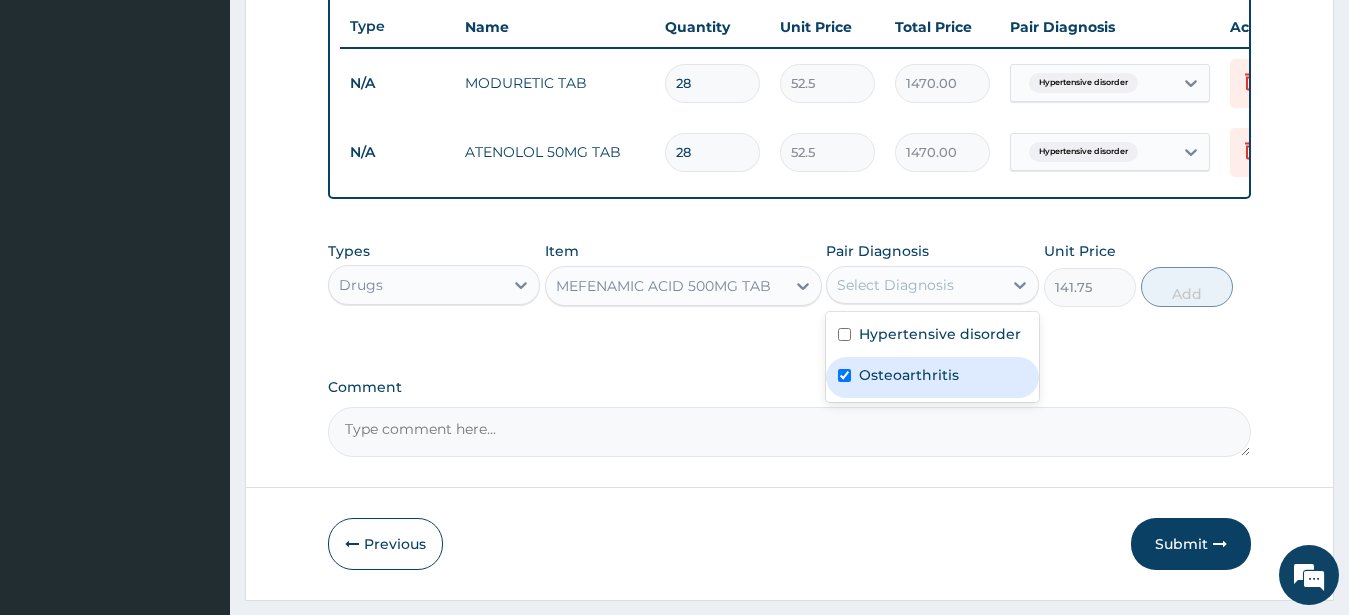 checkbox on "true" 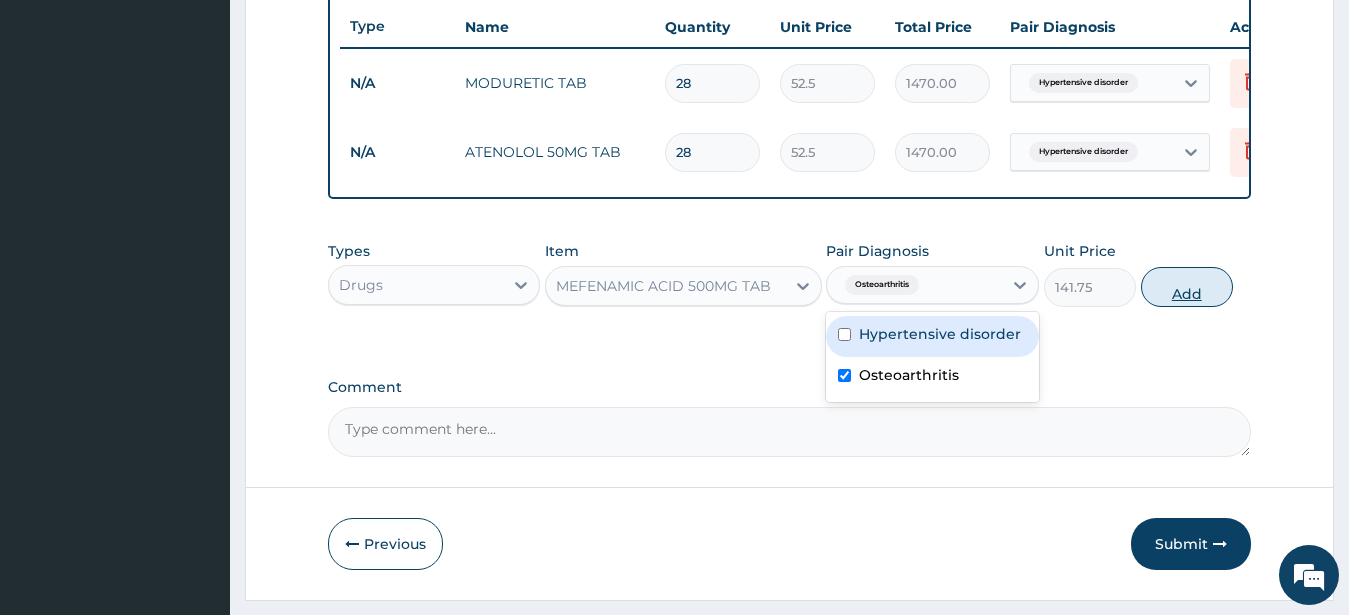 click on "Step  2  of 2 PA Code / Prescription Code Enter Code(Secondary Care Only) Encounter Date 11-06-2025 Important Notice Please enter PA codes before entering items that are not attached to a PA code   All diagnoses entered must be linked to a claim item. Diagnosis & Claim Items that are visible but inactive cannot be edited because they were imported from an already approved PA code. Diagnosis Hypertensive disorder Confirmed Osteoarthritis Confirmed NB: All diagnosis must be linked to a claim item Claim Items Type Name Quantity Unit Price Total Price Pair Diagnosis Actions N/A MODURETIC TAB 28 52.5 1470.00 Hypertensive disorder Delete N/A ATENOLOL 50MG TAB 28 52.5 1470.00 Hypertensive disorder Delete Types Drugs Item MEFENAMIC ACID 500MG TAB Pair Diagnosis option Osteoarthritis, selected. Osteoarthritis Hypertensive disorder Osteoarthritis Unit Price 141.75 Add Comment     Previous   Submit" at bounding box center [789, -22] 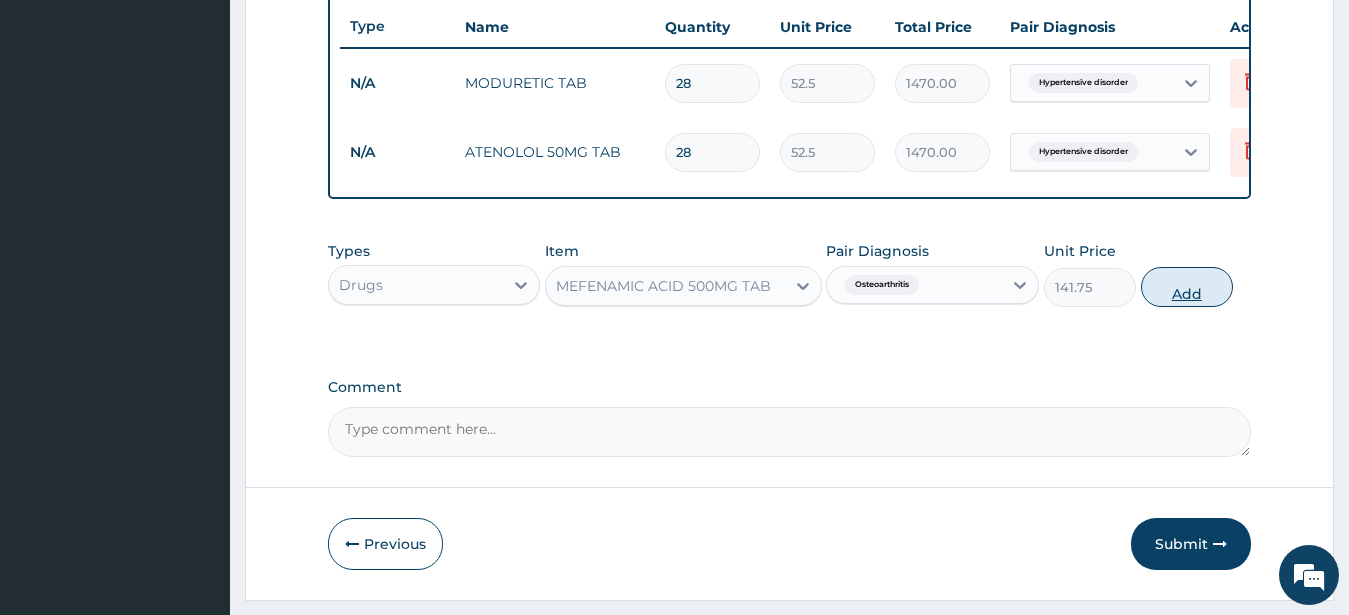 click on "Add" at bounding box center (1187, 287) 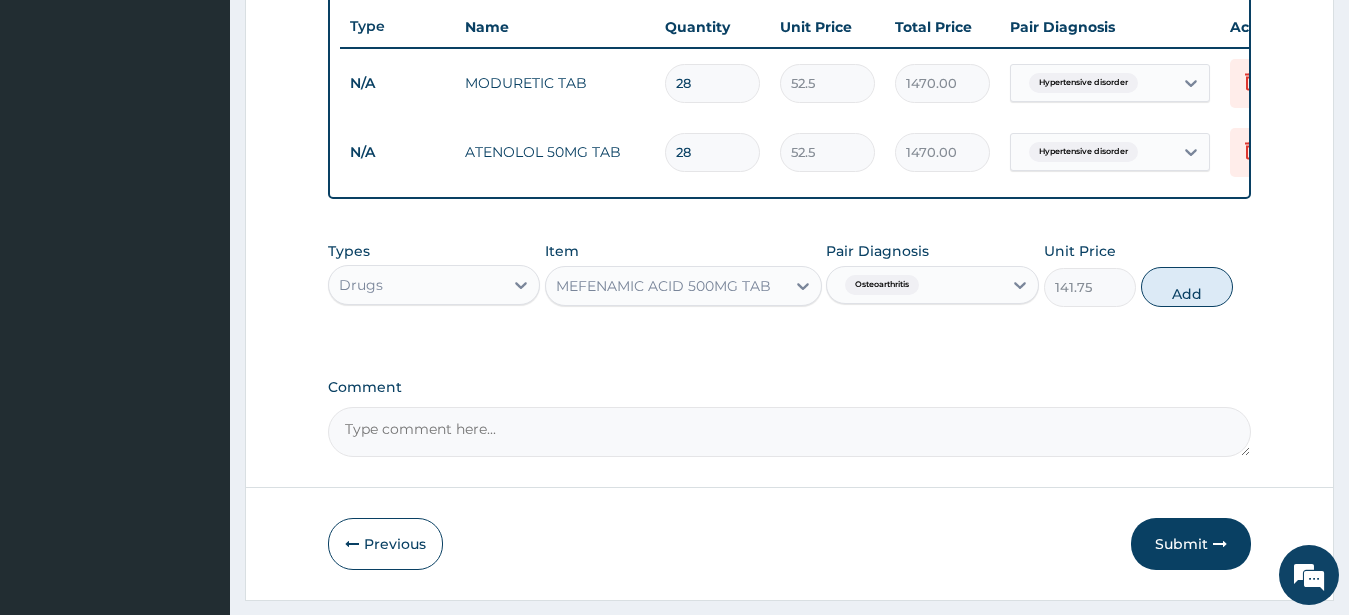 type on "0" 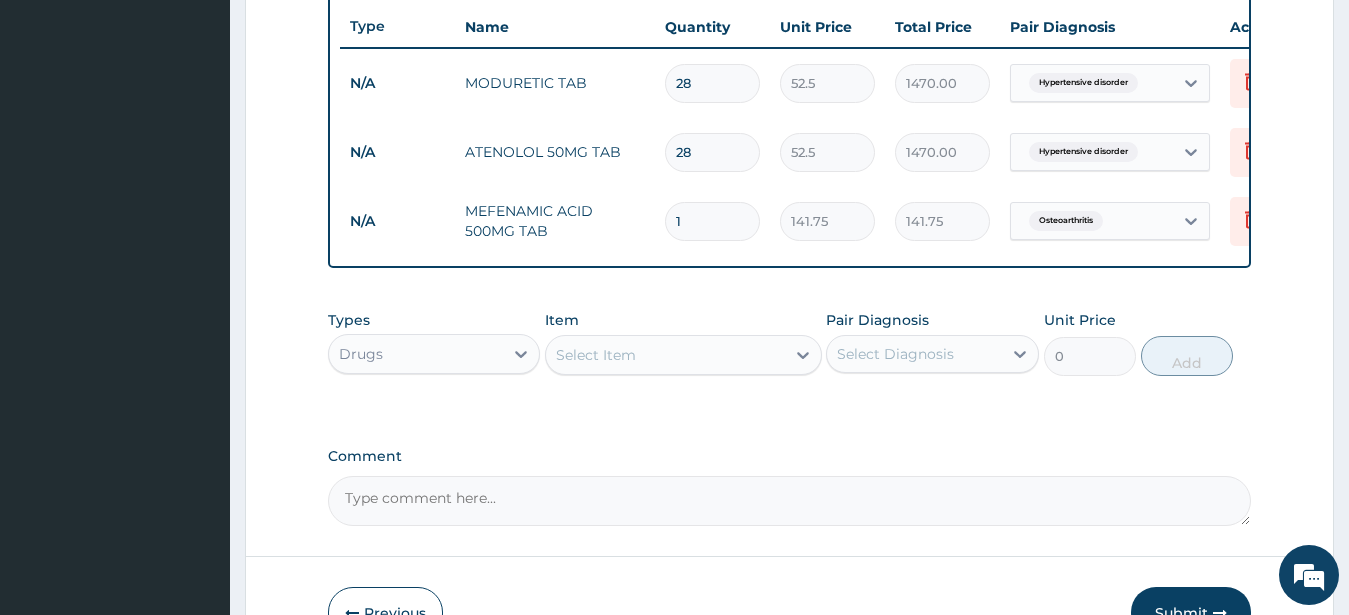 type on "14" 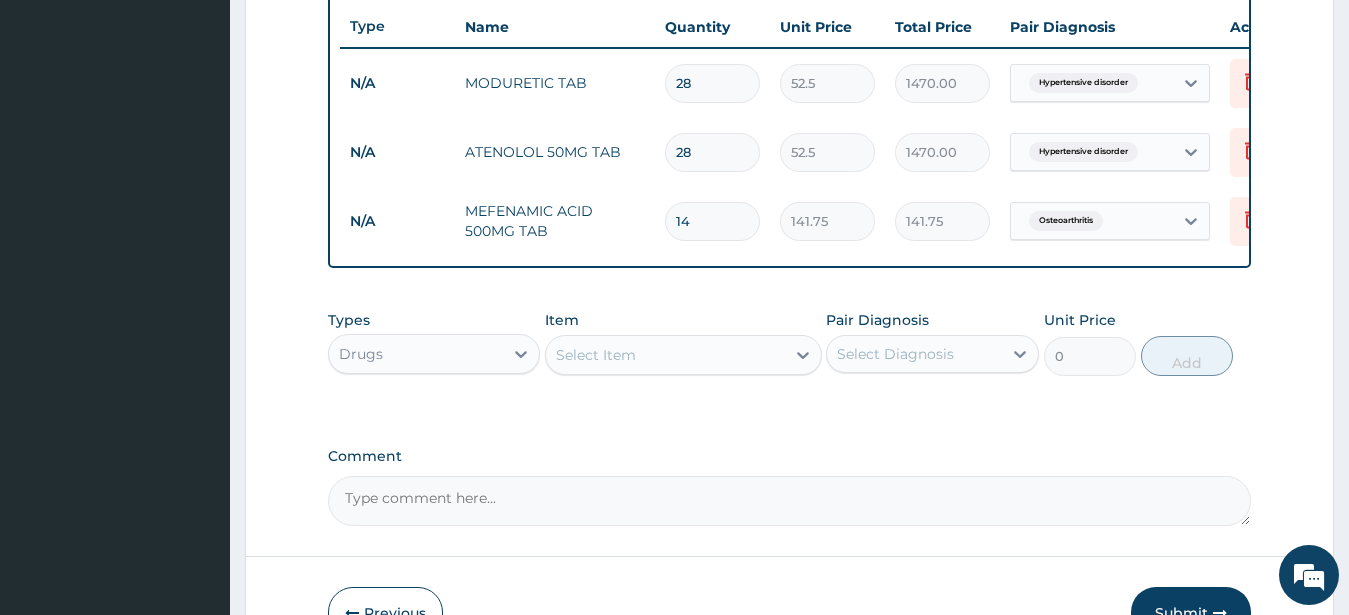 type on "1984.50" 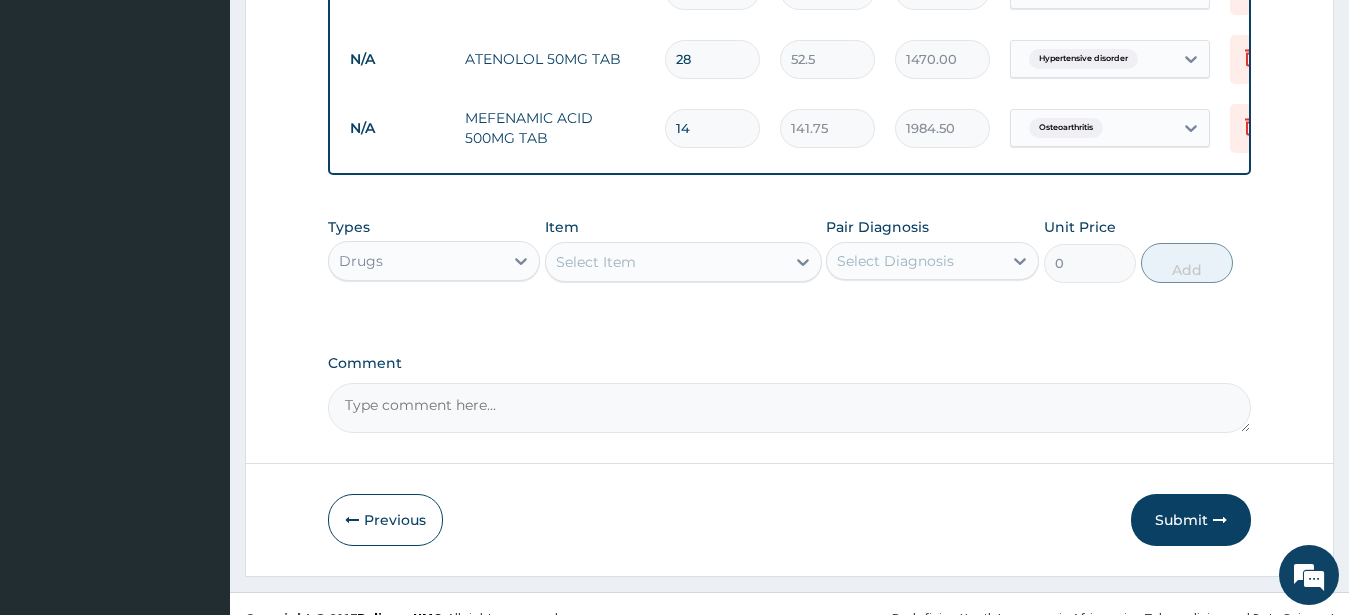 scroll, scrollTop: 887, scrollLeft: 0, axis: vertical 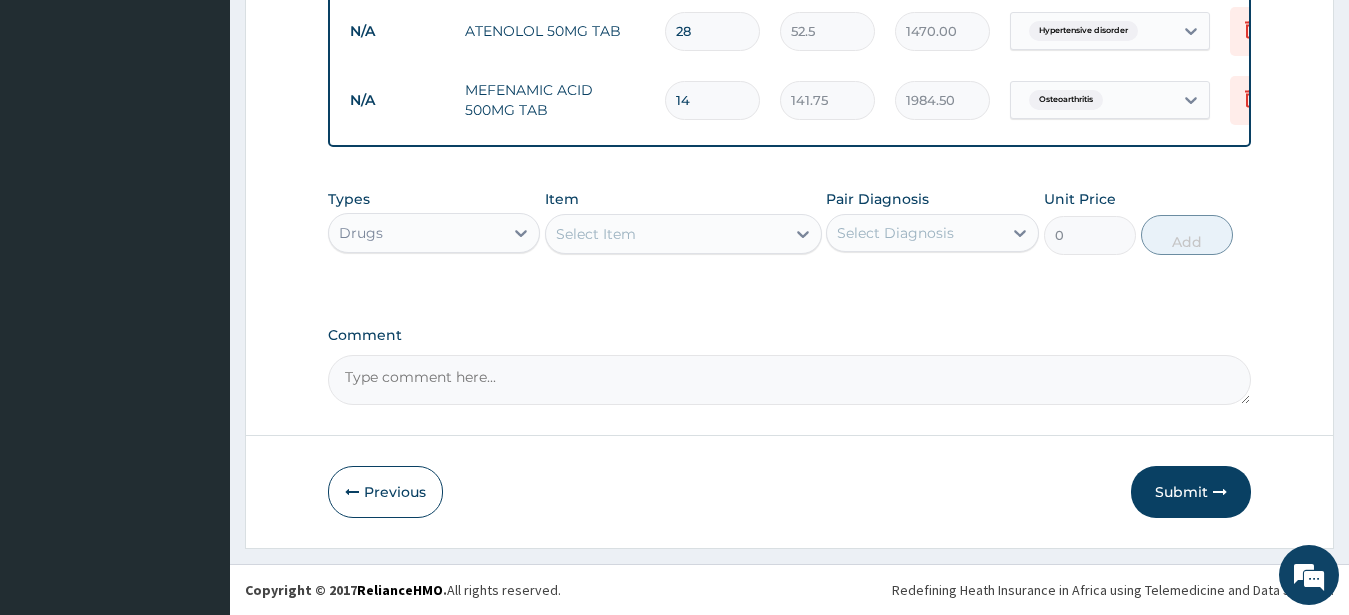 type on "14" 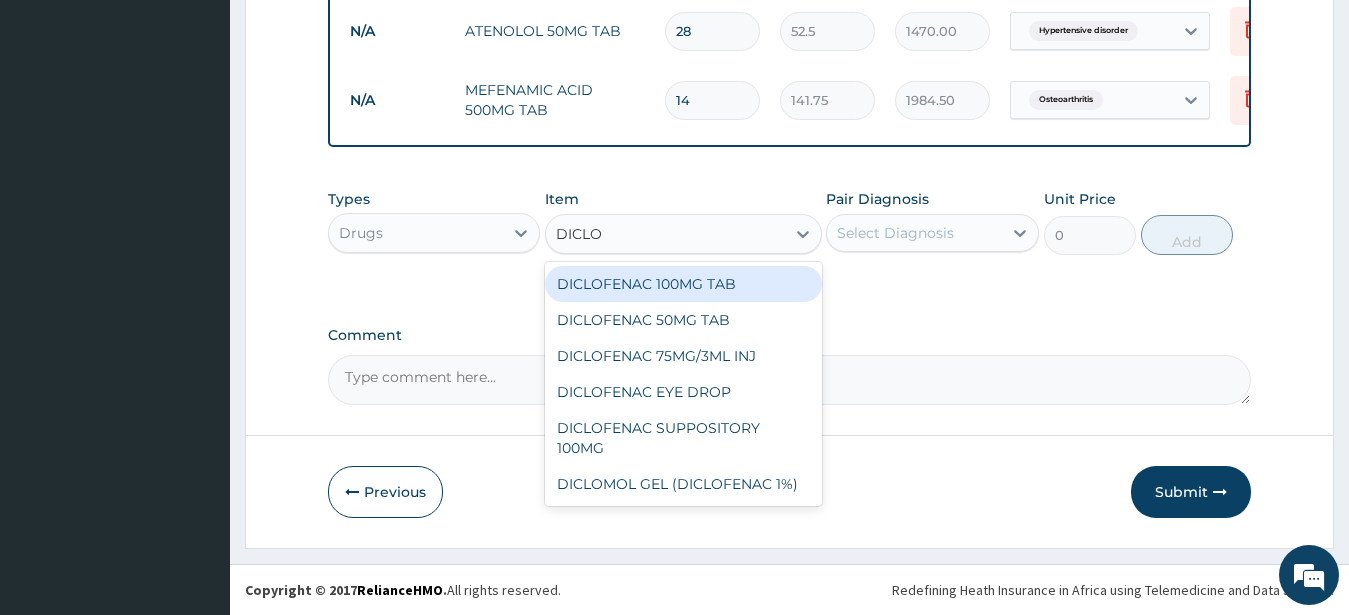 type on "DICLOF" 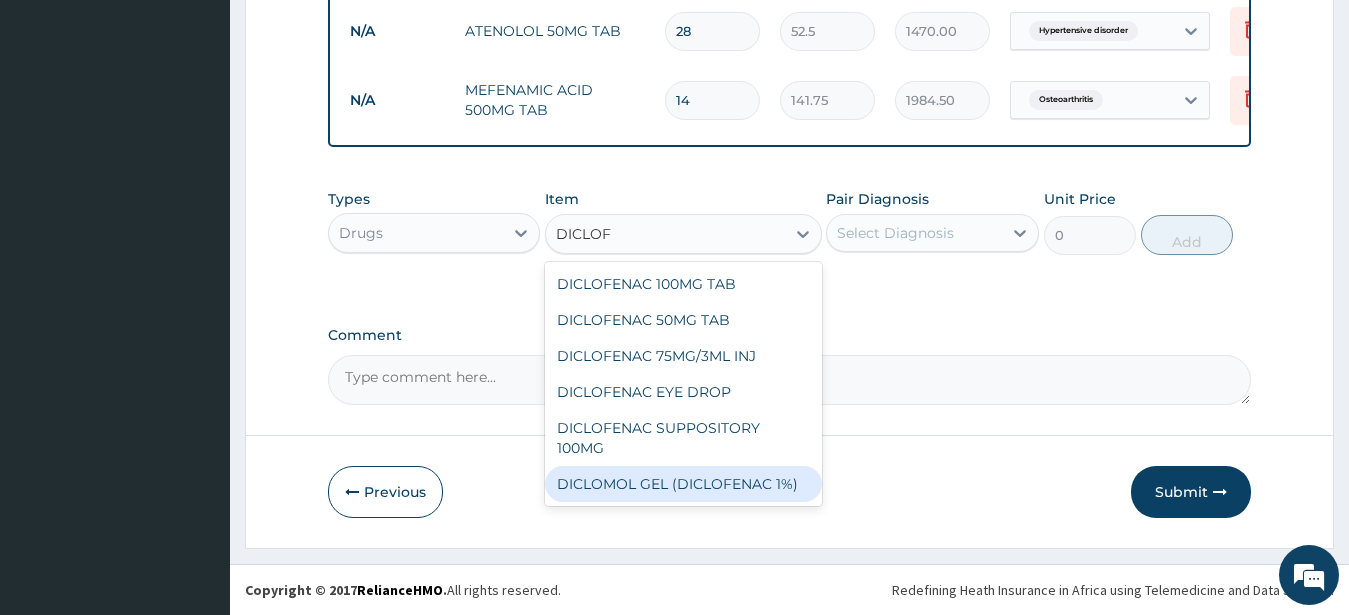 click on "DICLOMOL GEL (DICLOFENAC 1%)" at bounding box center [683, 484] 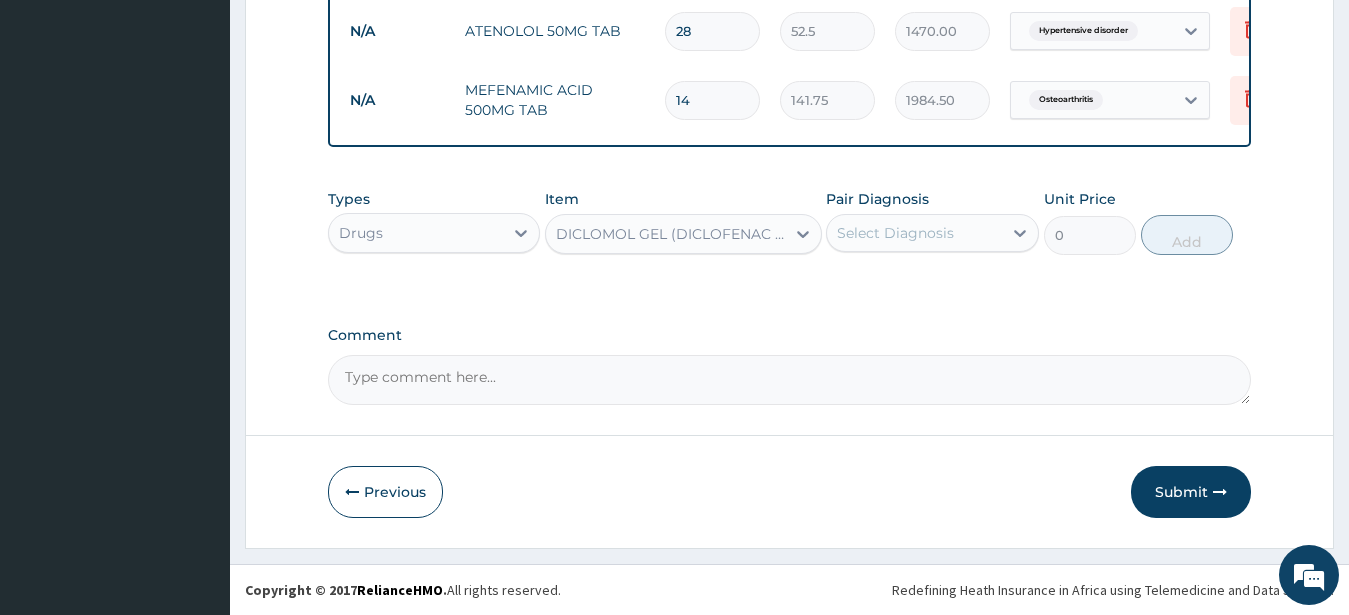 type 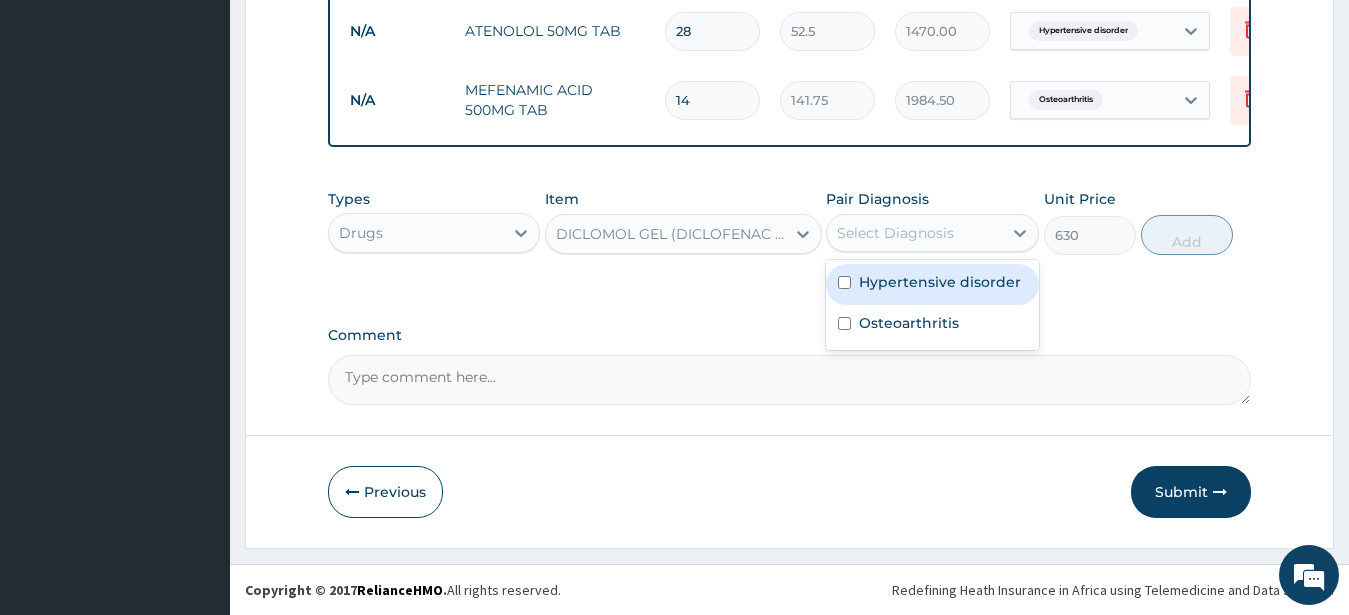 click on "Select Diagnosis" at bounding box center [895, 233] 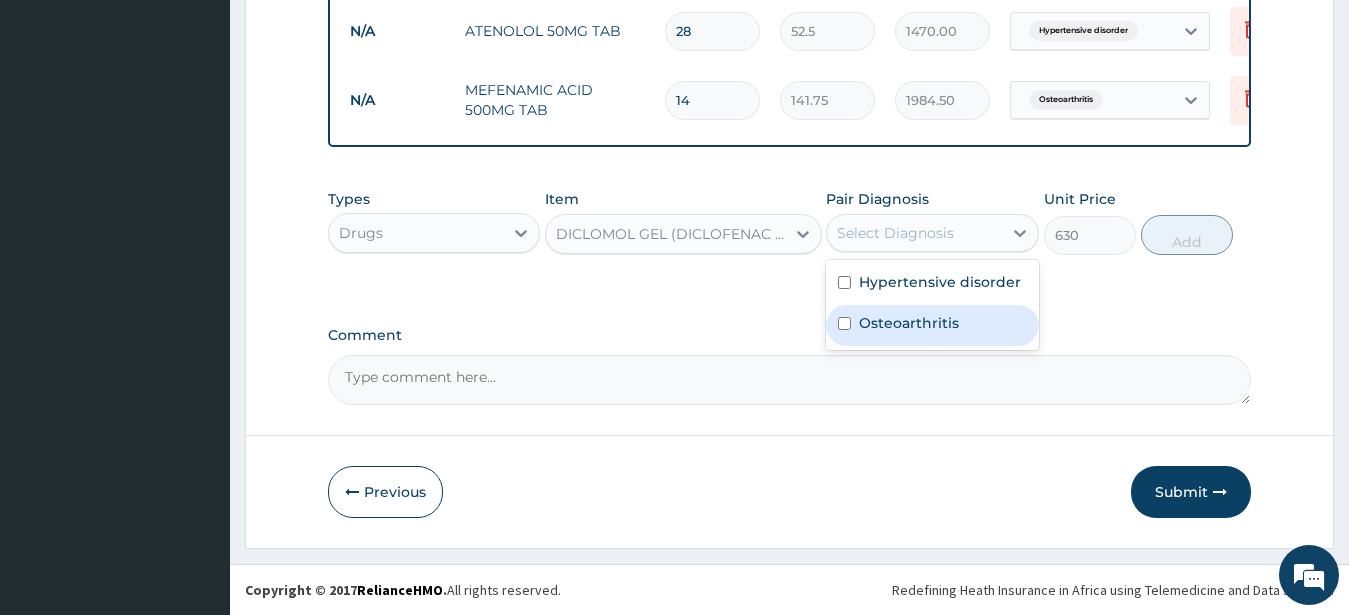 drag, startPoint x: 903, startPoint y: 321, endPoint x: 934, endPoint y: 309, distance: 33.24154 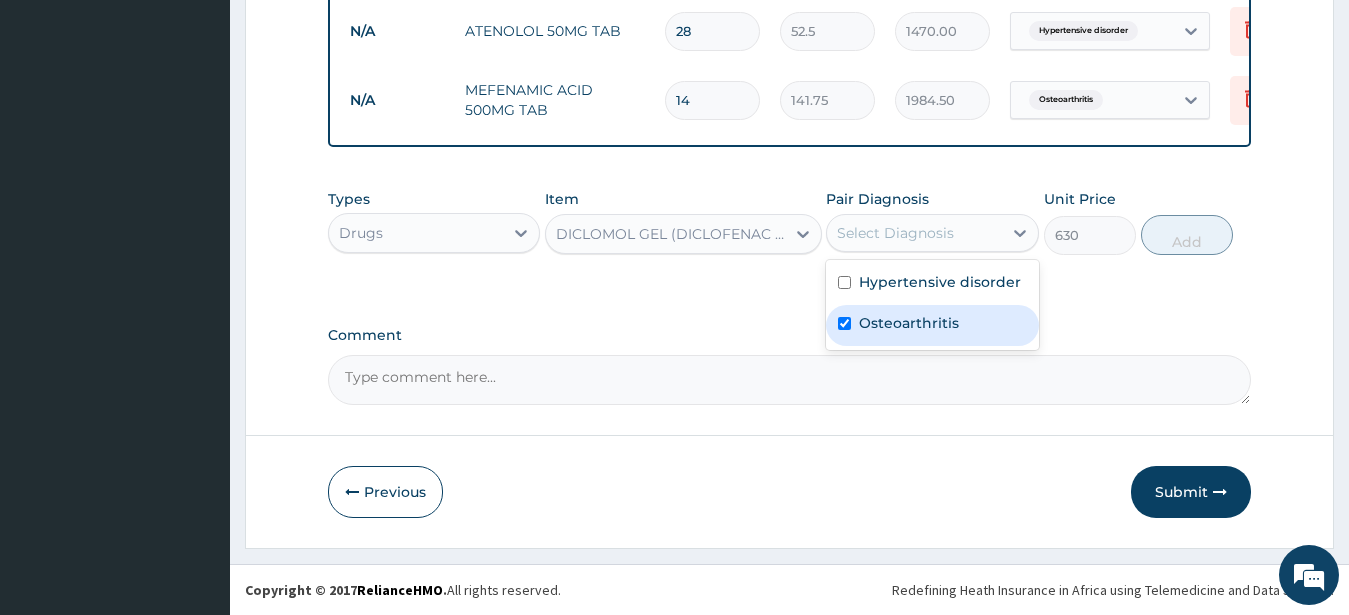 checkbox on "true" 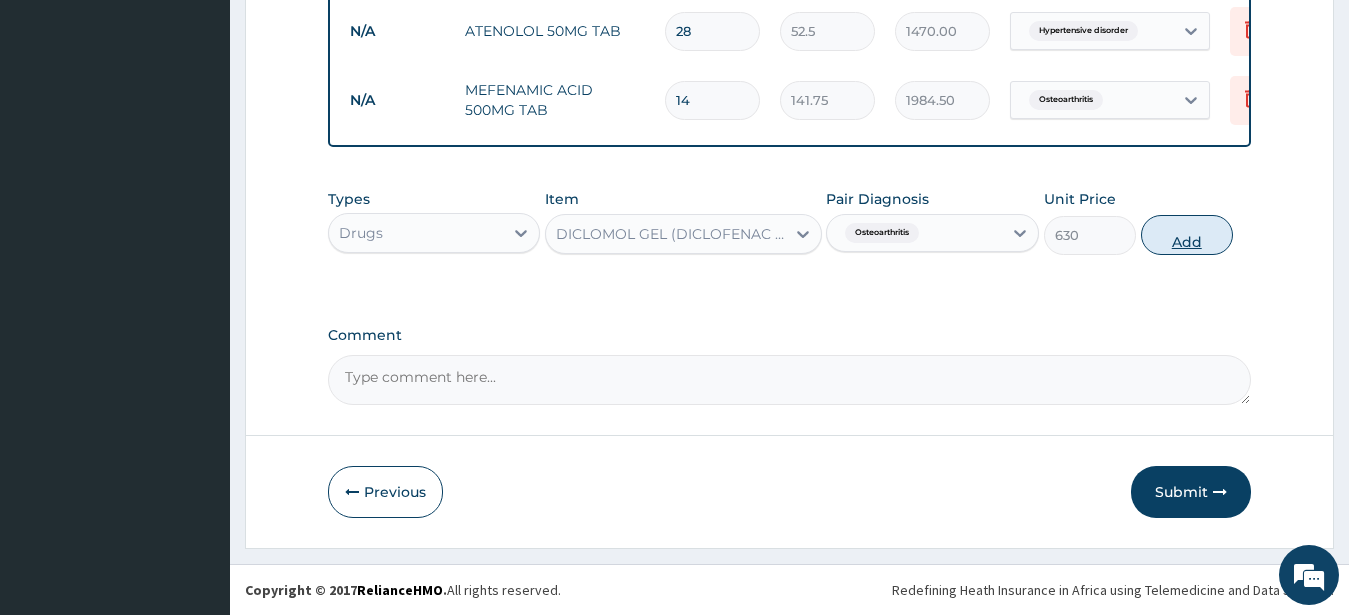 click on "Add" at bounding box center [1187, 235] 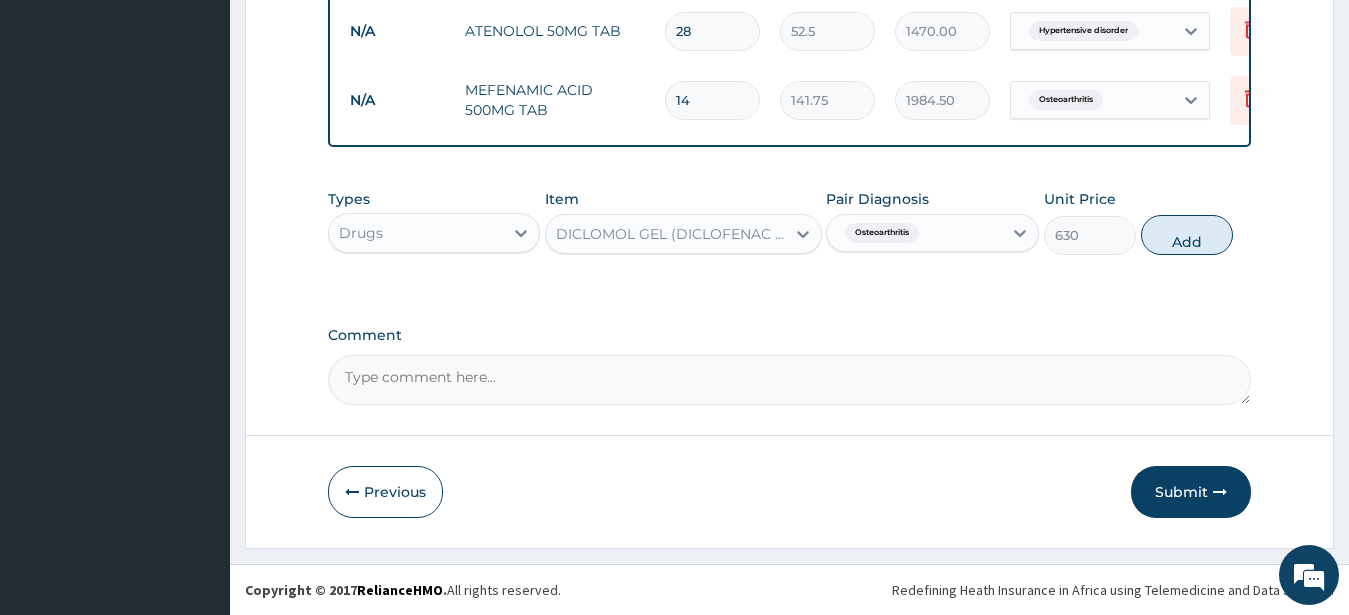 type on "0" 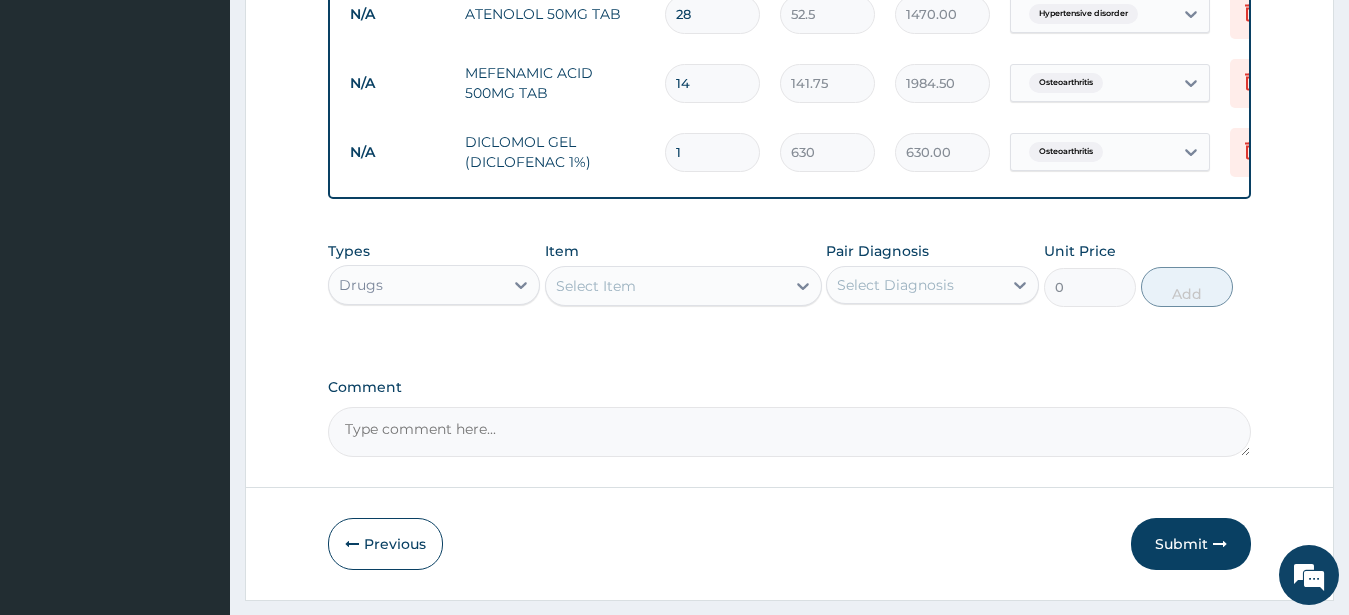 click on "Select Item" at bounding box center (665, 286) 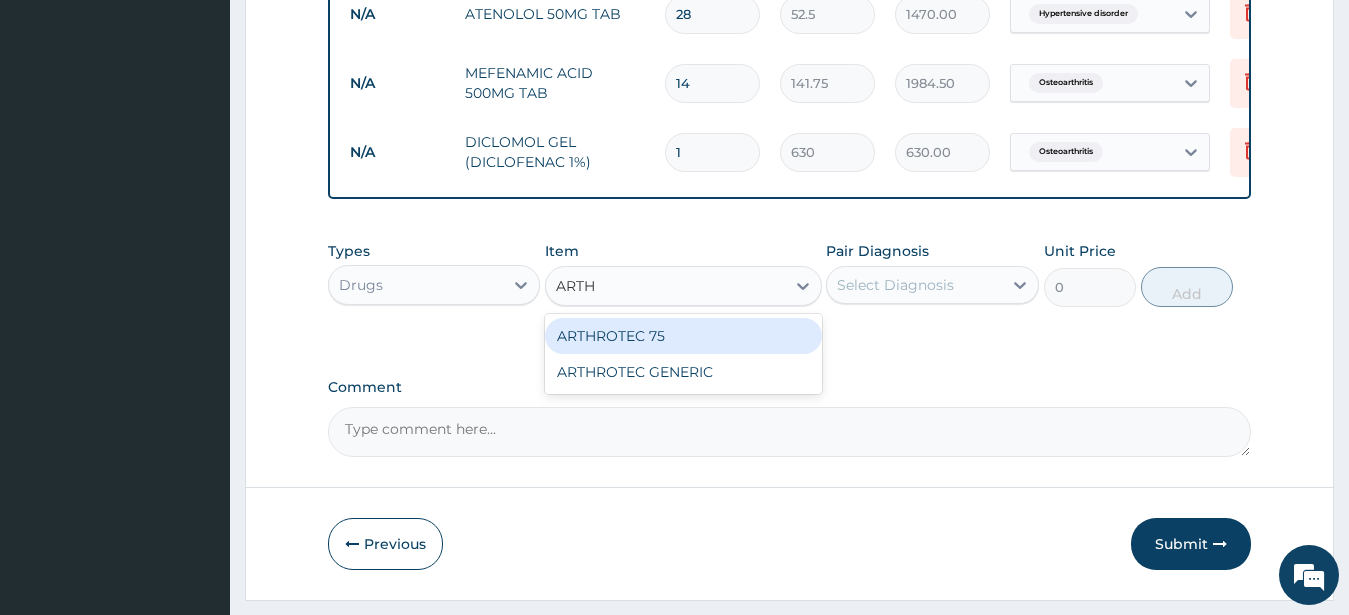 type on "ARTHR" 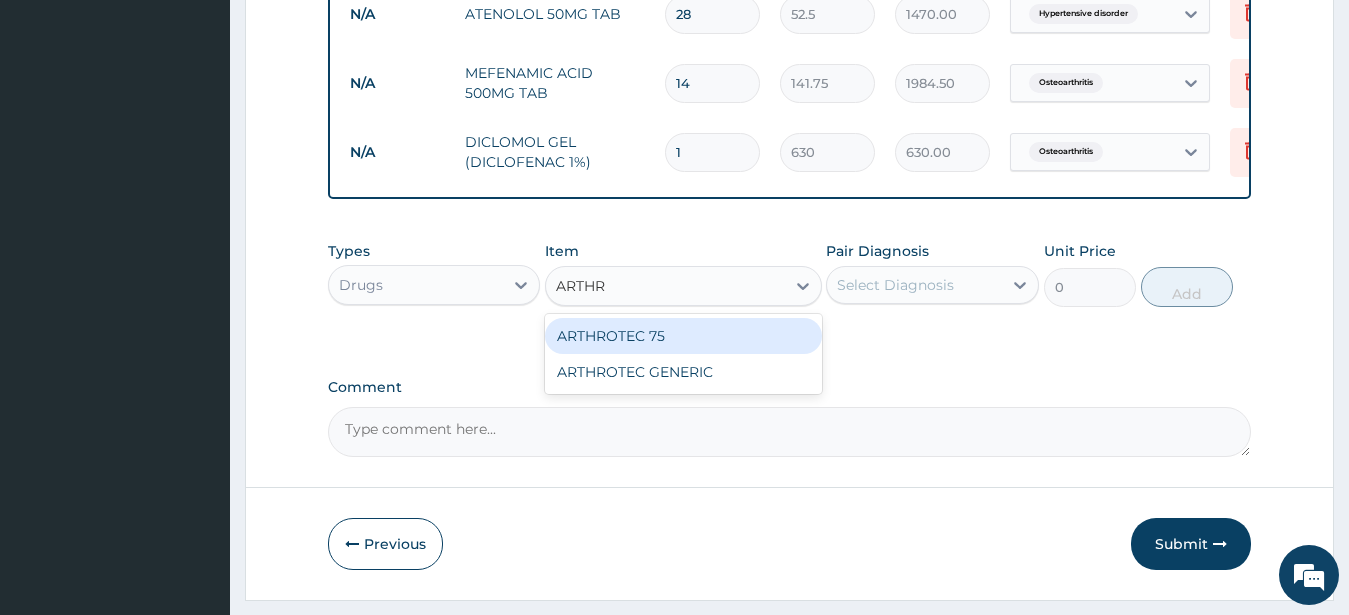 drag, startPoint x: 730, startPoint y: 354, endPoint x: 772, endPoint y: 344, distance: 43.174065 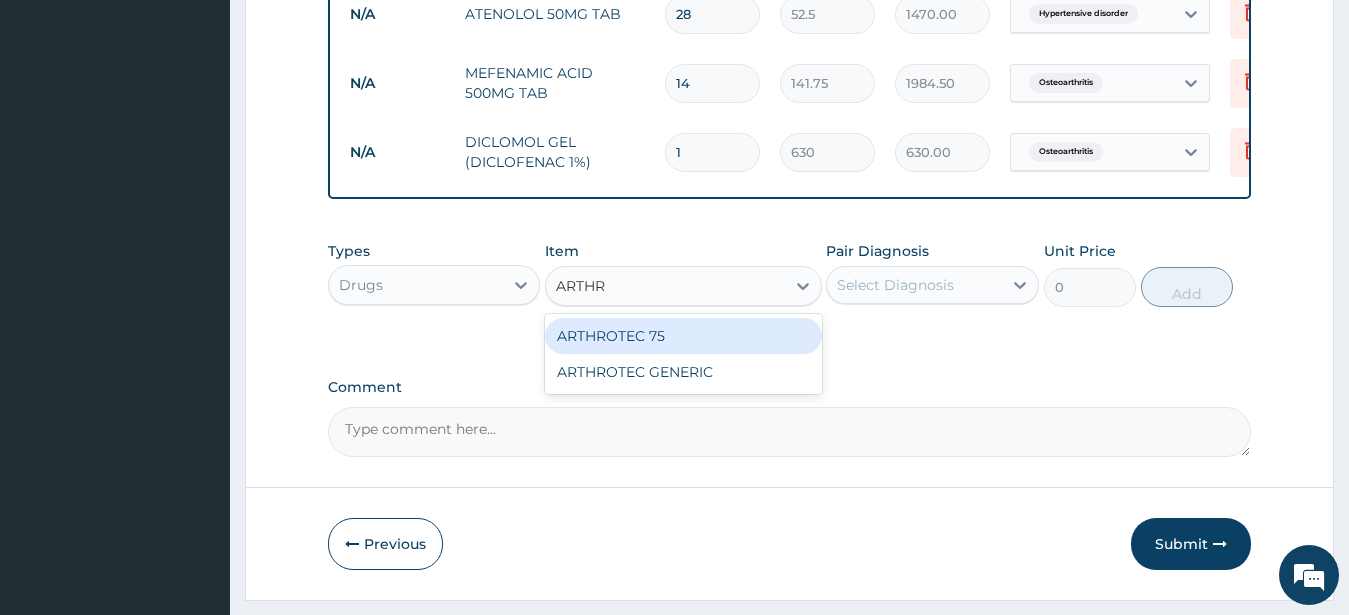 click on "ARTHROTEC 75" at bounding box center [683, 336] 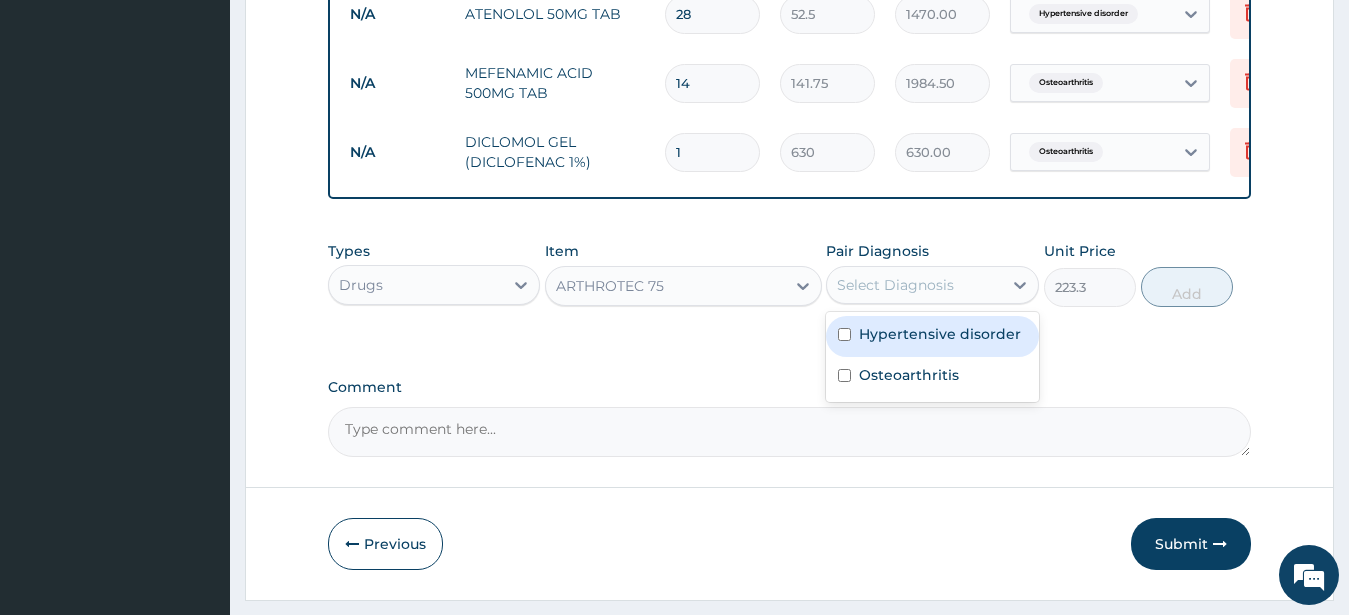 click on "Select Diagnosis" at bounding box center [932, 285] 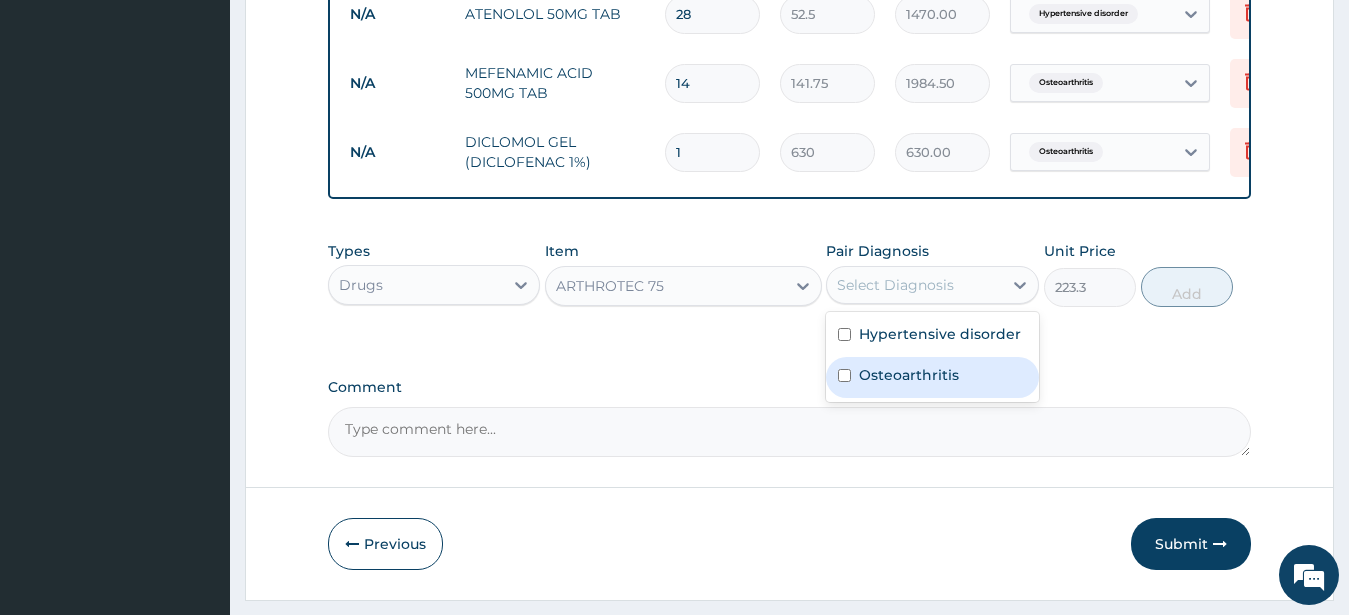 click on "Osteoarthritis" at bounding box center [909, 375] 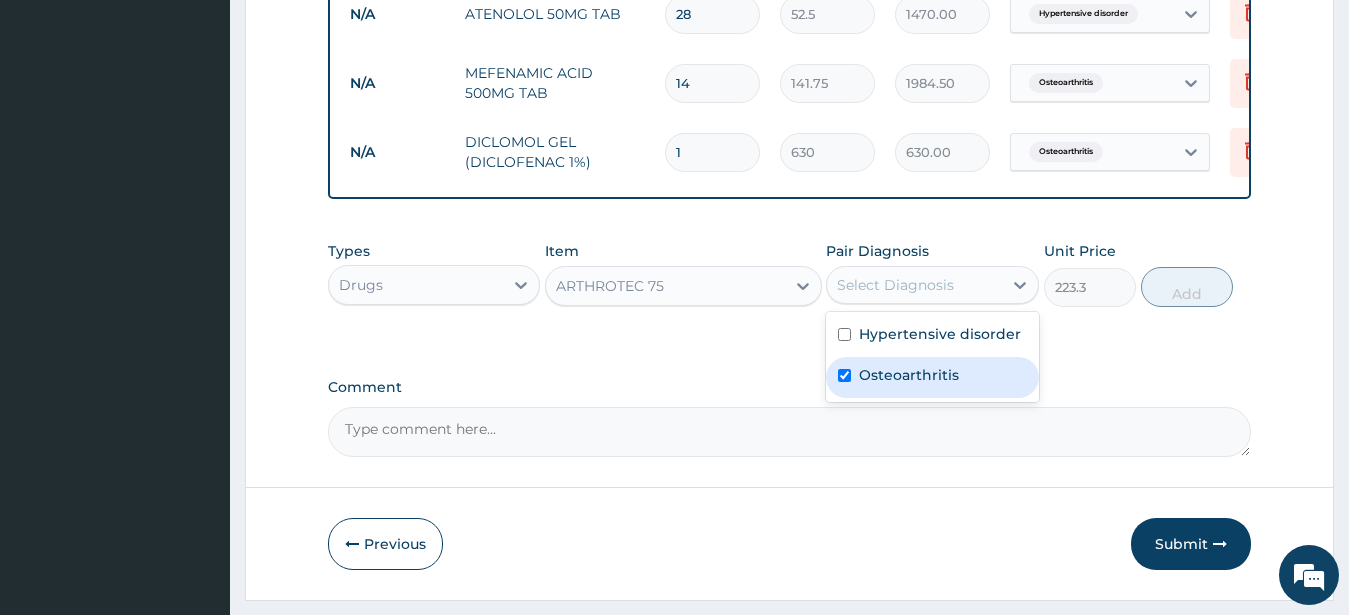 checkbox on "true" 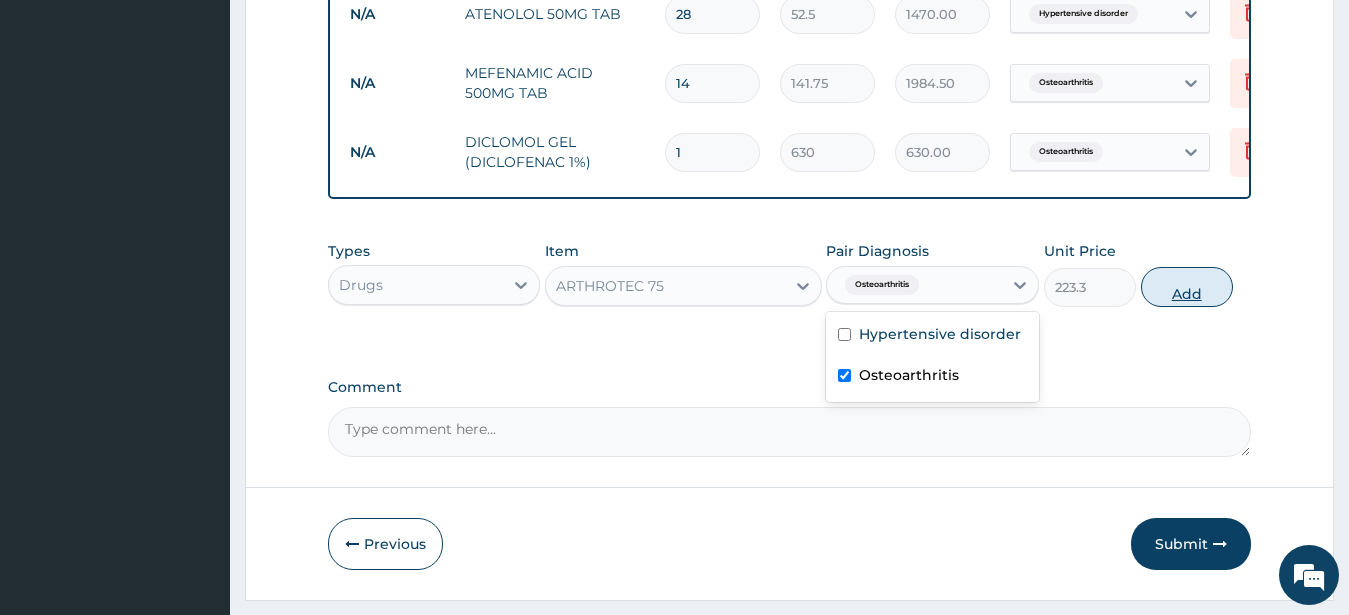 click on "Add" at bounding box center [1187, 287] 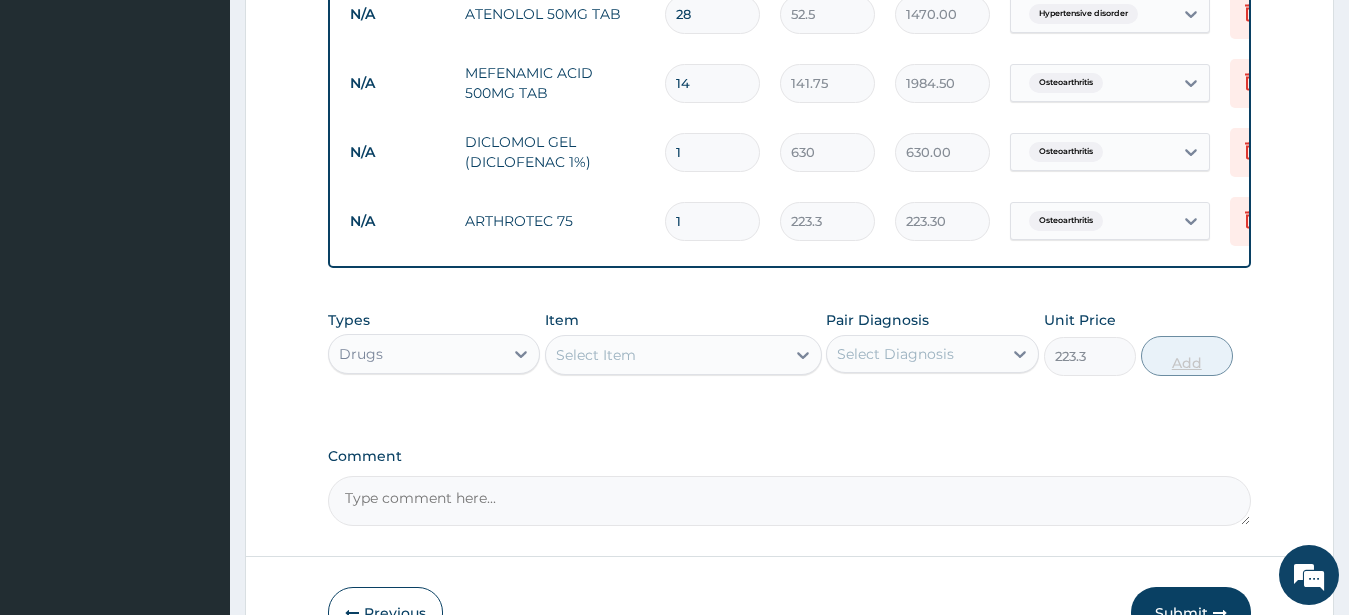 type on "0" 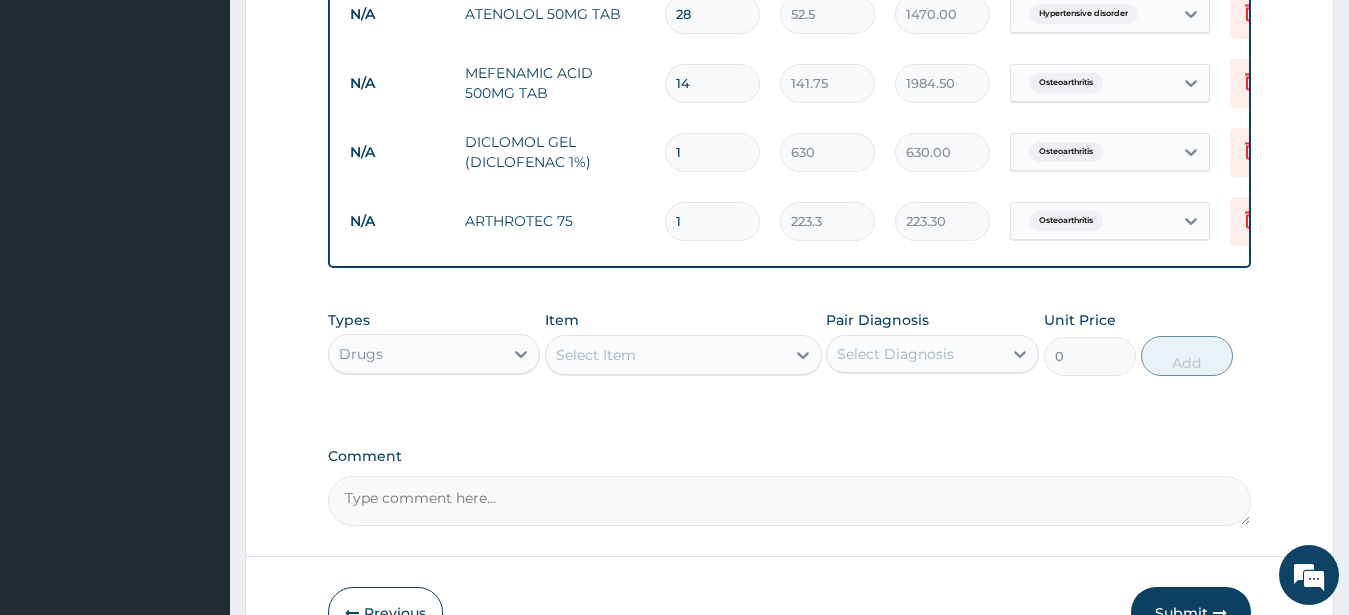 type on "14" 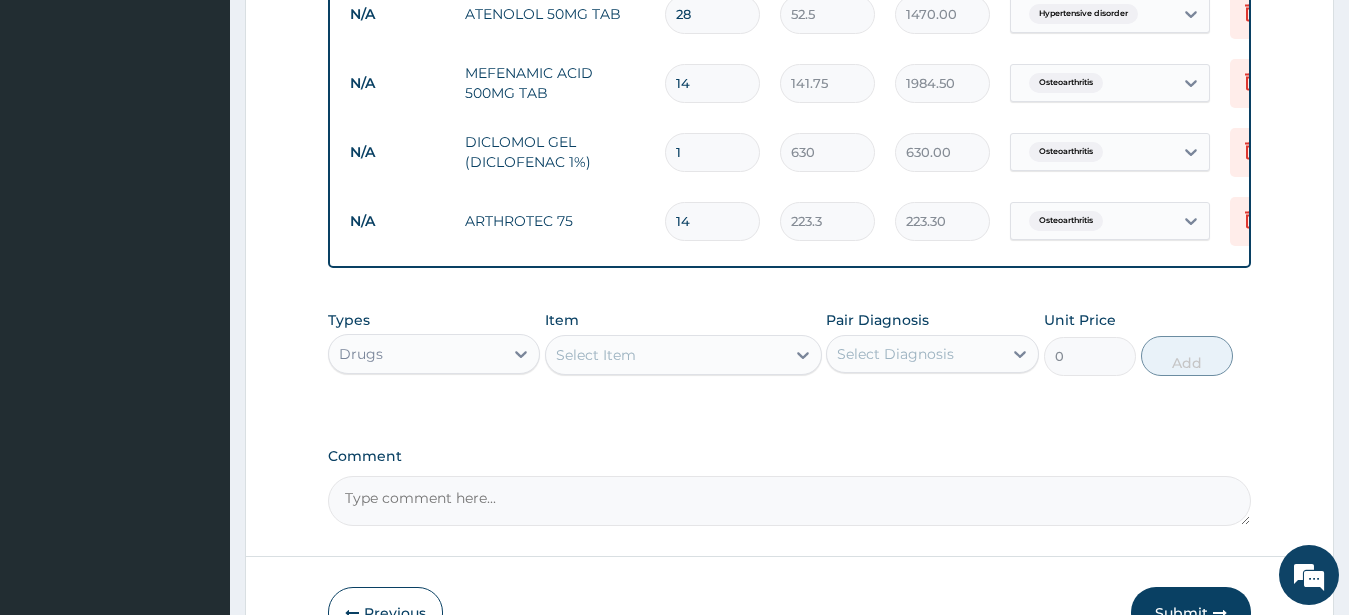 type on "3126.20" 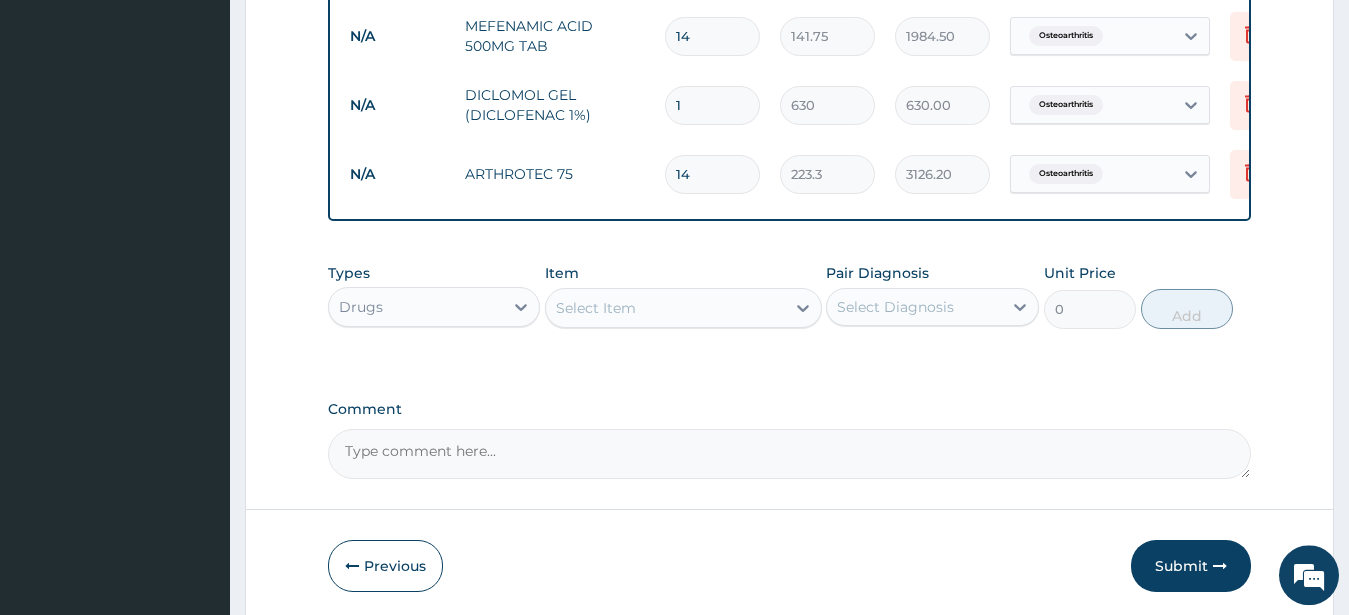 scroll, scrollTop: 1025, scrollLeft: 0, axis: vertical 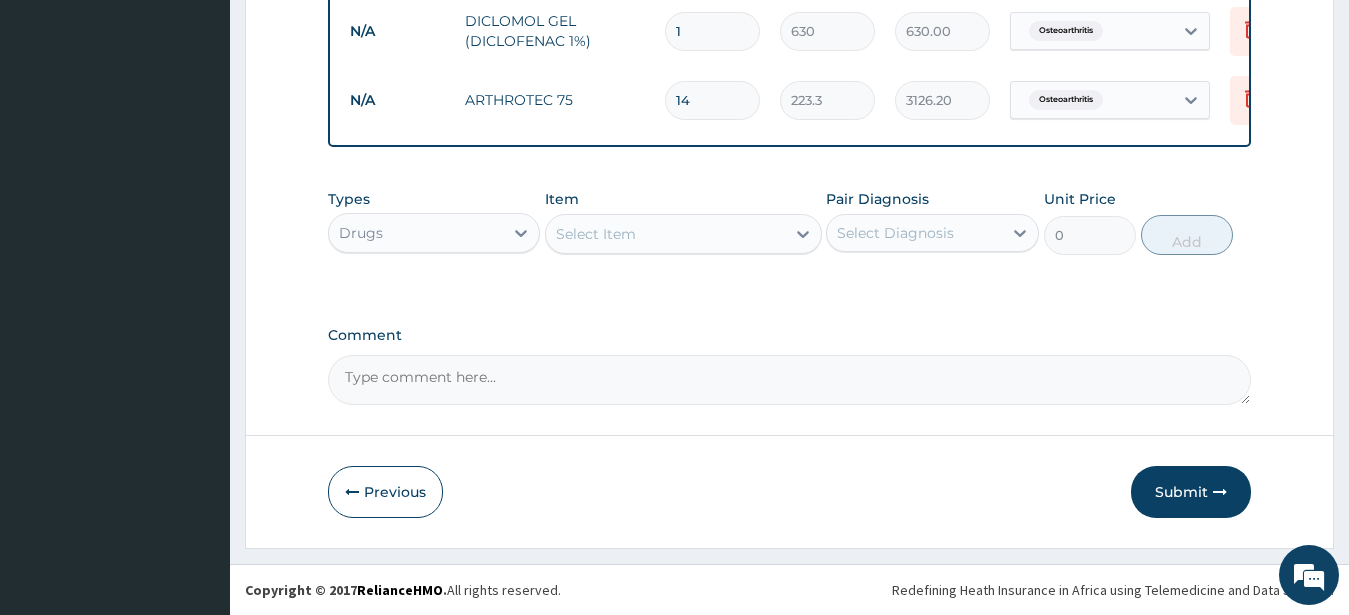 type on "14" 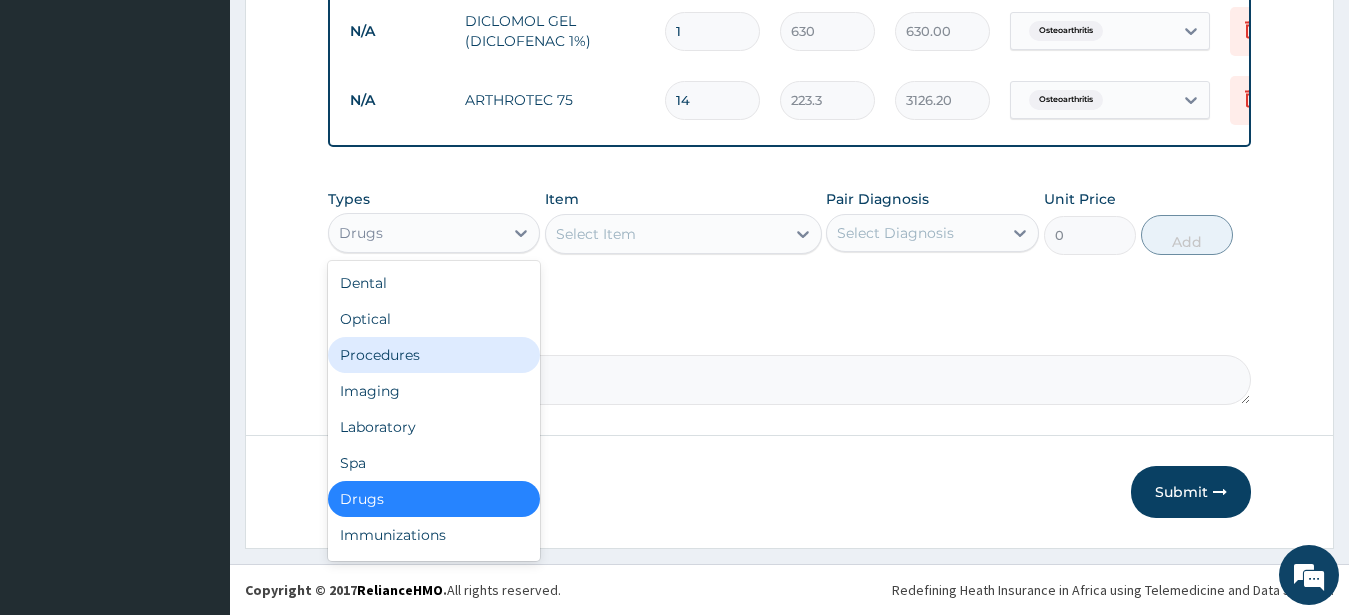 click on "Procedures" at bounding box center (434, 355) 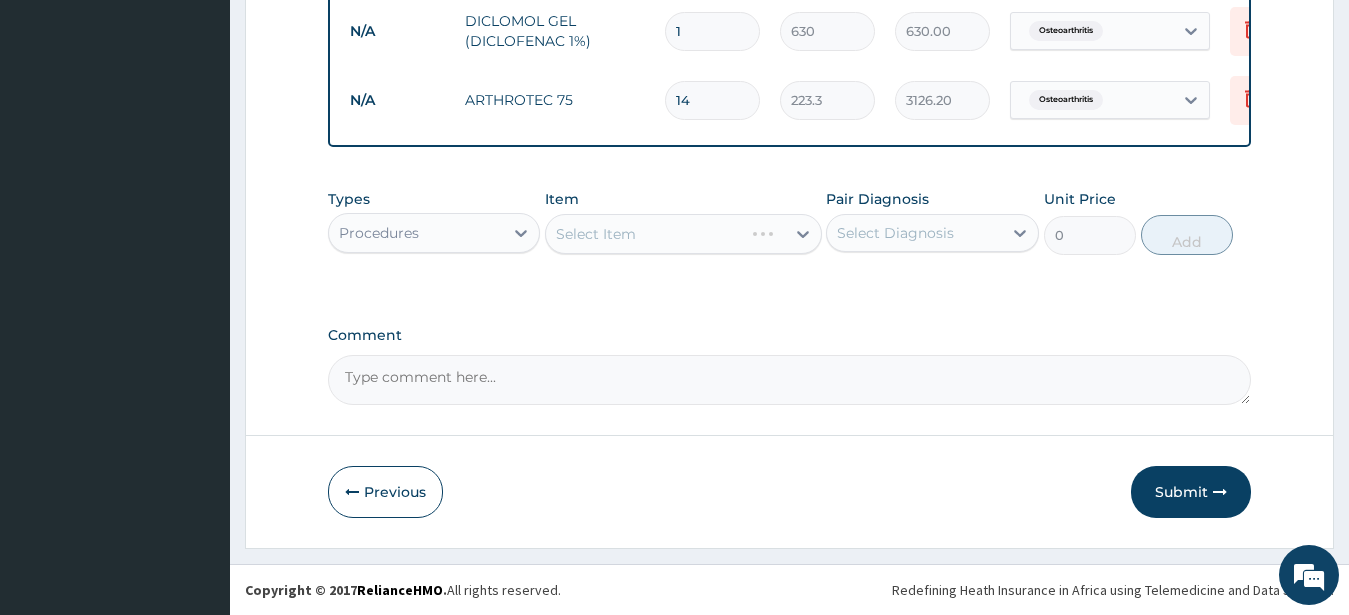 click on "Select Item" at bounding box center [683, 234] 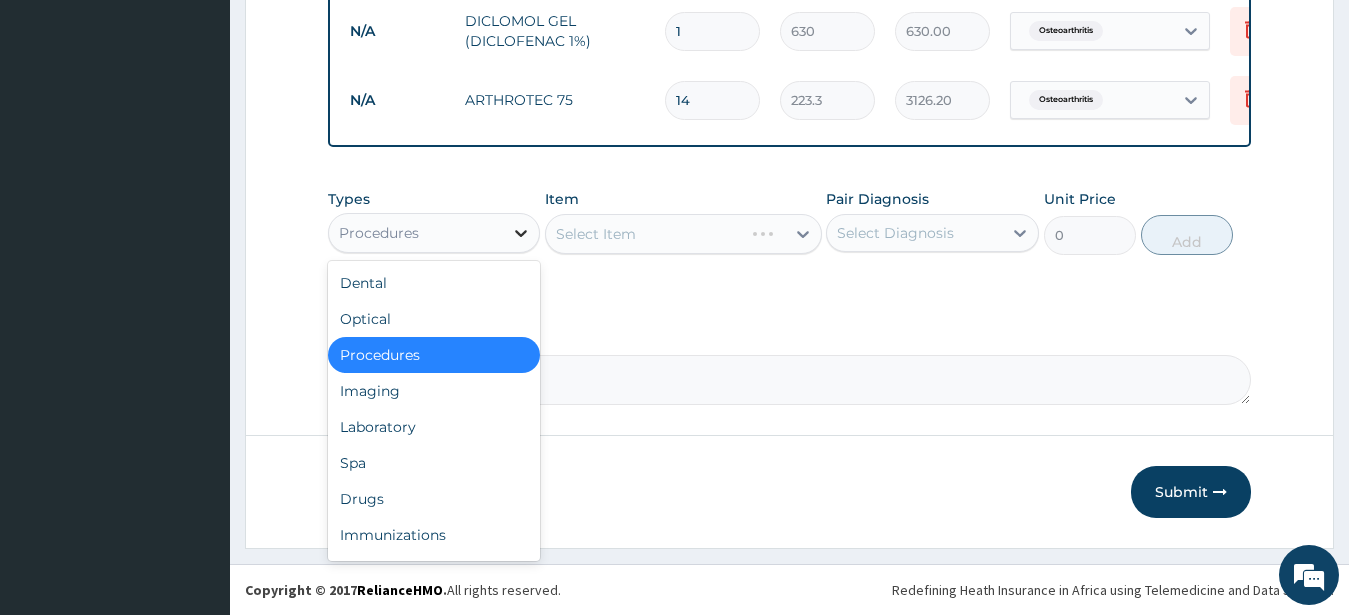 click 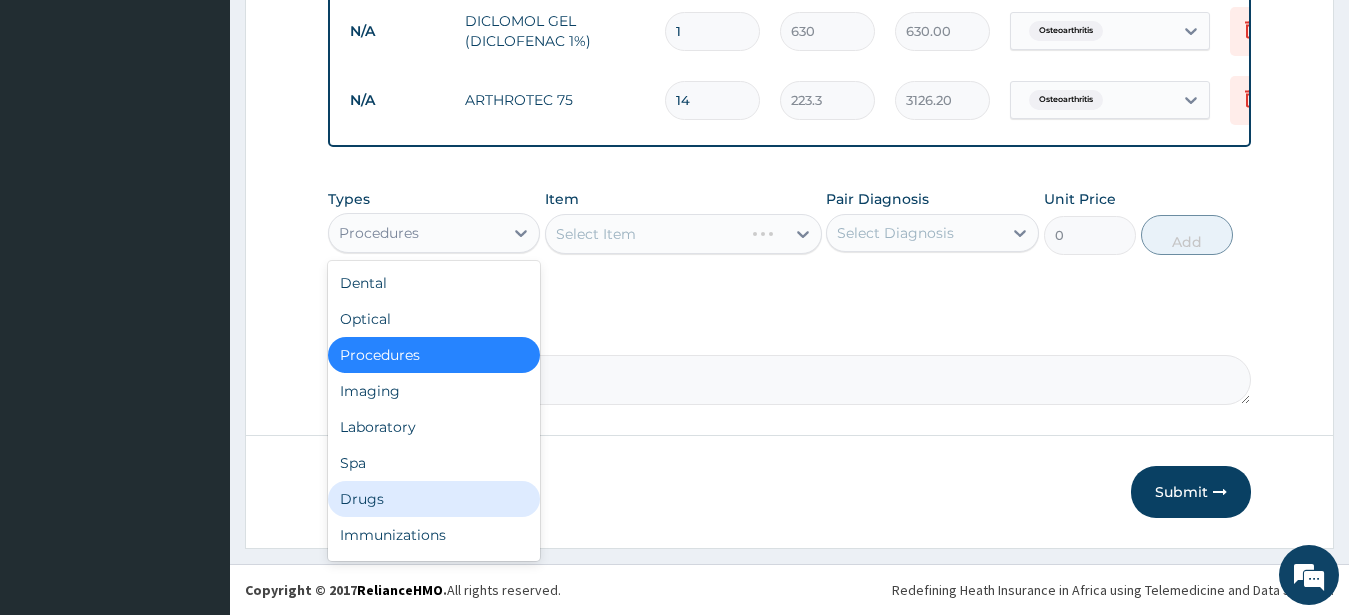 click on "Drugs" at bounding box center [434, 499] 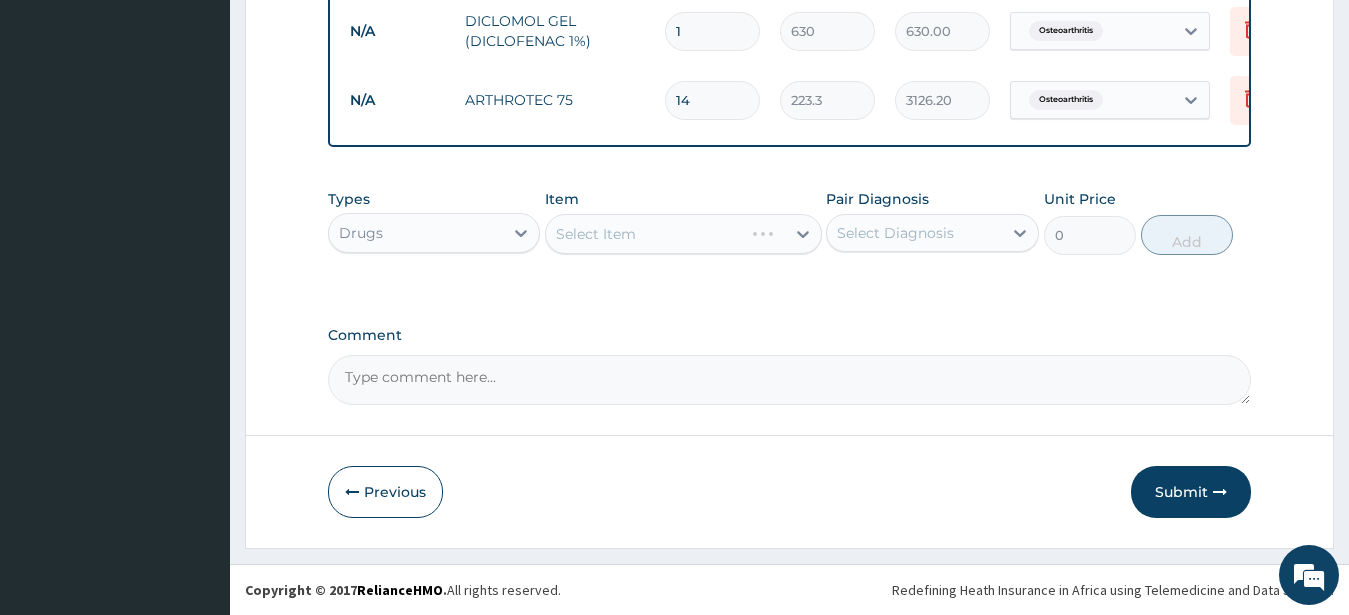 click on "Comment" at bounding box center [790, 366] 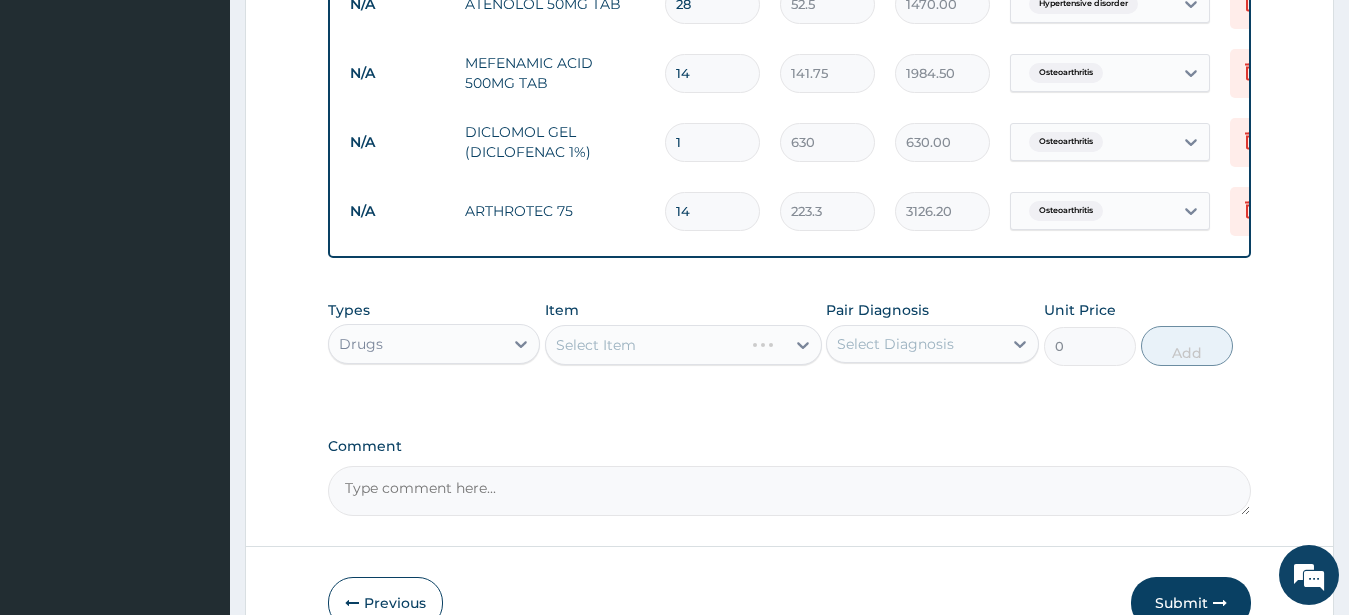 scroll, scrollTop: 1025, scrollLeft: 0, axis: vertical 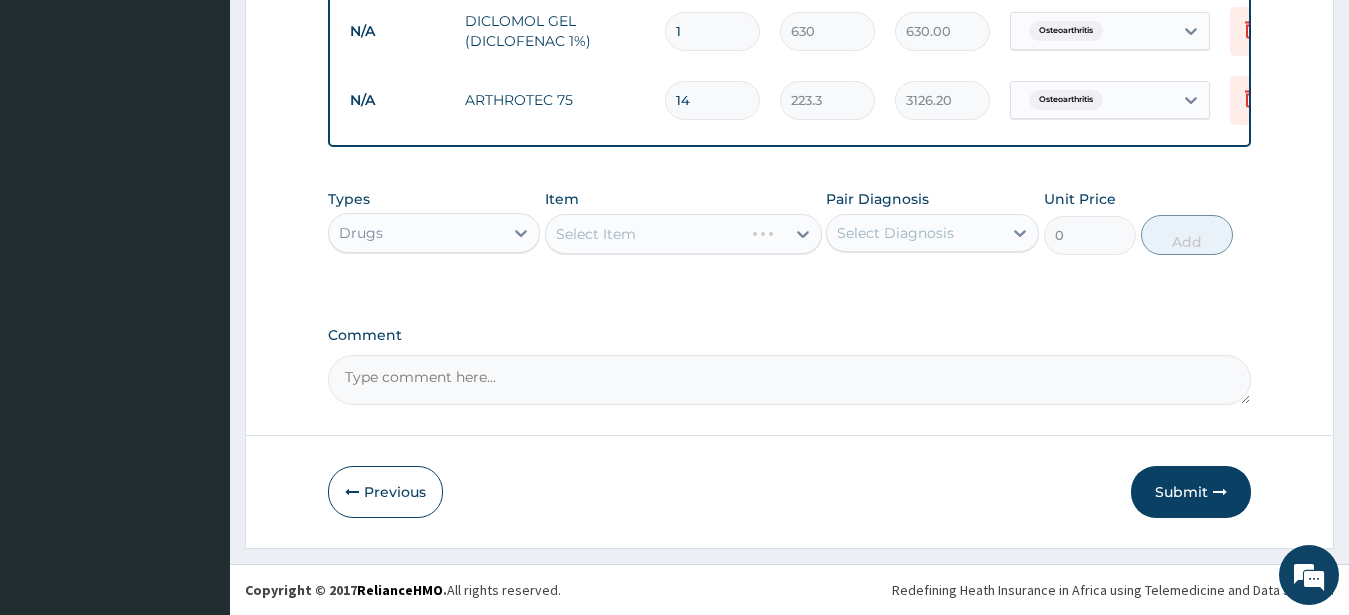 click on "Select Item" at bounding box center (683, 234) 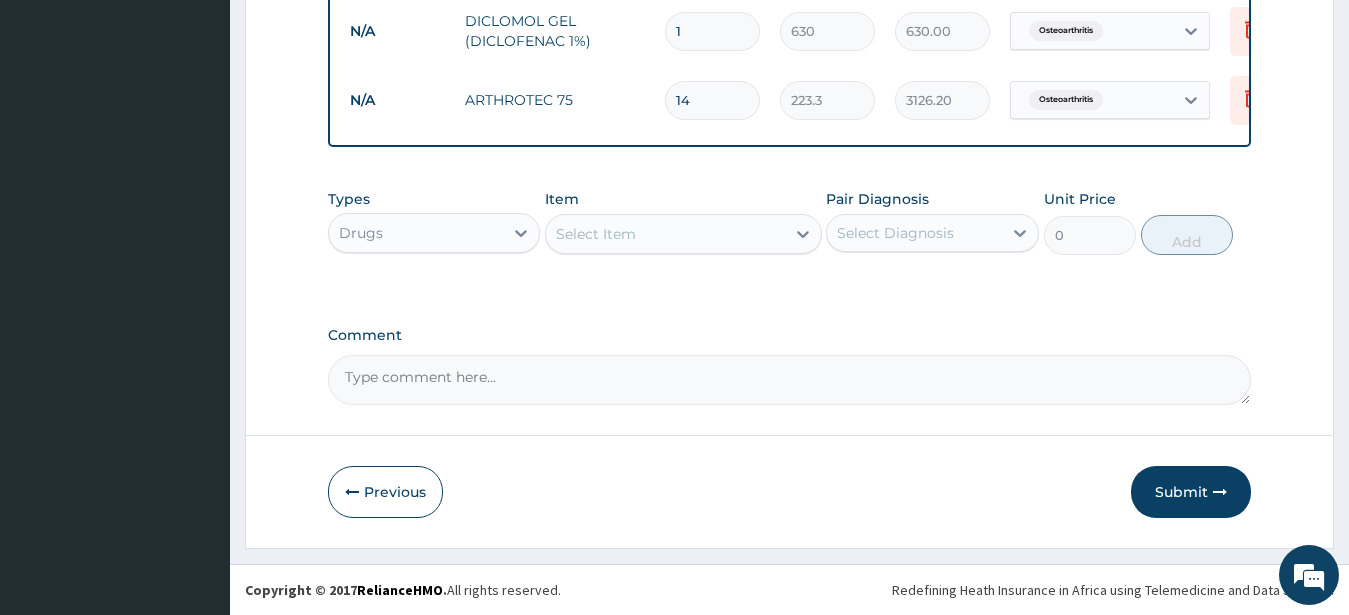 click on "Select Item" at bounding box center [665, 234] 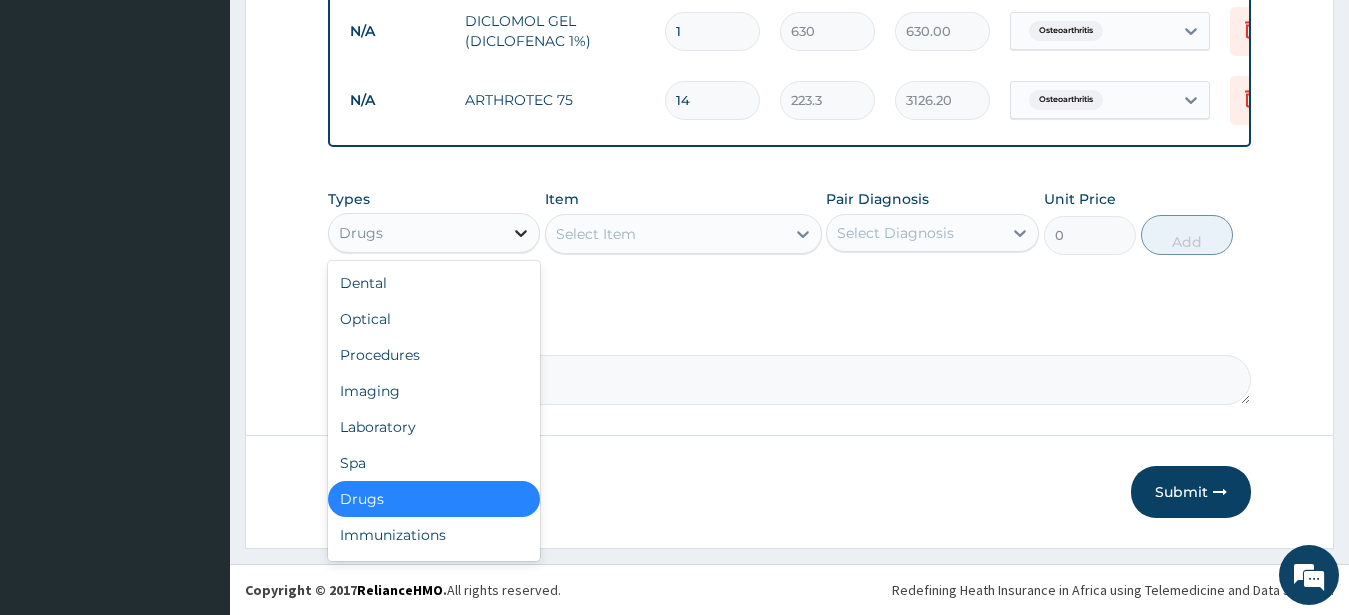 click 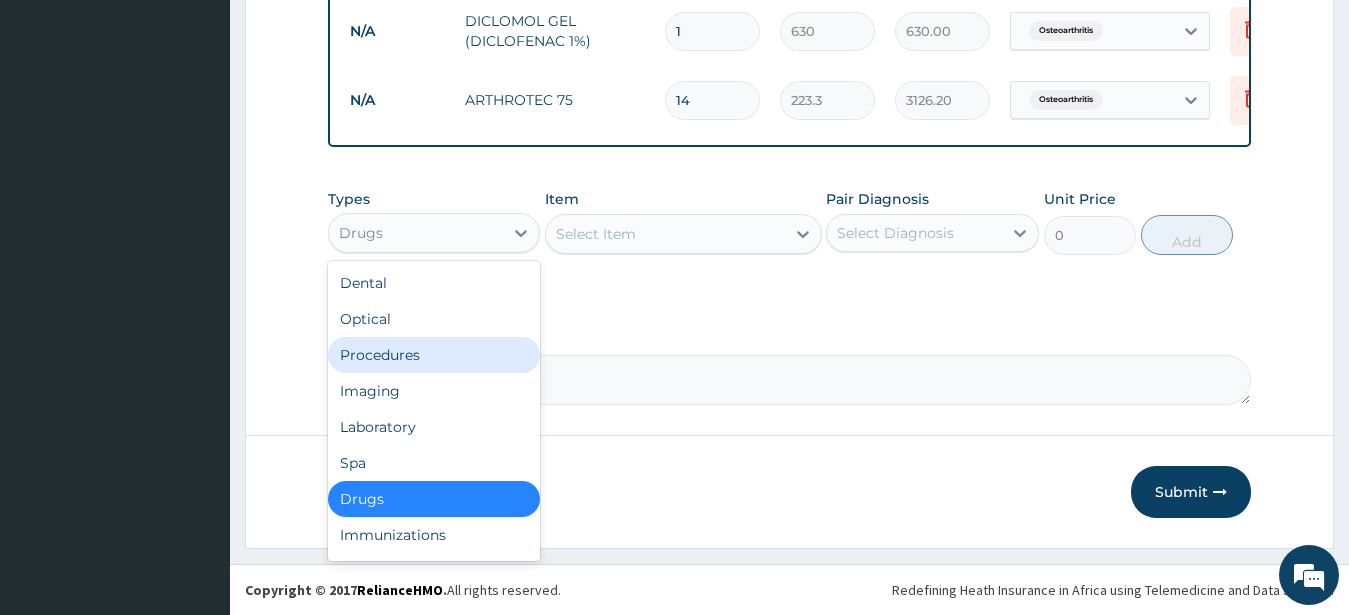 click on "Procedures" at bounding box center [434, 355] 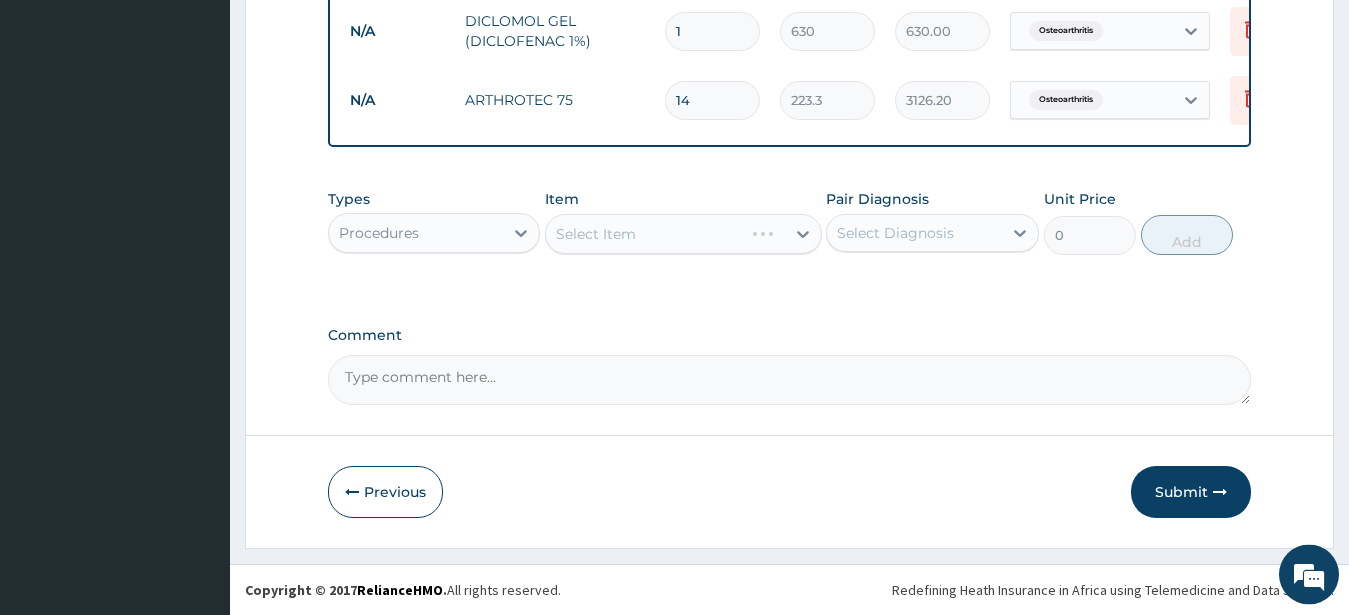 scroll, scrollTop: 1025, scrollLeft: 0, axis: vertical 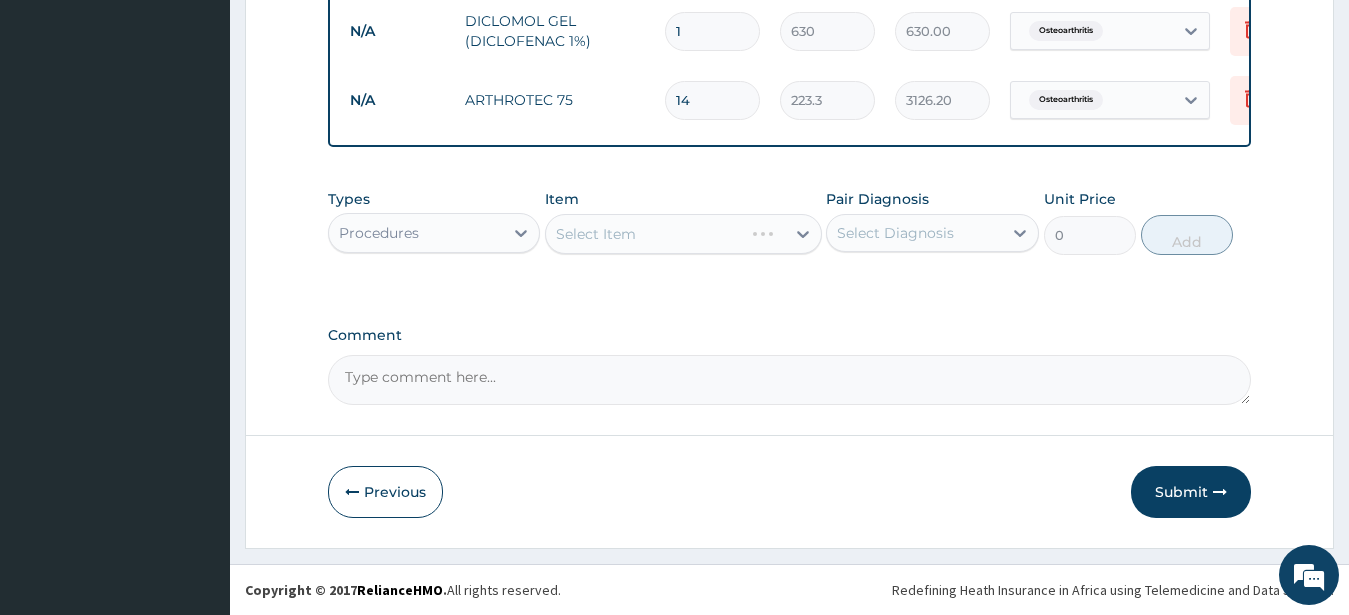 click on "Select Item" at bounding box center [683, 234] 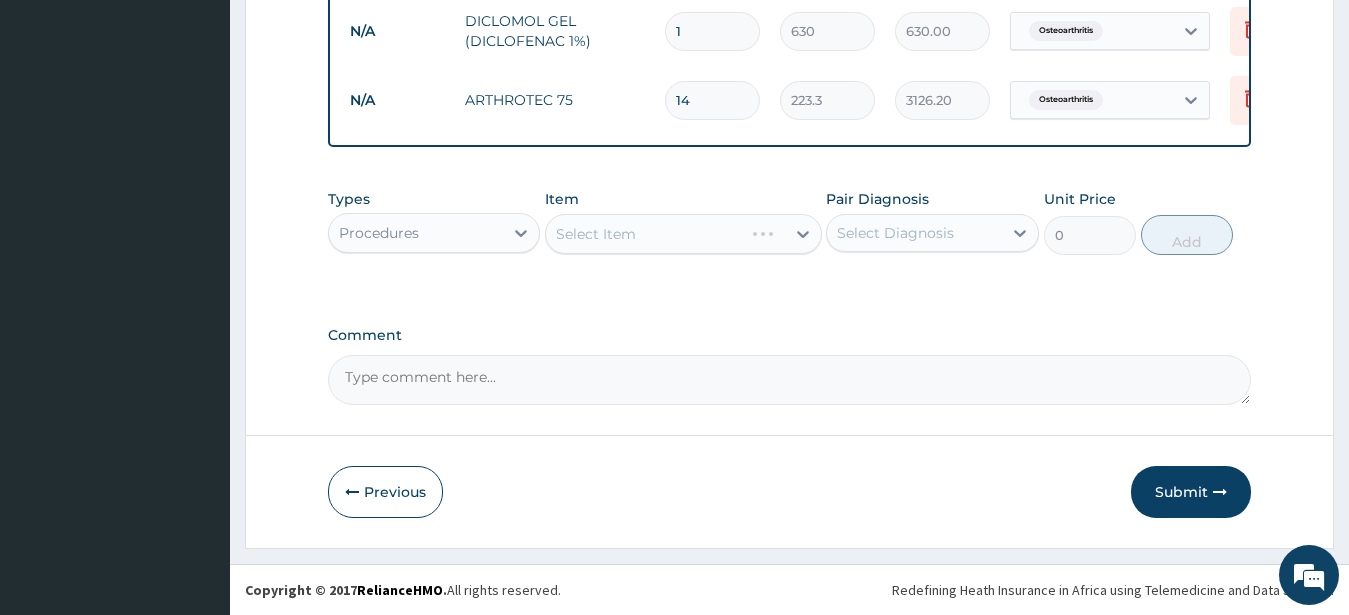 click on "Select Item" at bounding box center [683, 234] 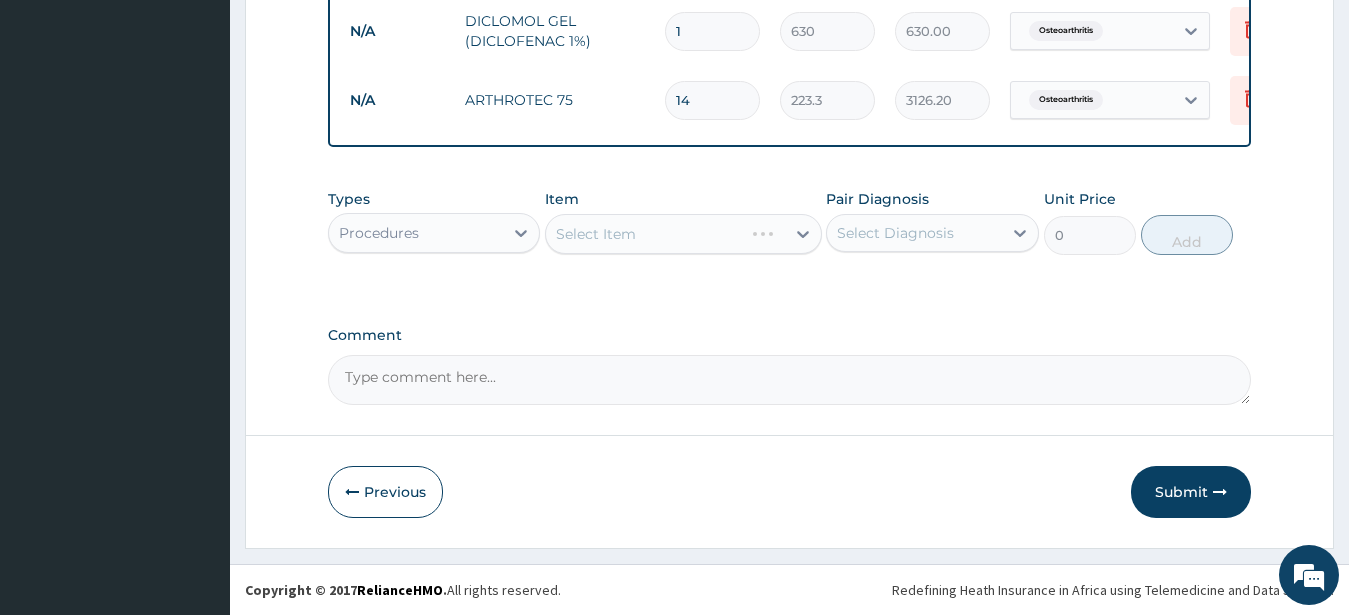 click on "Select Item" at bounding box center (683, 234) 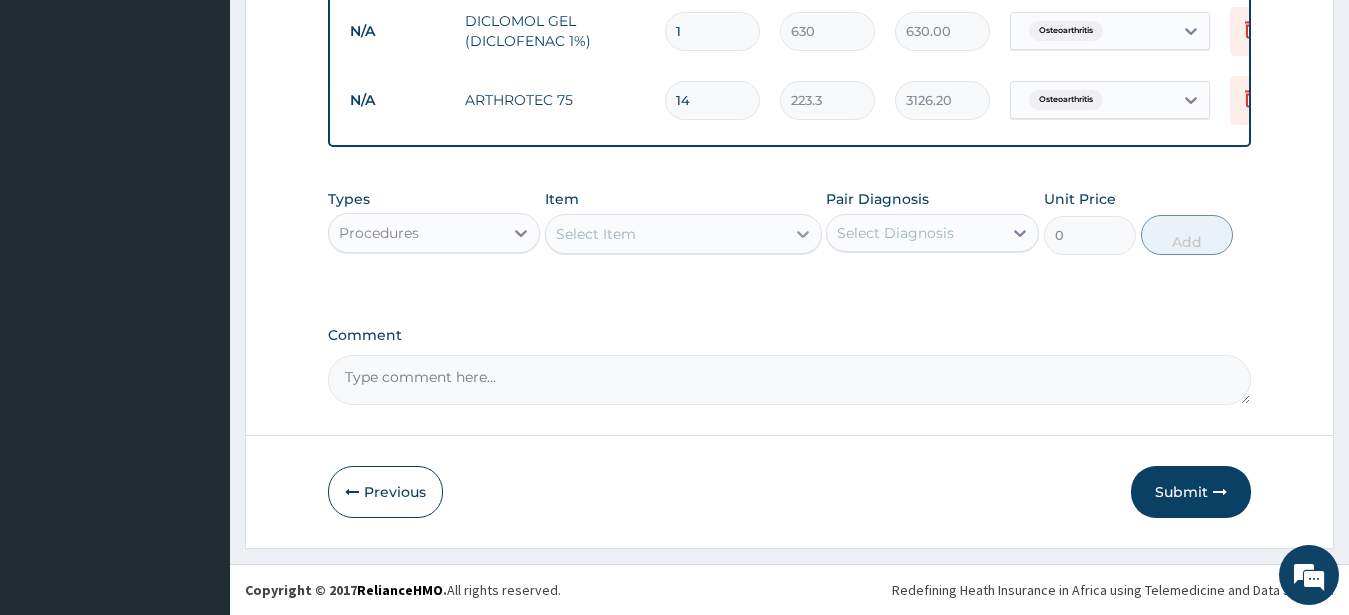 click at bounding box center [803, 234] 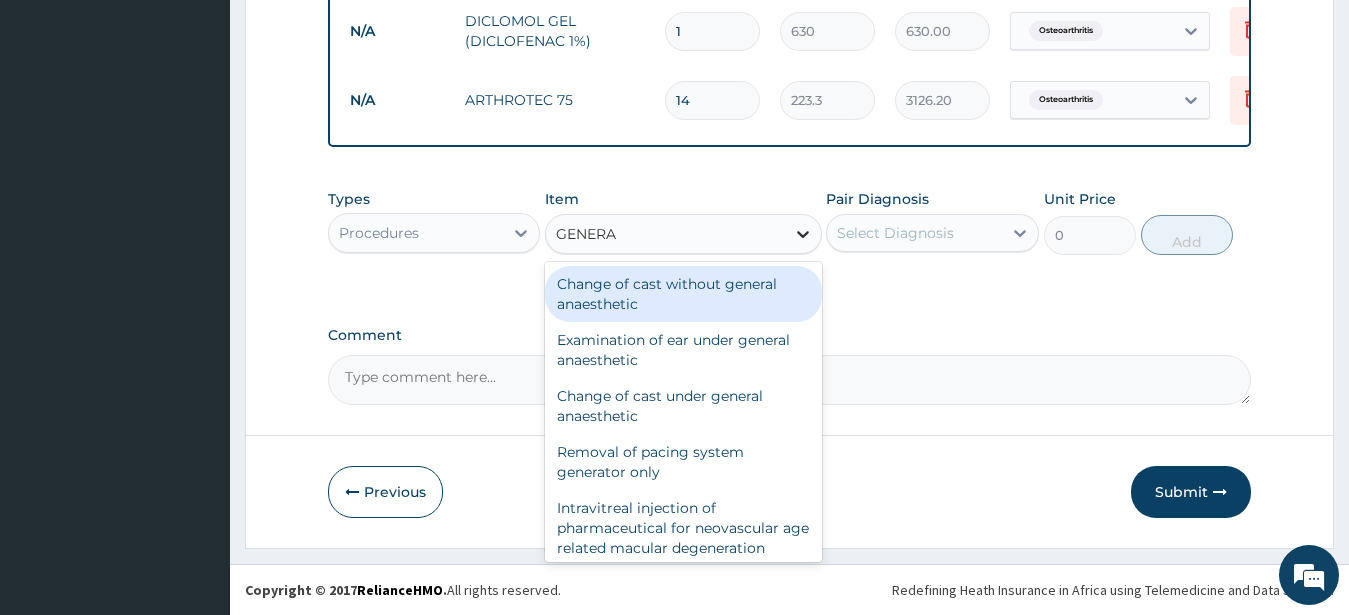 type on "GENERAL" 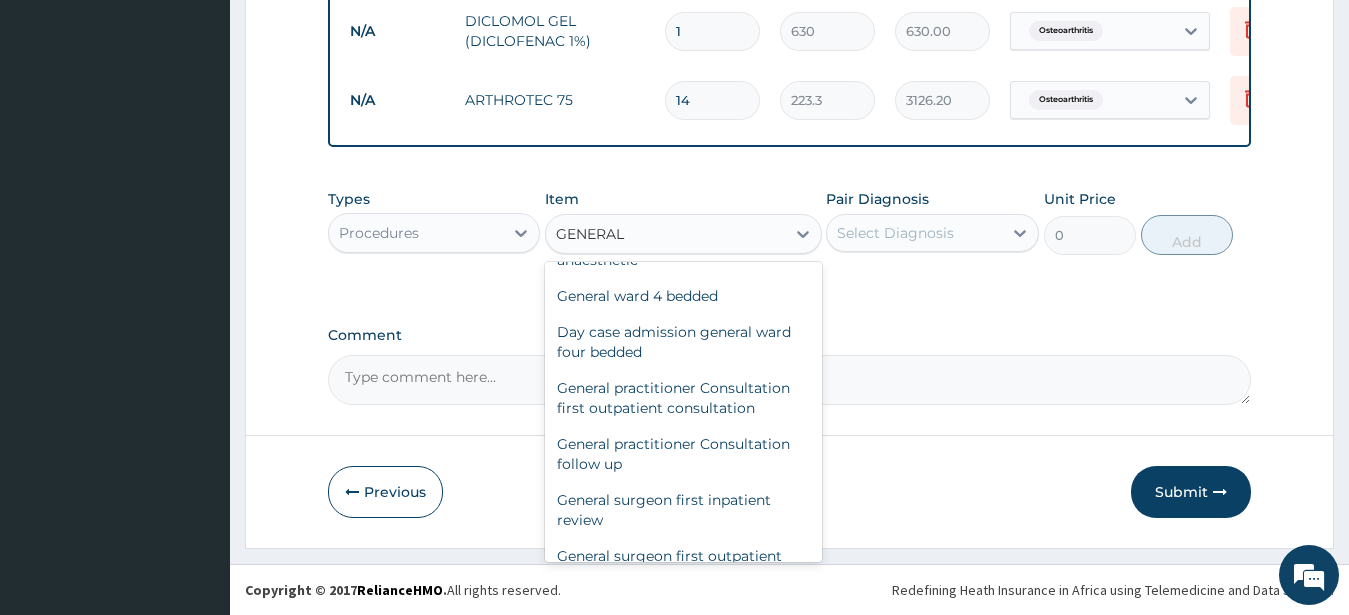 scroll, scrollTop: 252, scrollLeft: 0, axis: vertical 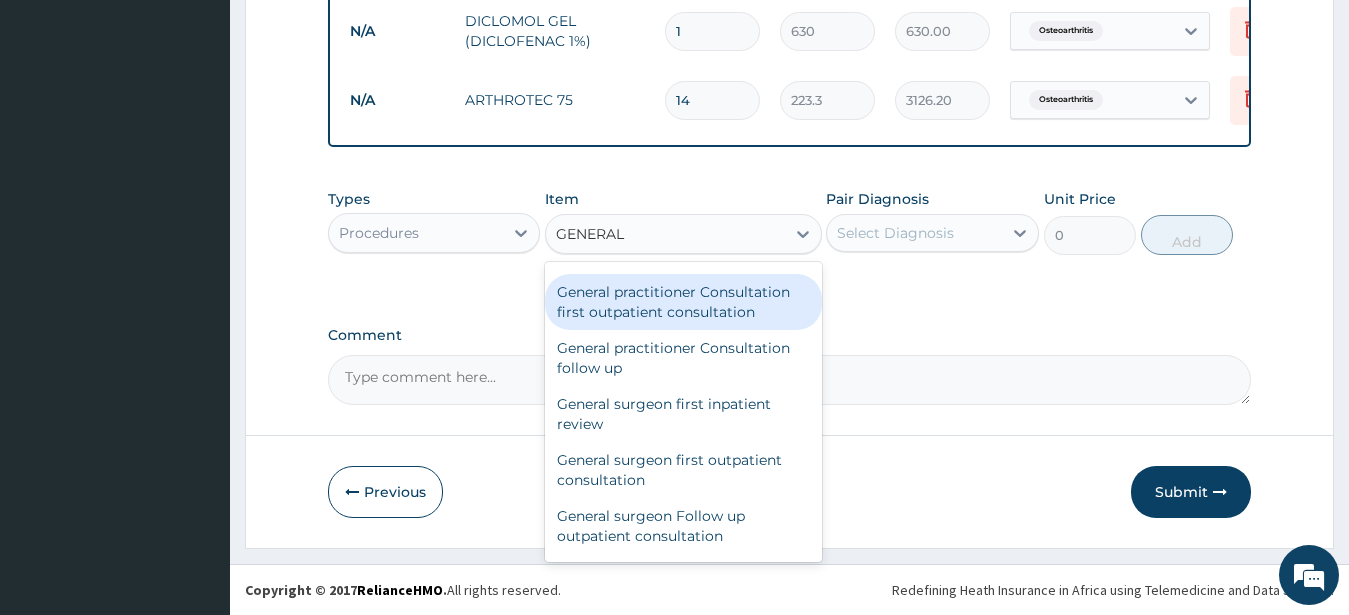 drag, startPoint x: 677, startPoint y: 314, endPoint x: 753, endPoint y: 275, distance: 85.42248 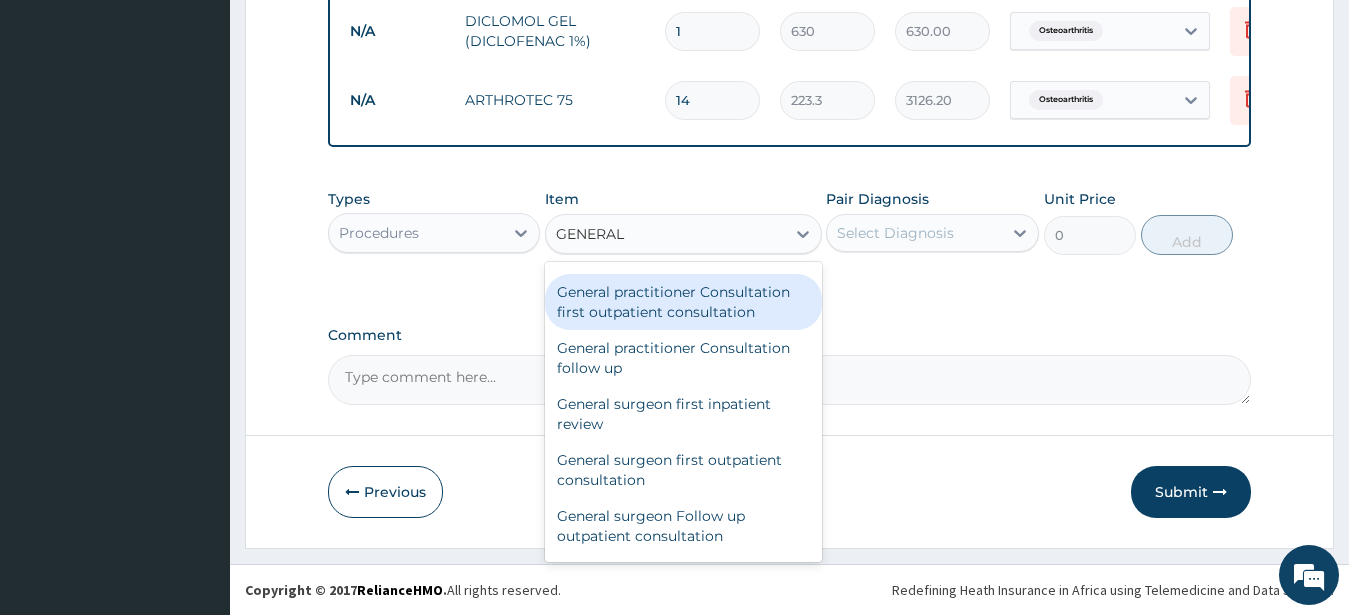 click on "General practitioner Consultation first outpatient consultation" at bounding box center (683, 302) 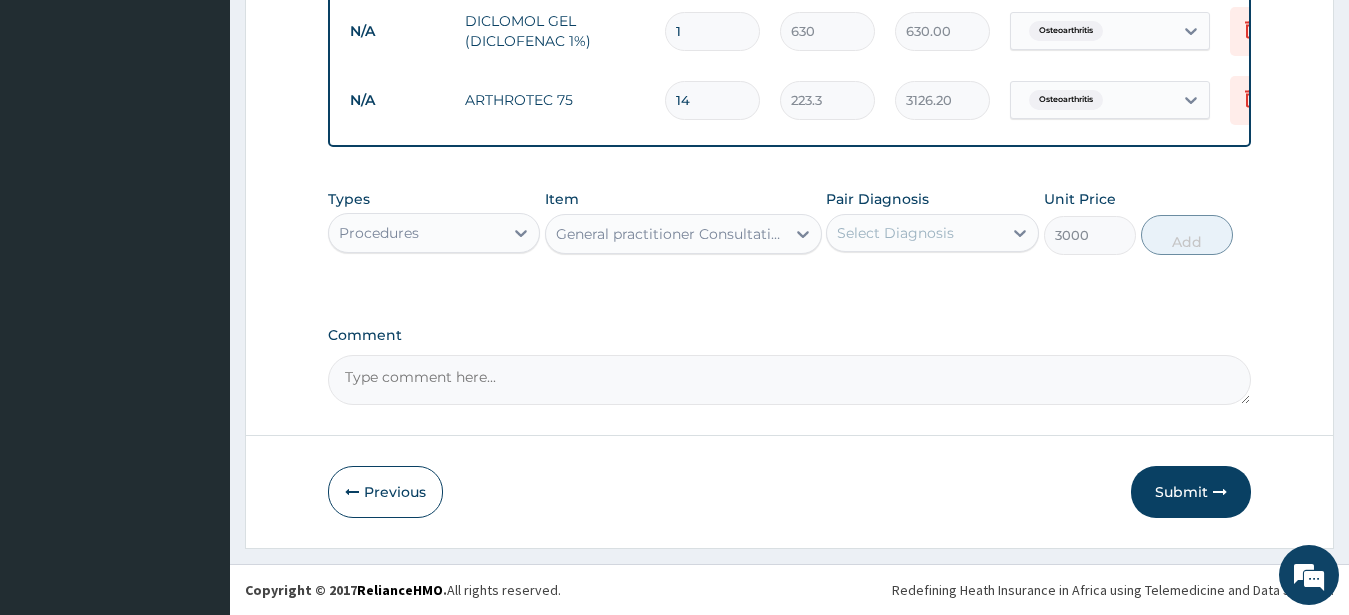 click on "Select Diagnosis" at bounding box center [895, 233] 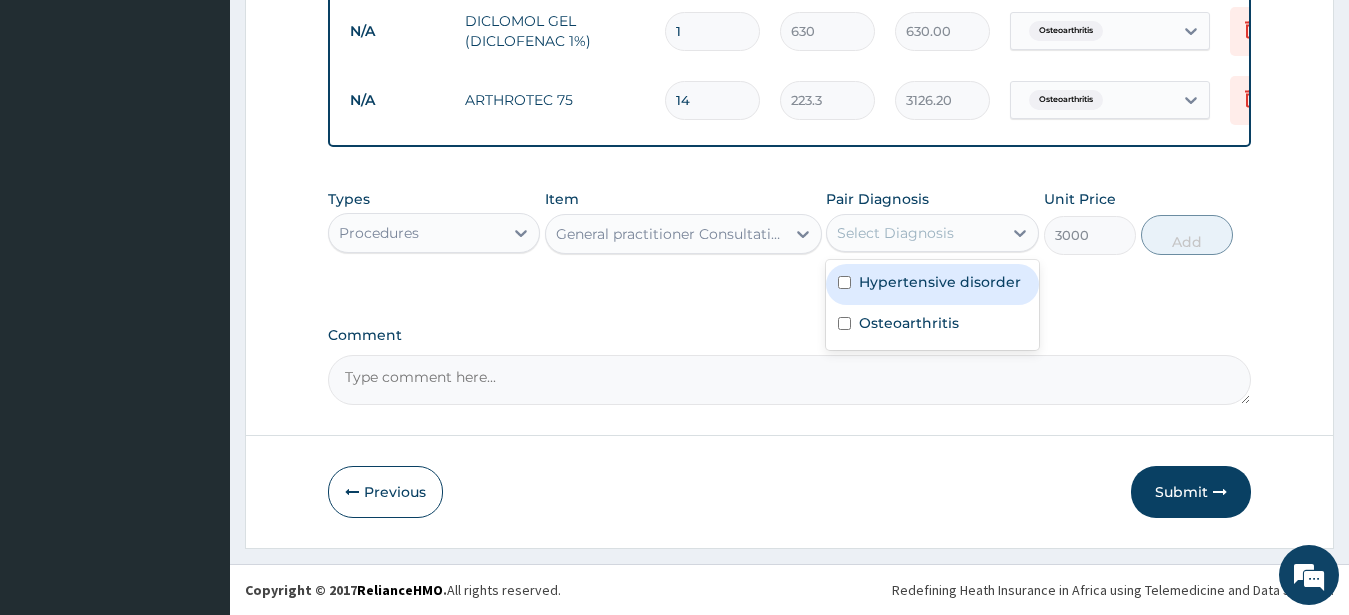 click on "Hypertensive disorder" at bounding box center (932, 284) 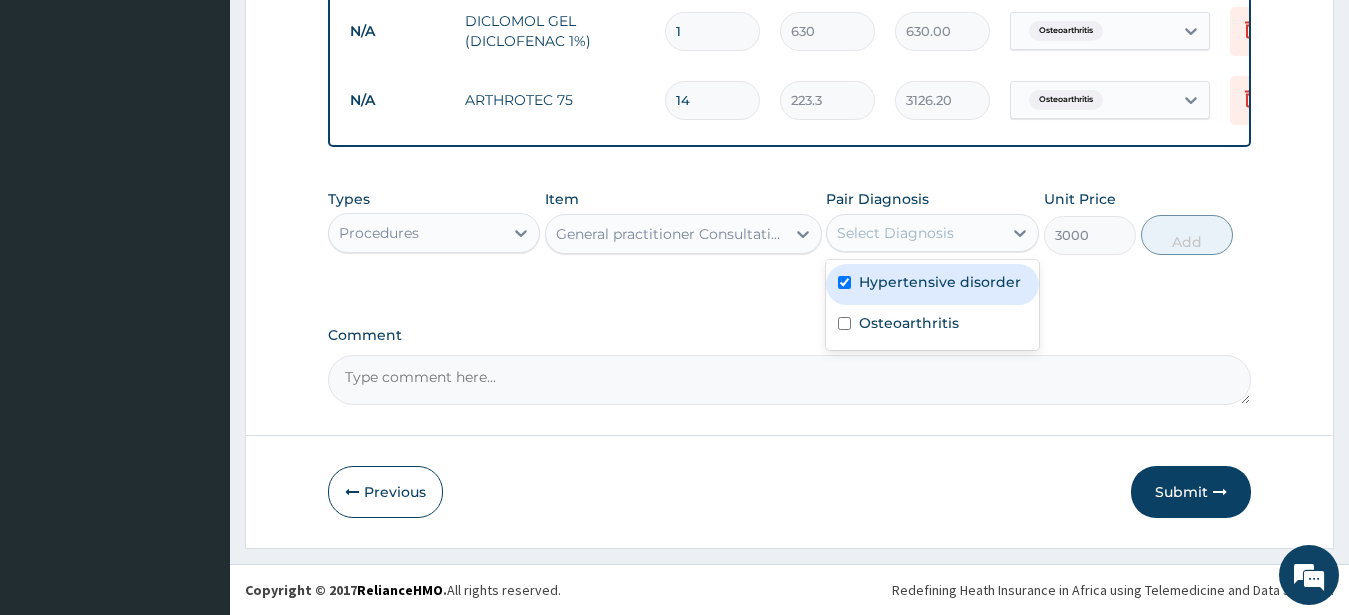 checkbox on "true" 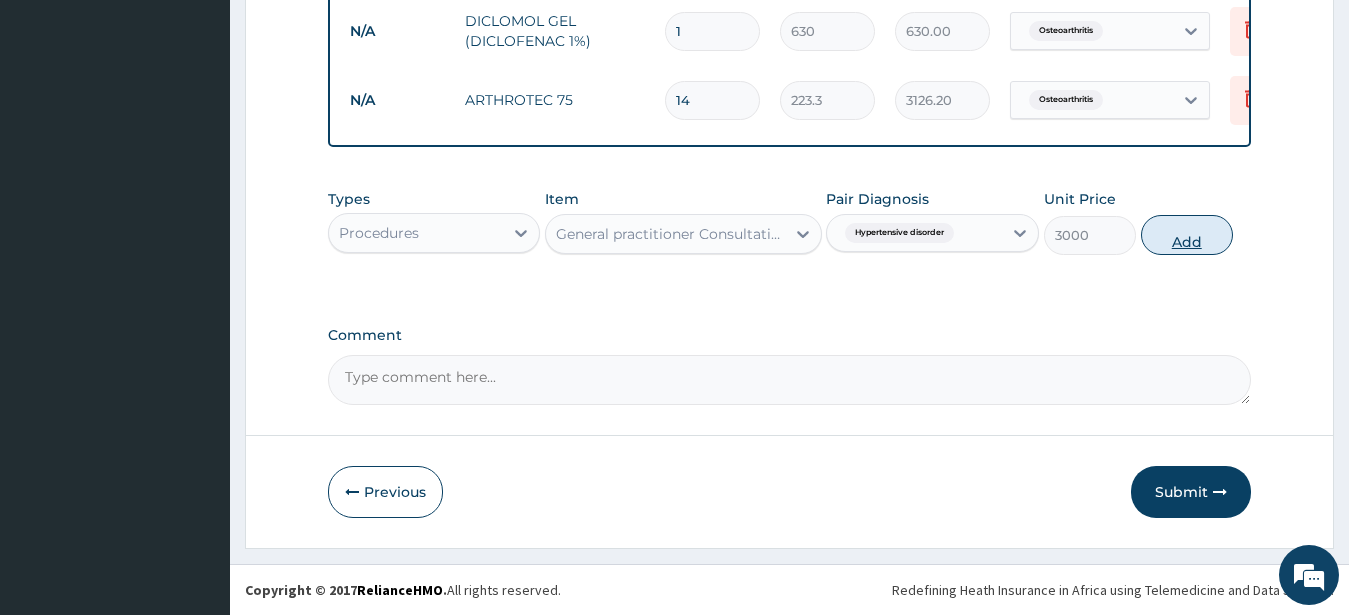 click on "Add" at bounding box center (1187, 235) 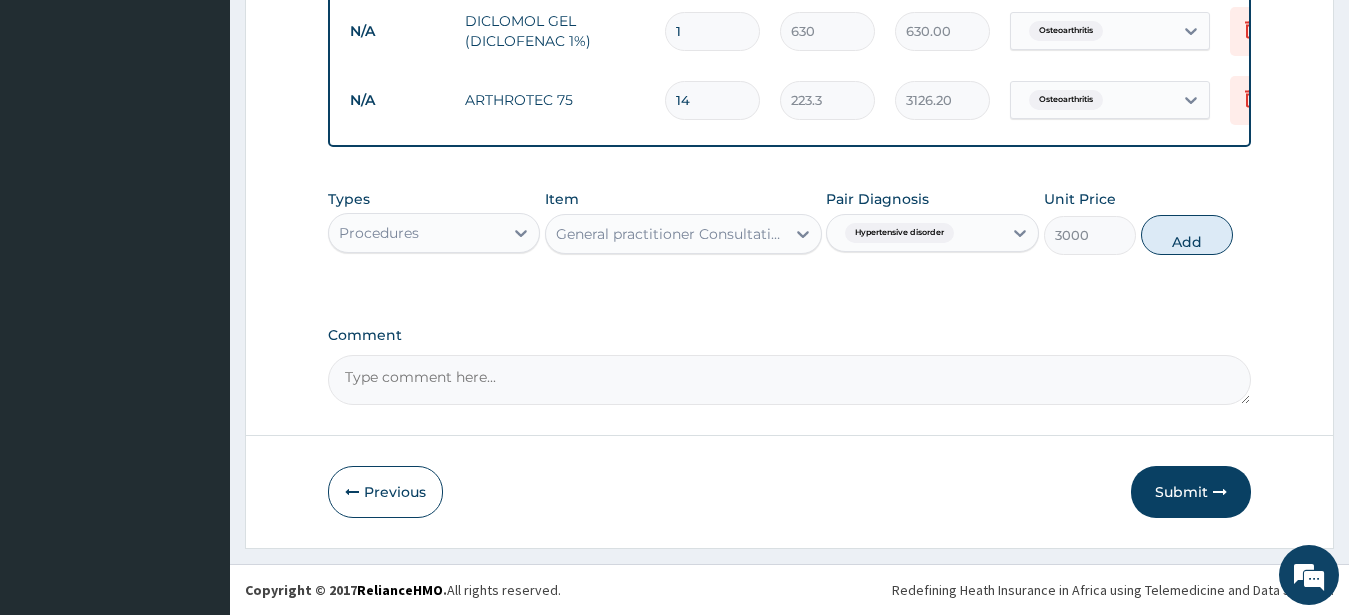type on "0" 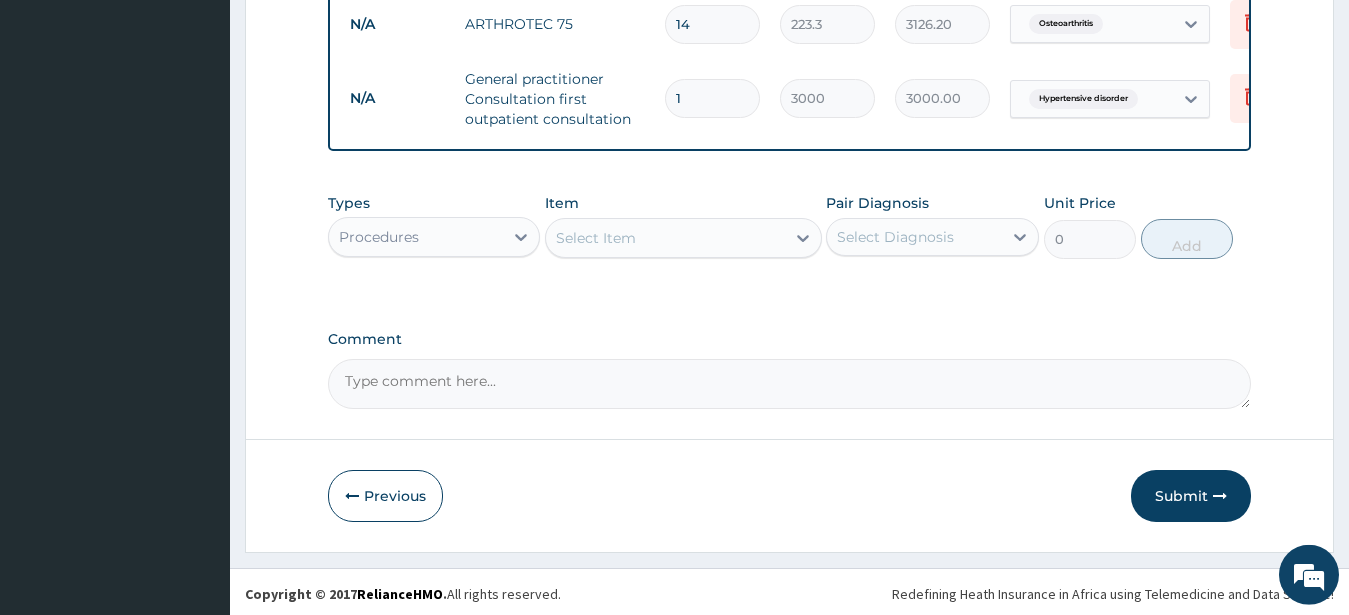 scroll, scrollTop: 1105, scrollLeft: 0, axis: vertical 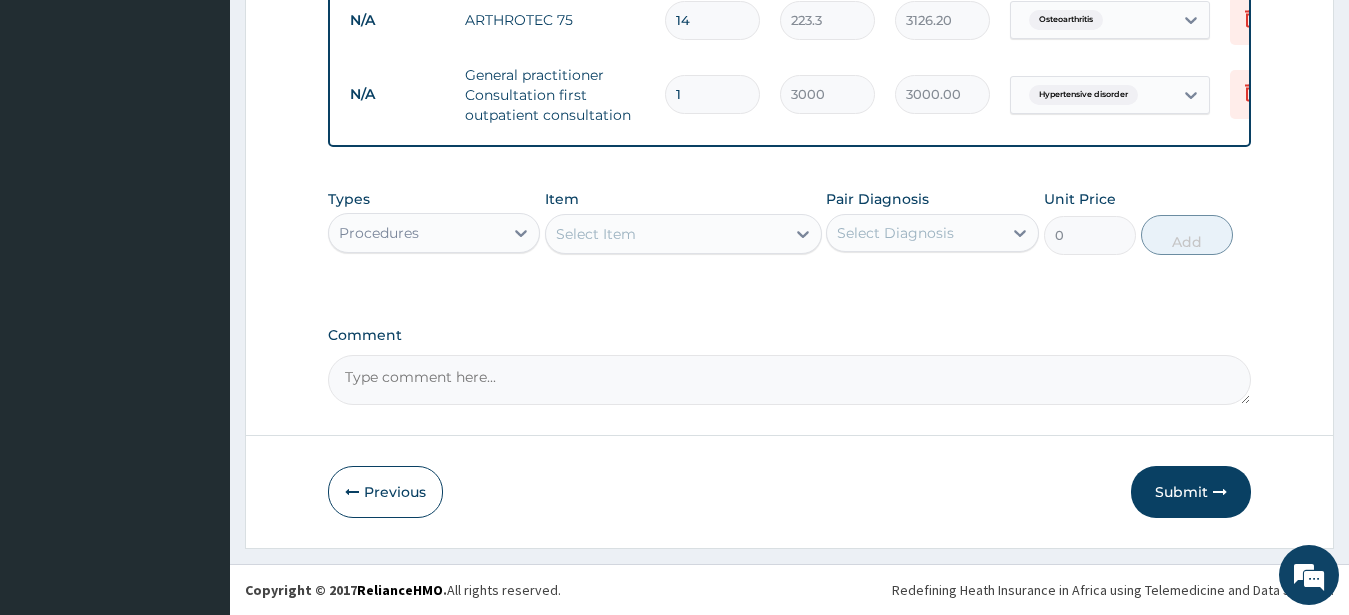 drag, startPoint x: 1190, startPoint y: 490, endPoint x: 1192, endPoint y: 452, distance: 38.052597 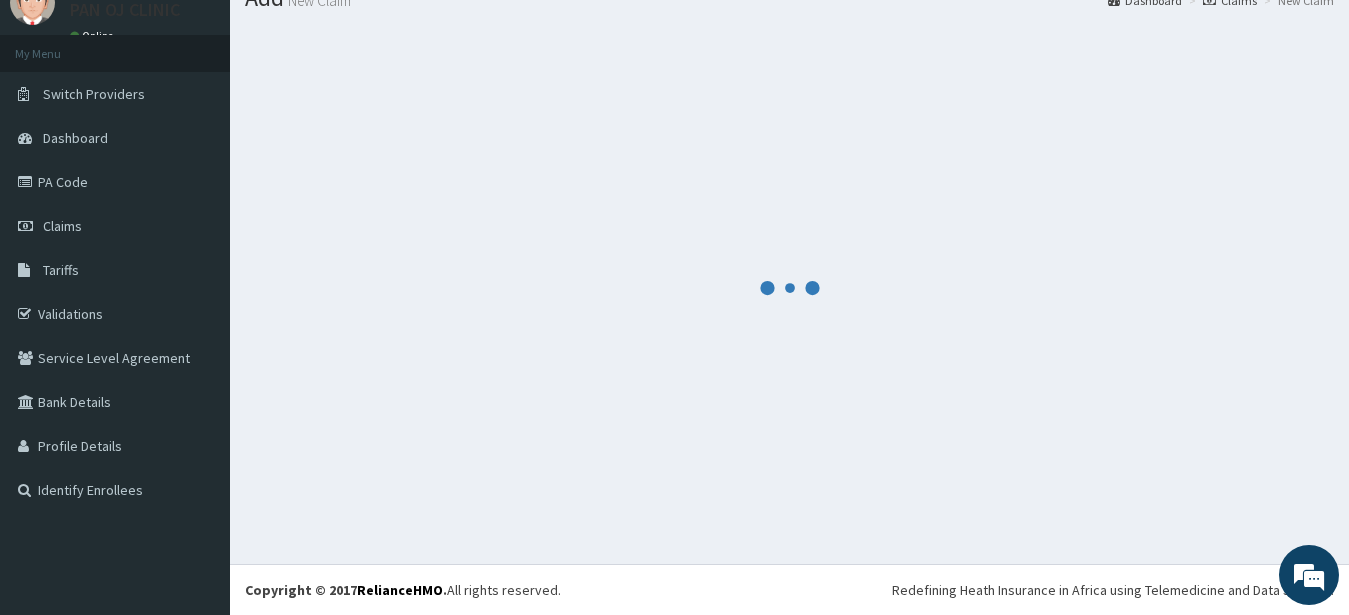 scroll, scrollTop: 80, scrollLeft: 0, axis: vertical 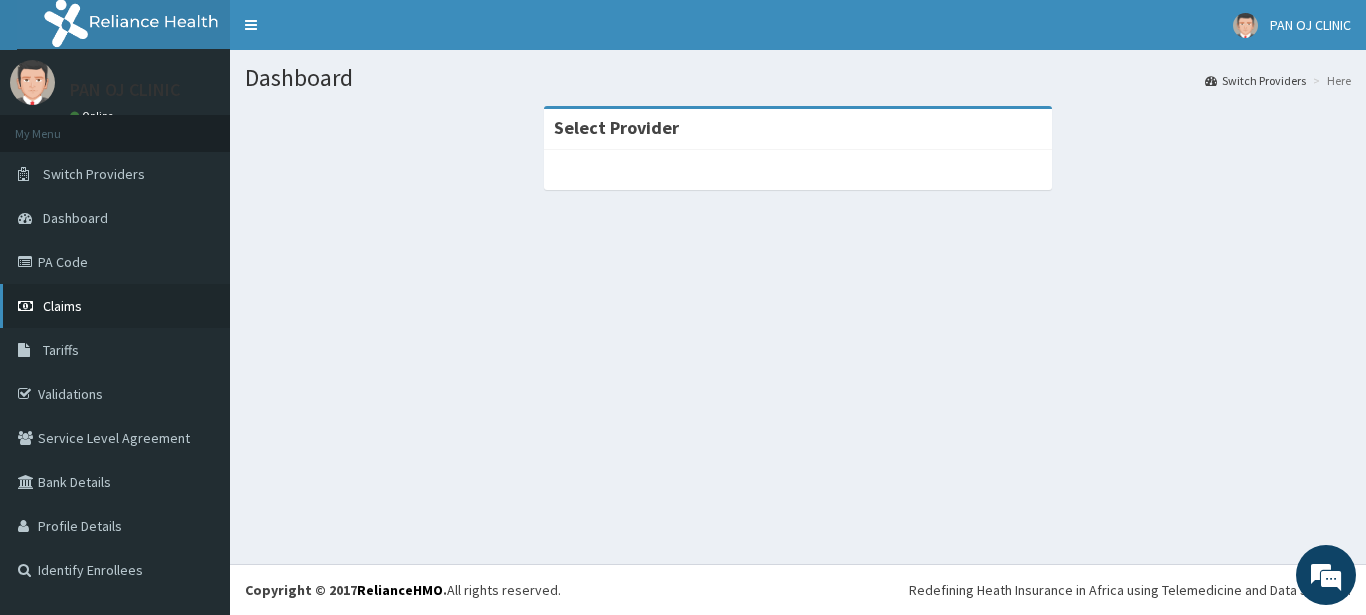 click on "Claims" at bounding box center (115, 306) 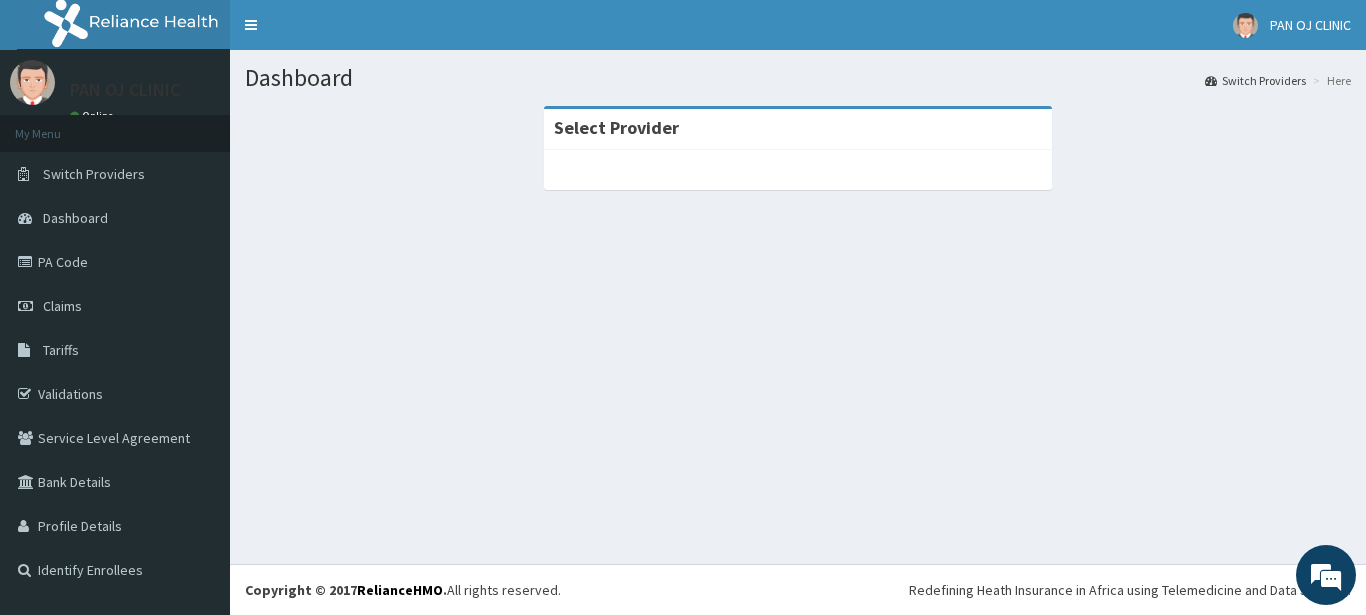 scroll, scrollTop: 0, scrollLeft: 0, axis: both 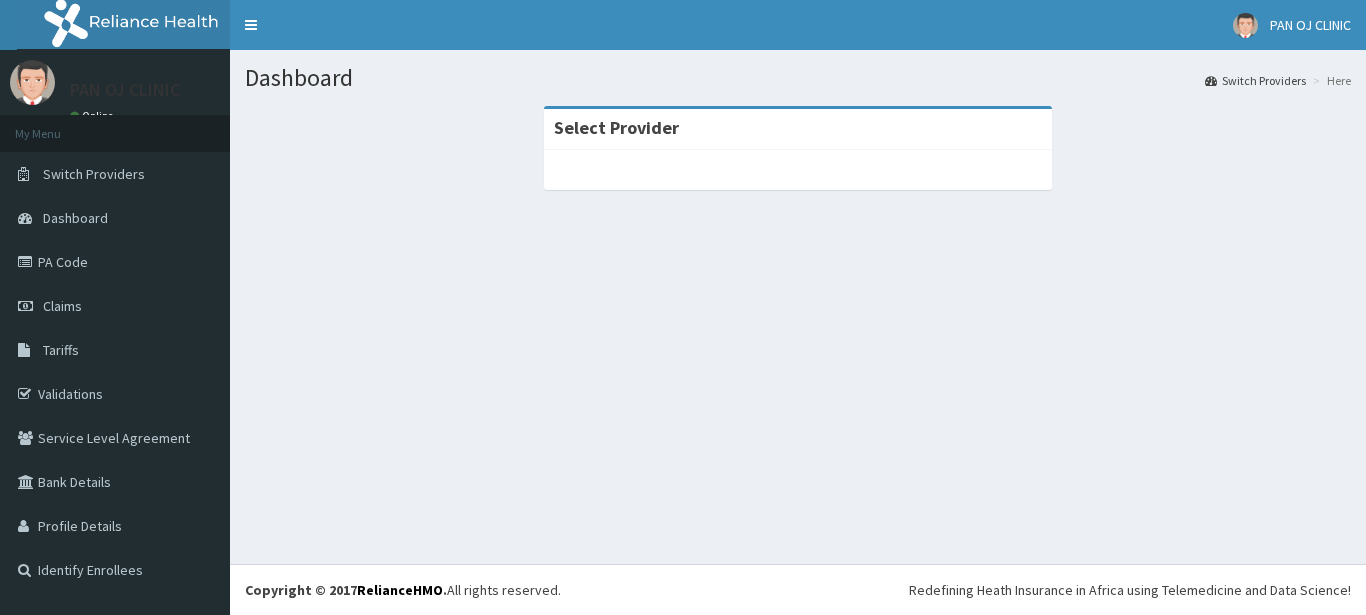 click at bounding box center (798, 170) 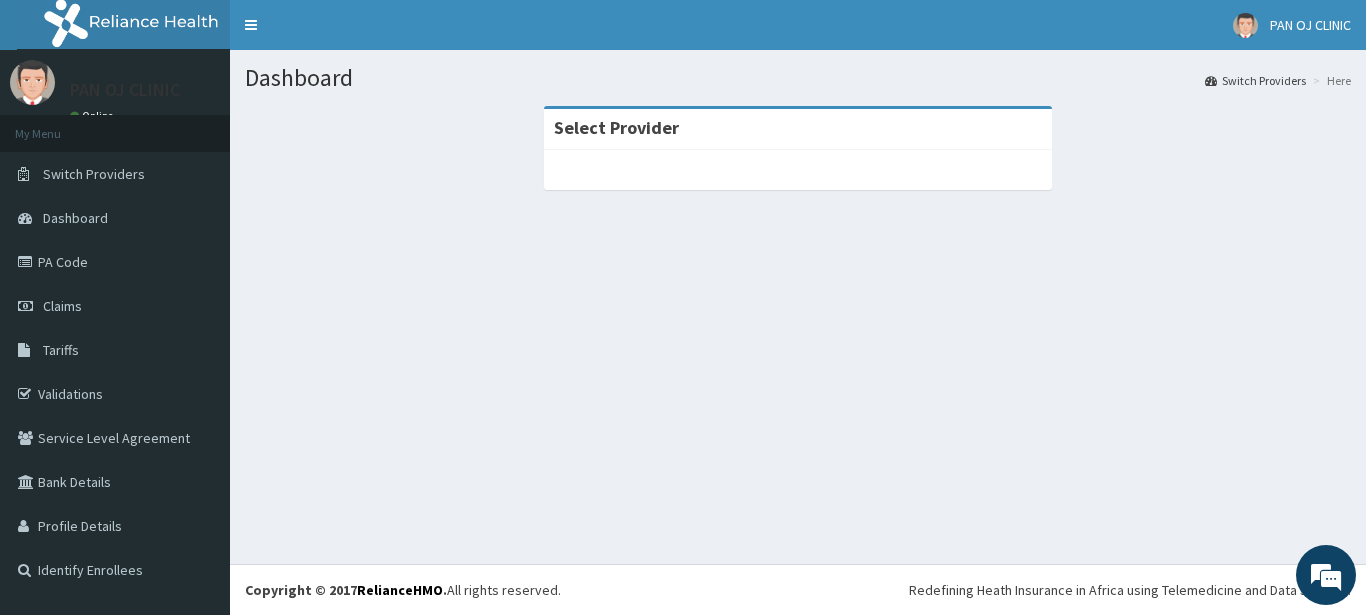 scroll, scrollTop: 0, scrollLeft: 0, axis: both 